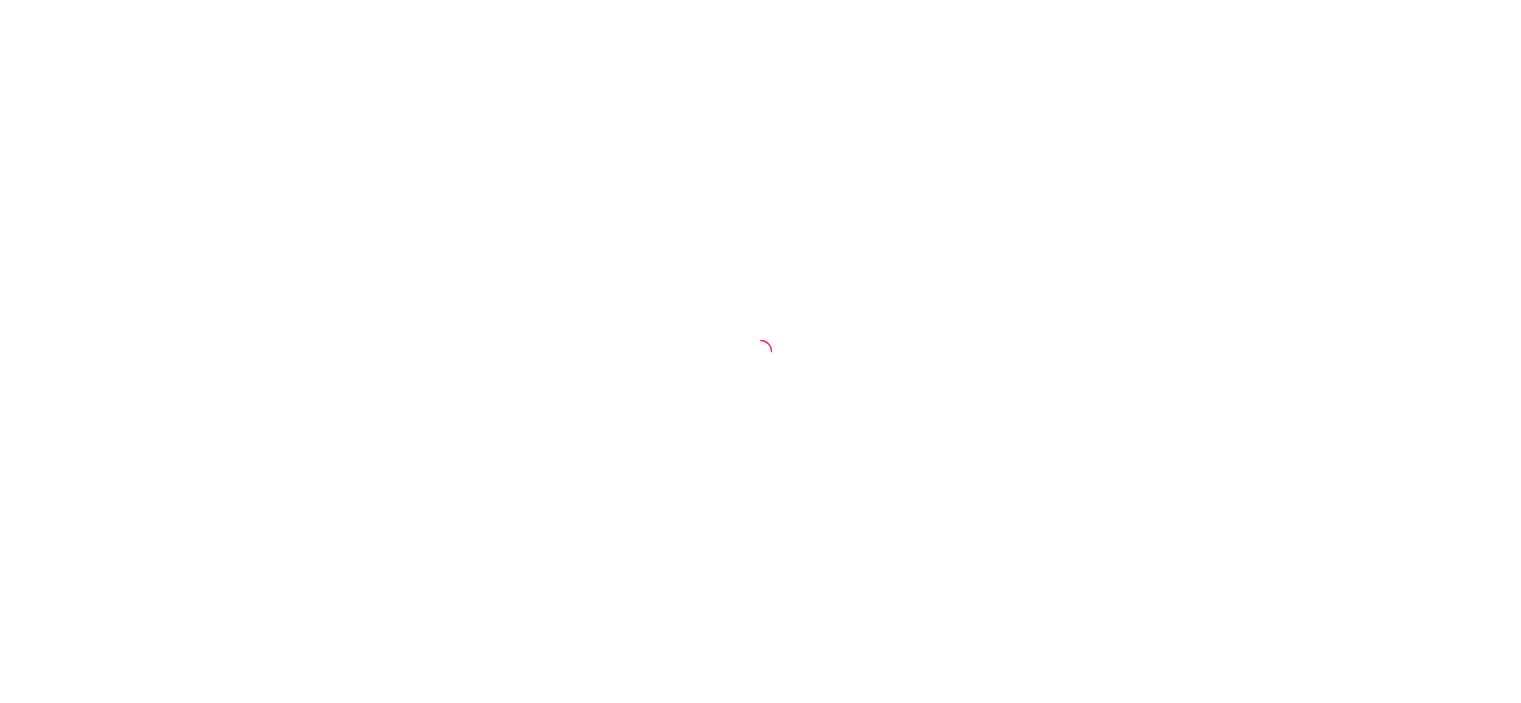 scroll, scrollTop: 0, scrollLeft: 0, axis: both 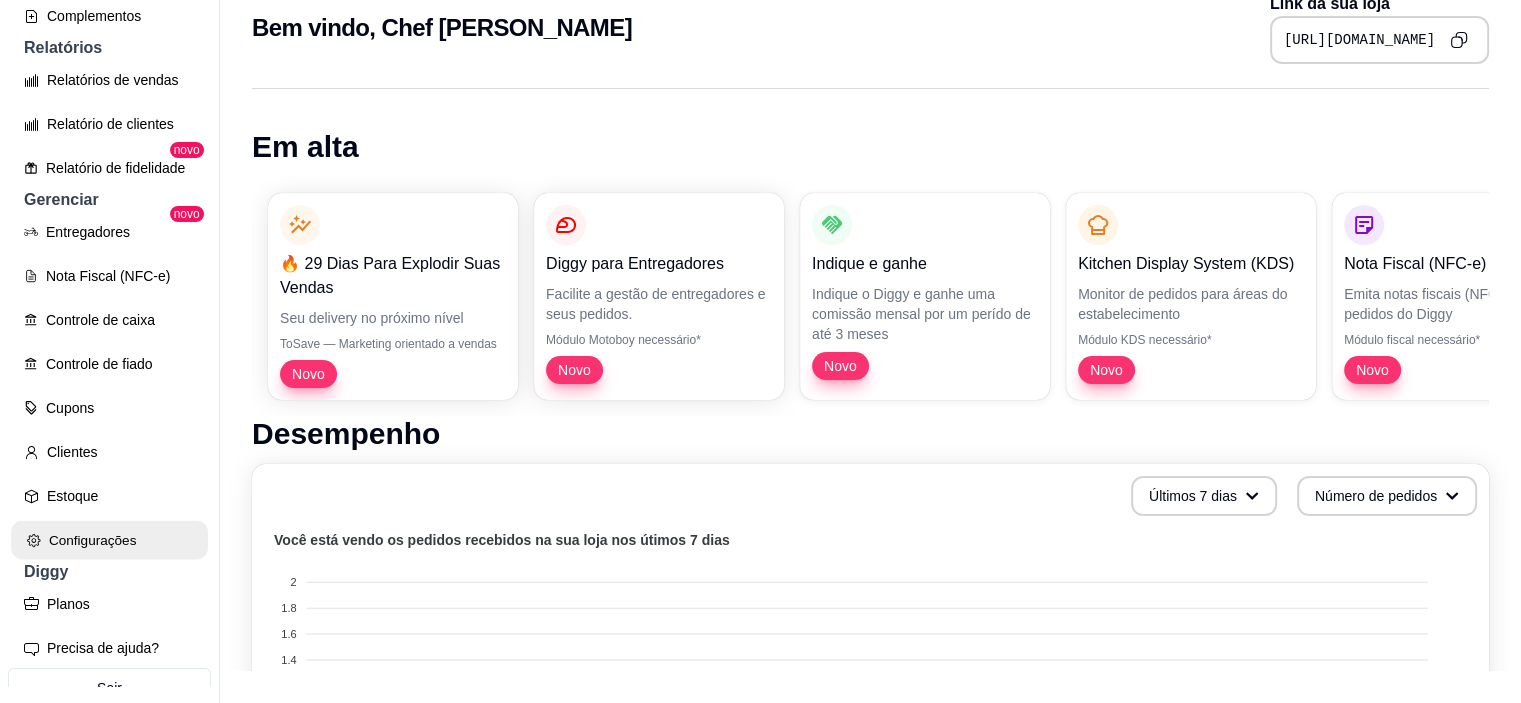click on "Configurações" at bounding box center (109, 540) 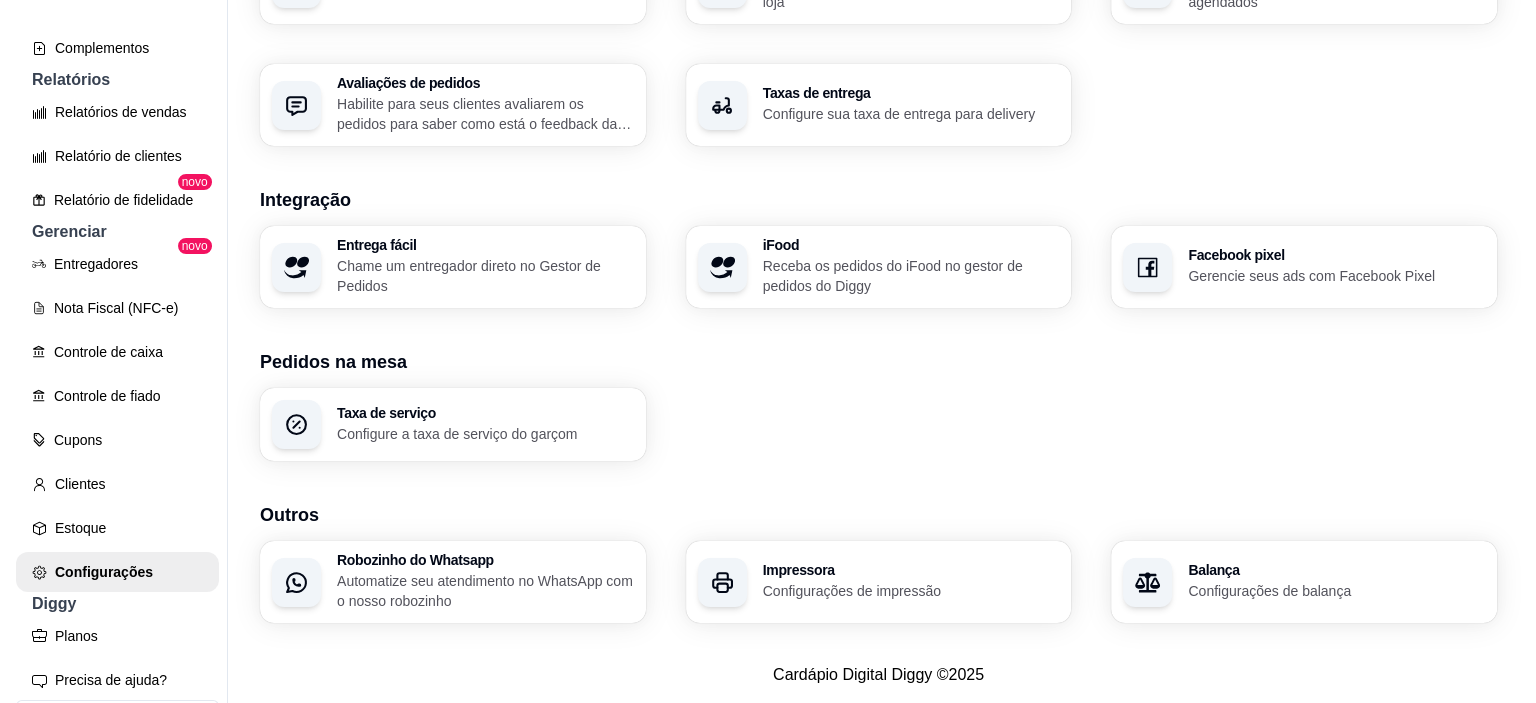 scroll, scrollTop: 720, scrollLeft: 0, axis: vertical 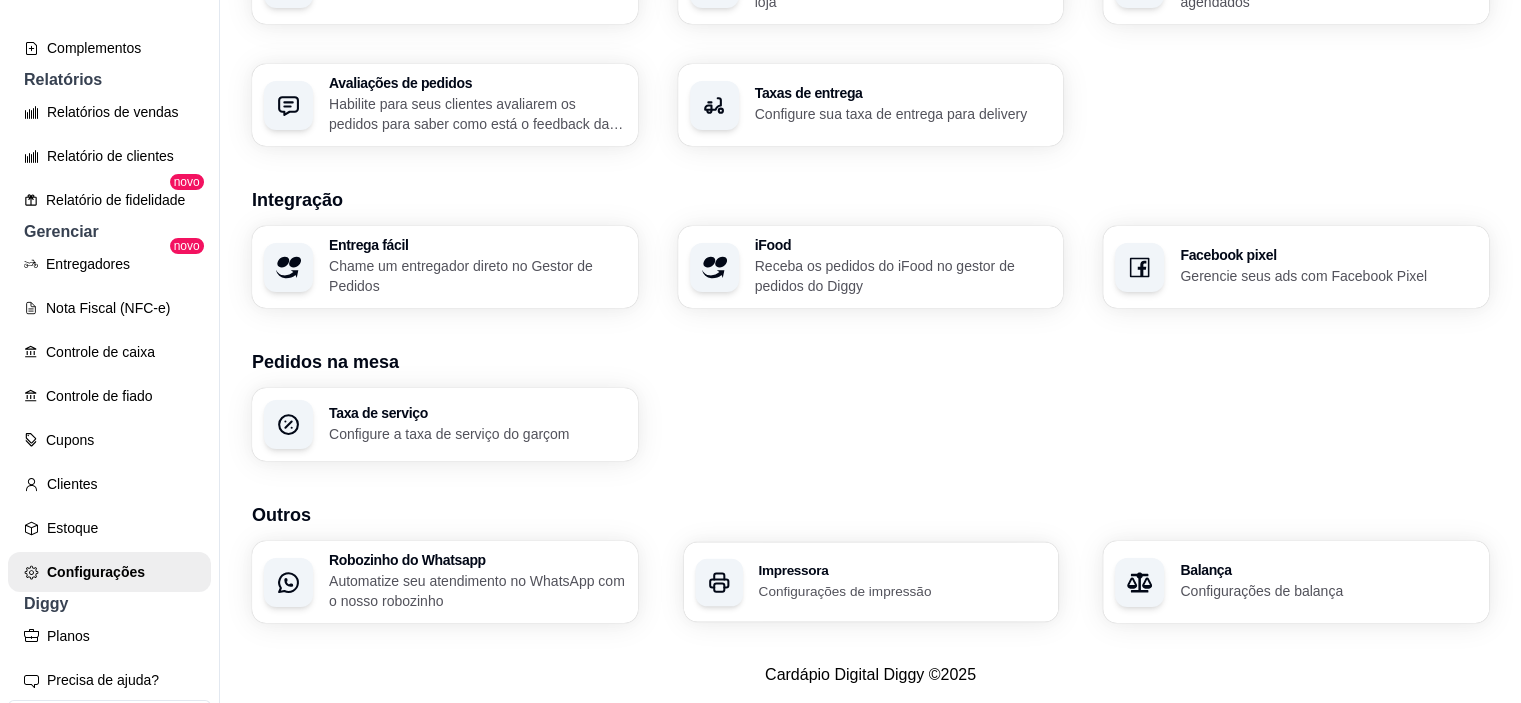 click on "Impressora" at bounding box center [902, 571] 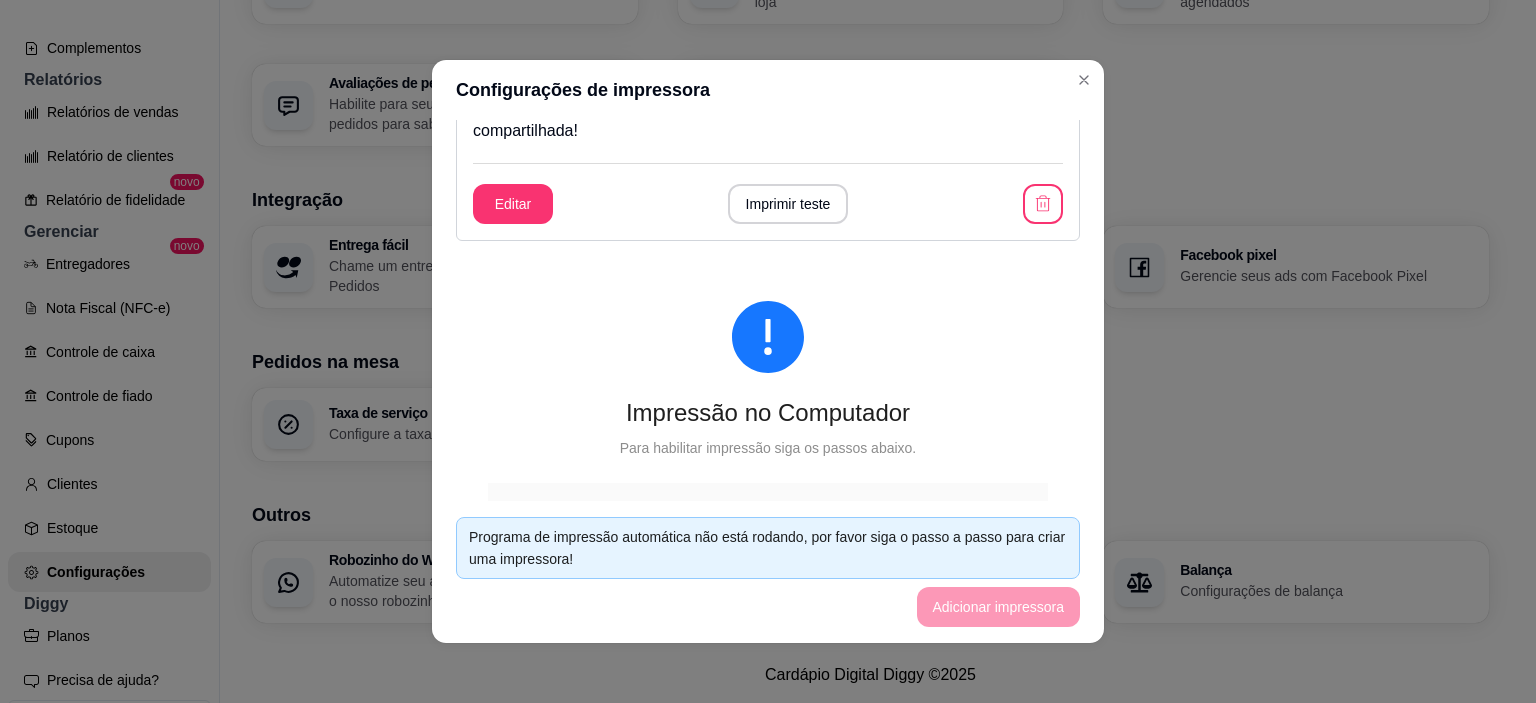 scroll, scrollTop: 500, scrollLeft: 0, axis: vertical 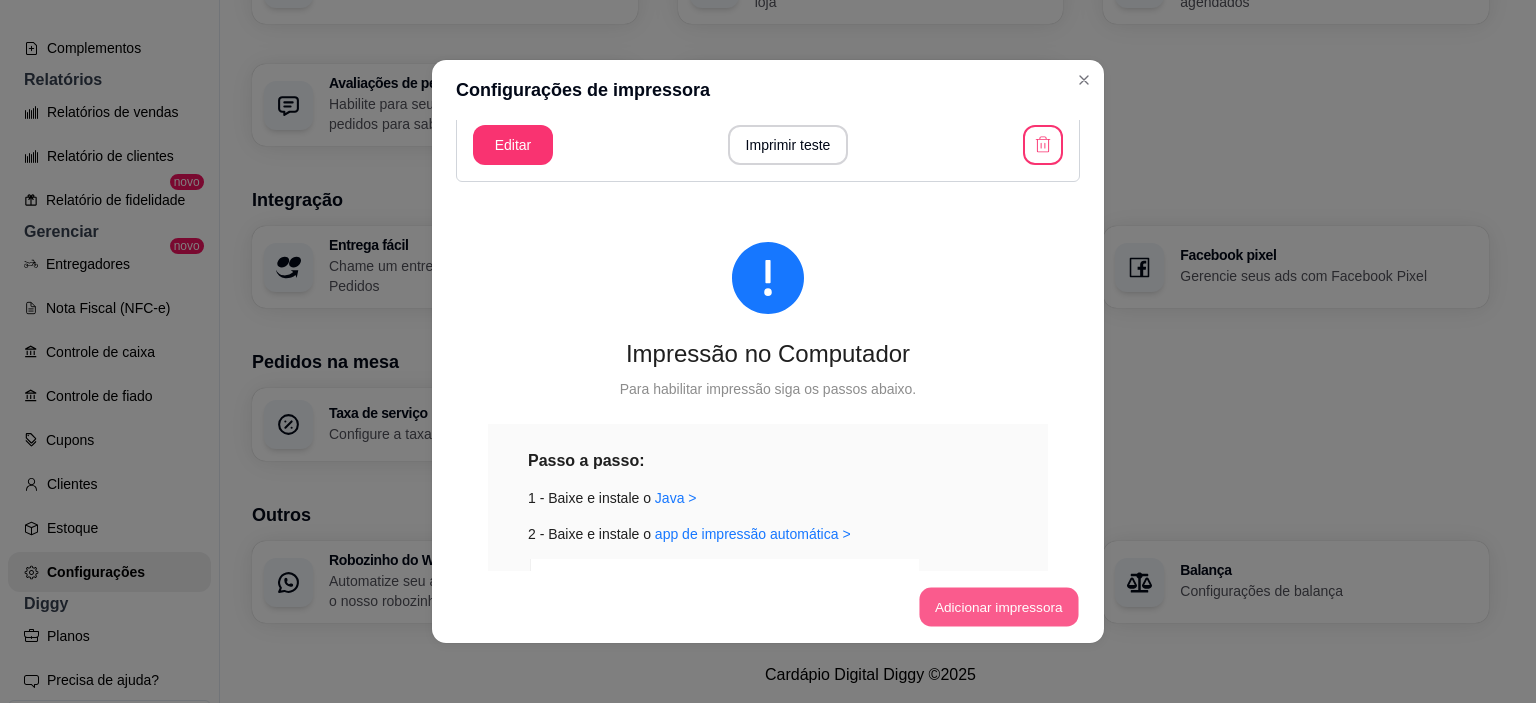 click on "Adicionar impressora" at bounding box center (998, 607) 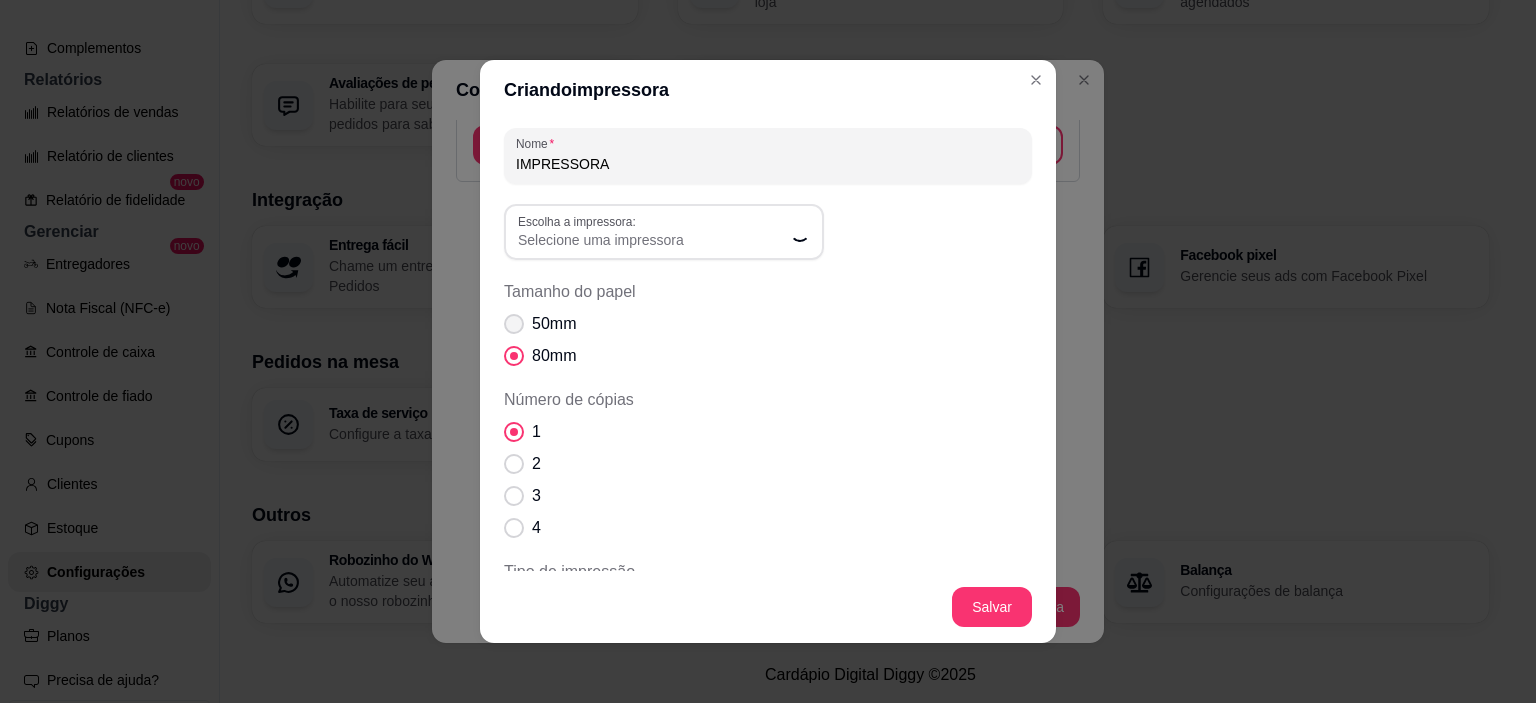 click at bounding box center (514, 324) 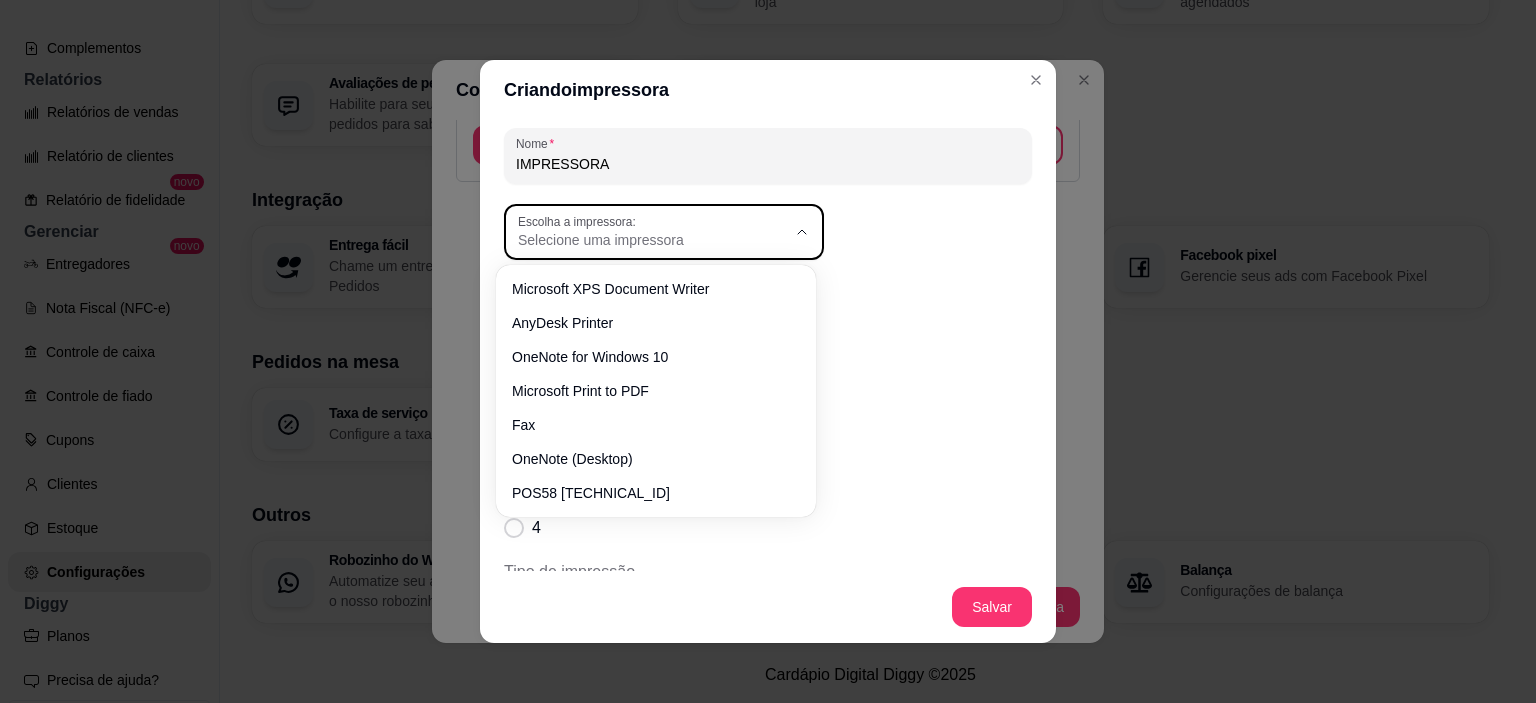 click 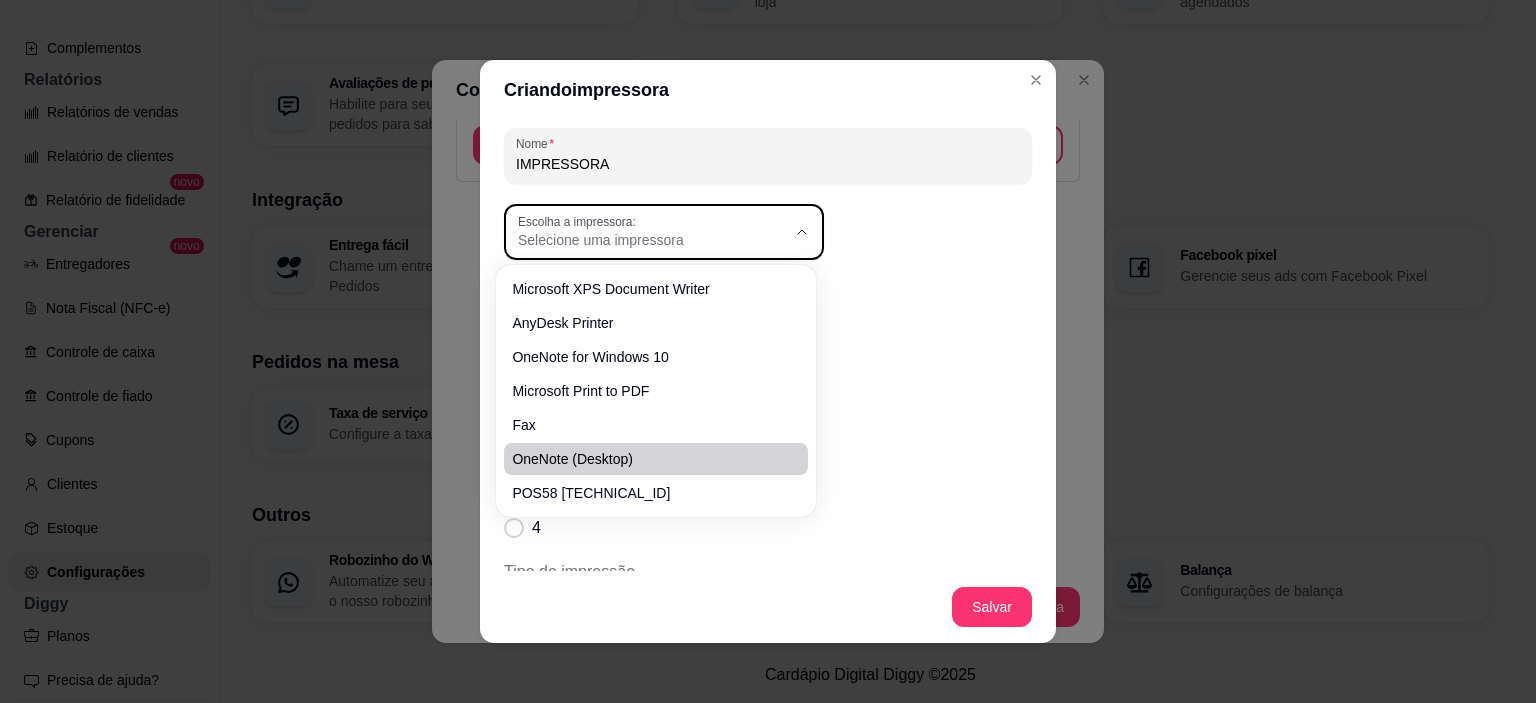 click on "Escolha a impressora: Microsoft XPS Document Writer AnyDesk Printer OneNote for Windows 10 Microsoft Print to PDF Fax OneNote (Desktop) POS58 [TECHNICAL_ID] Escolha a impressora: Selecione uma impressora" at bounding box center (768, 232) 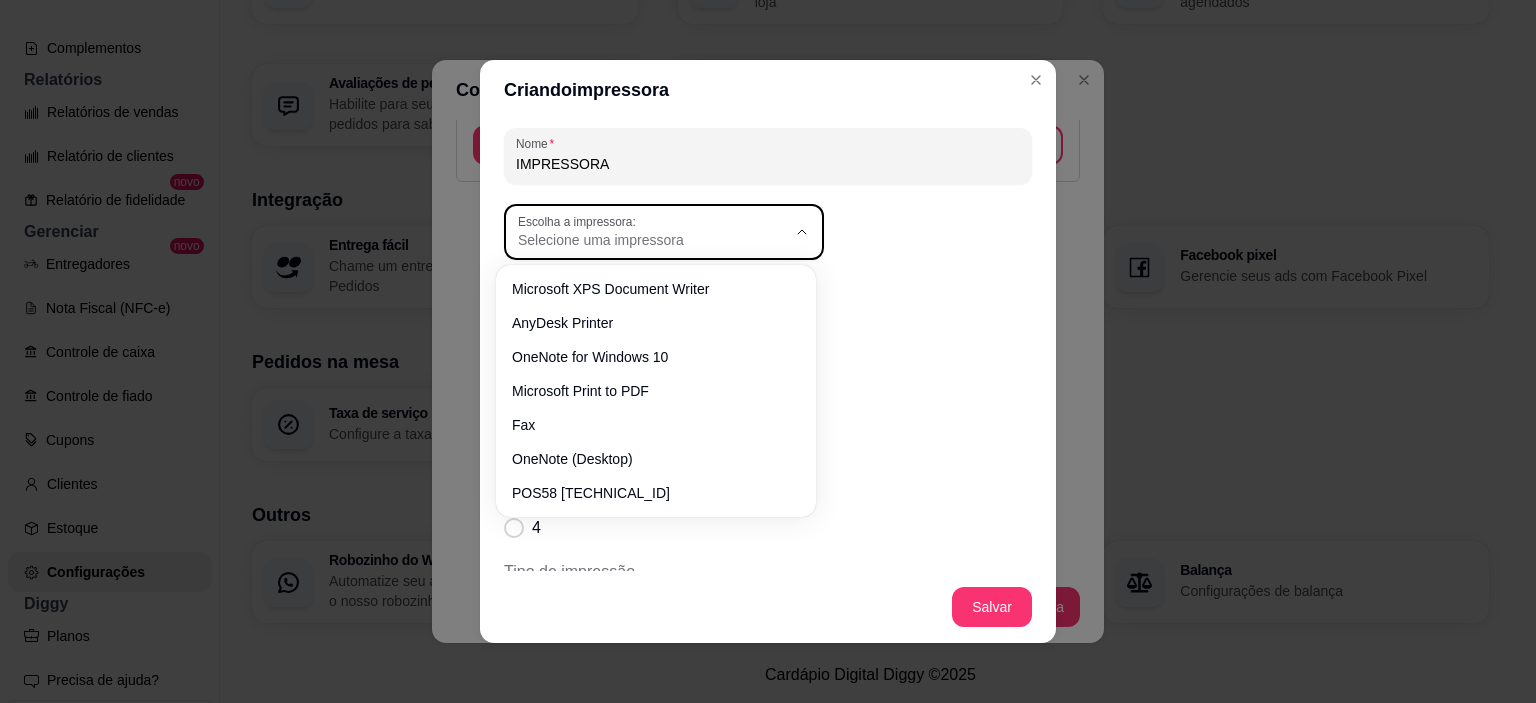 click on "Escolha a impressora: Selecione uma impressora" at bounding box center (664, 232) 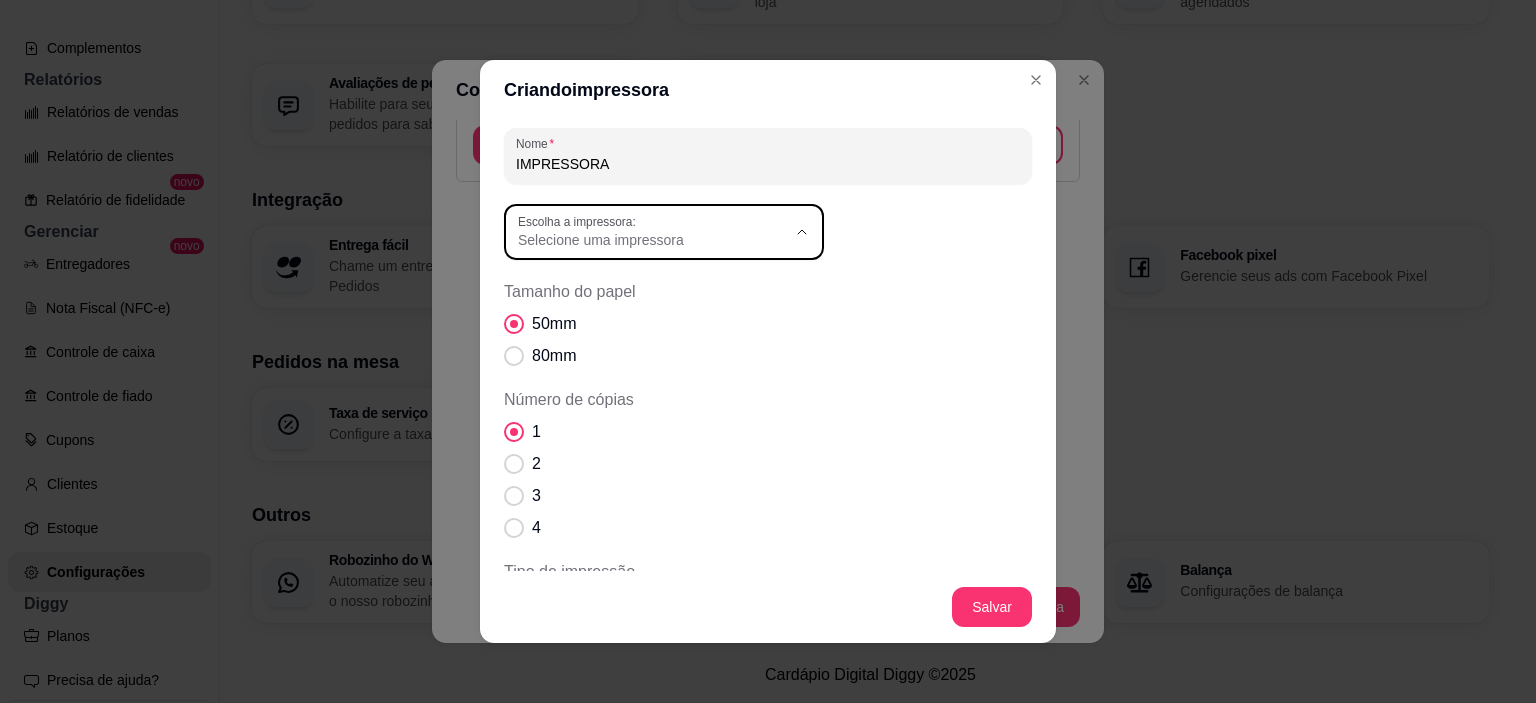 click on "POS58 [TECHNICAL_ID]" at bounding box center [646, 483] 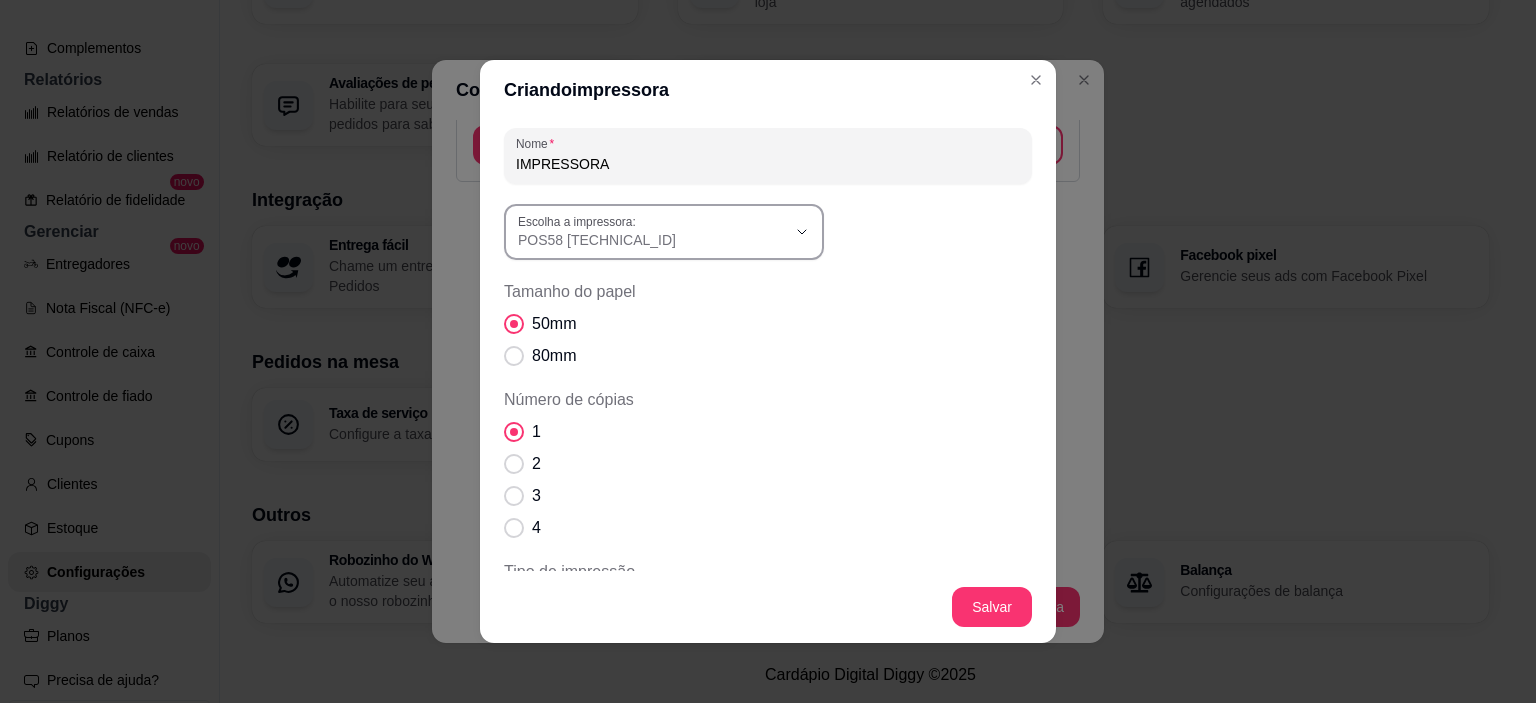 click on "Escolha a impressora: POS58 [TECHNICAL_ID]" at bounding box center (664, 232) 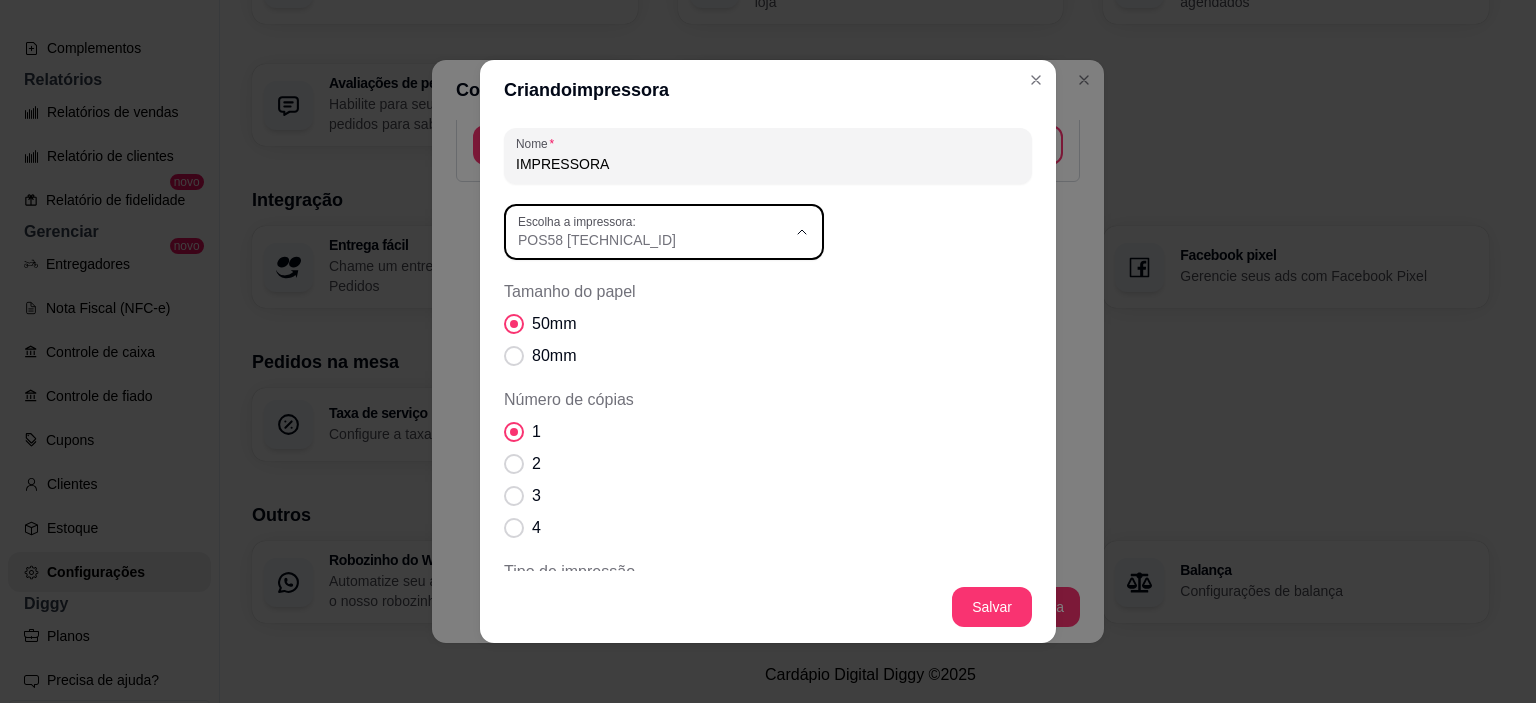 click on "POS58 [TECHNICAL_ID]" at bounding box center (646, 483) 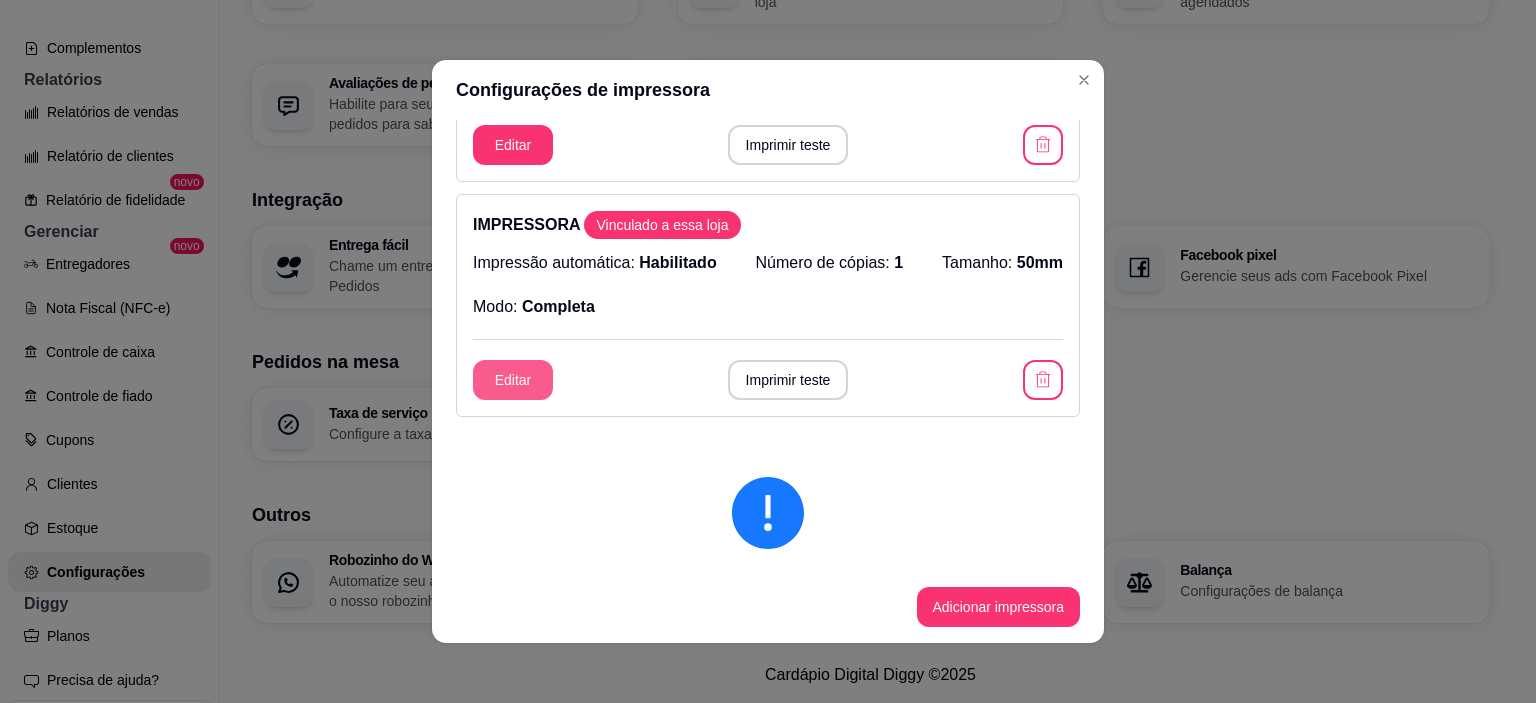 click on "Editar" at bounding box center [513, 380] 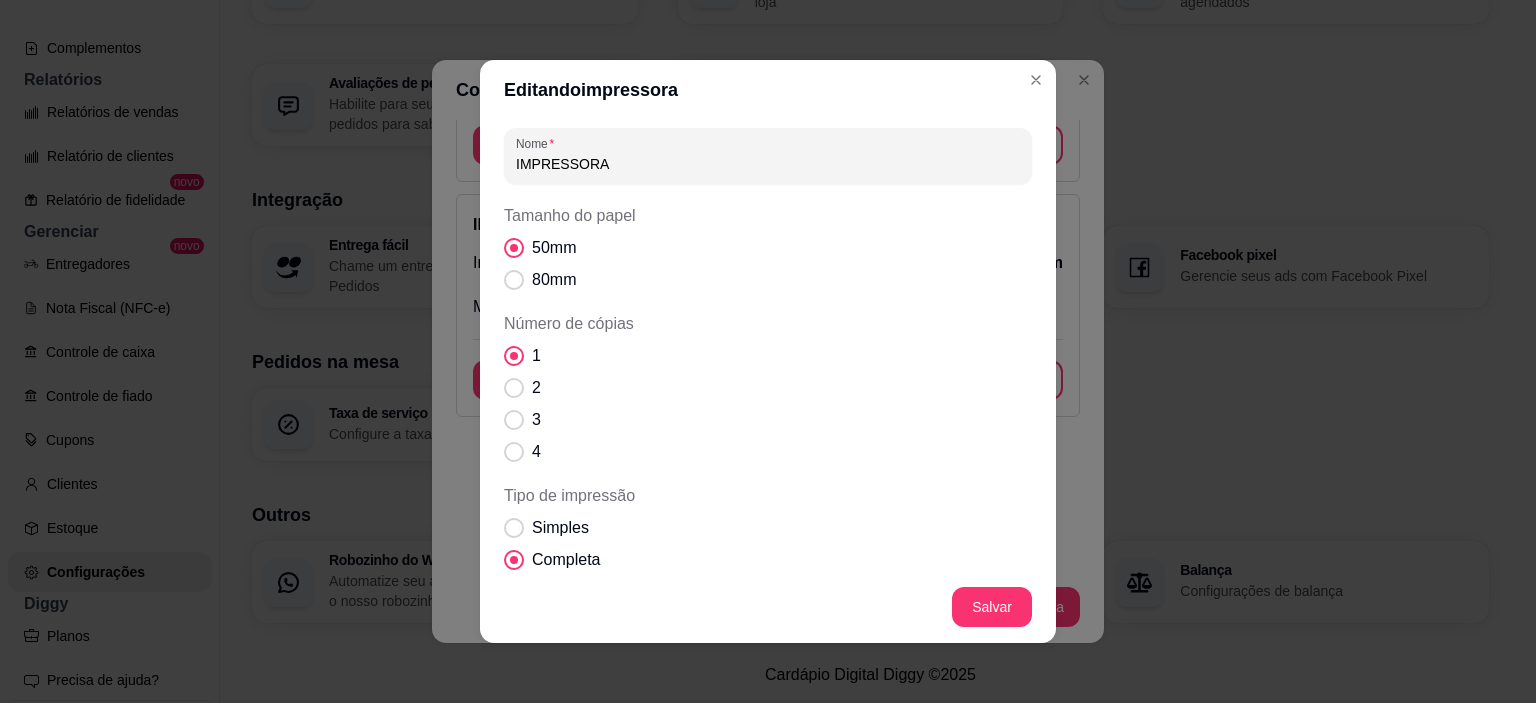 click on "IMPRESSORA" at bounding box center [768, 164] 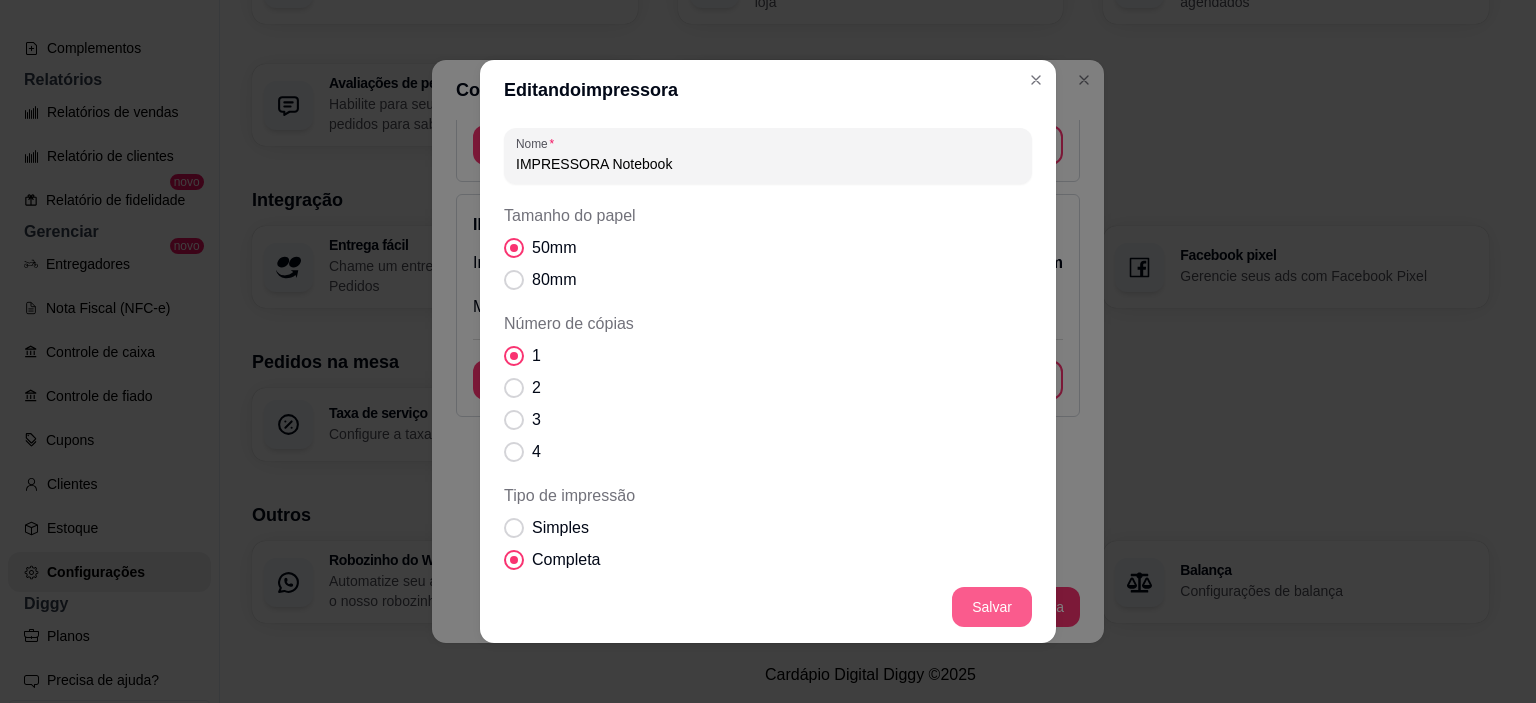 type on "IMPRESSORA Notebook" 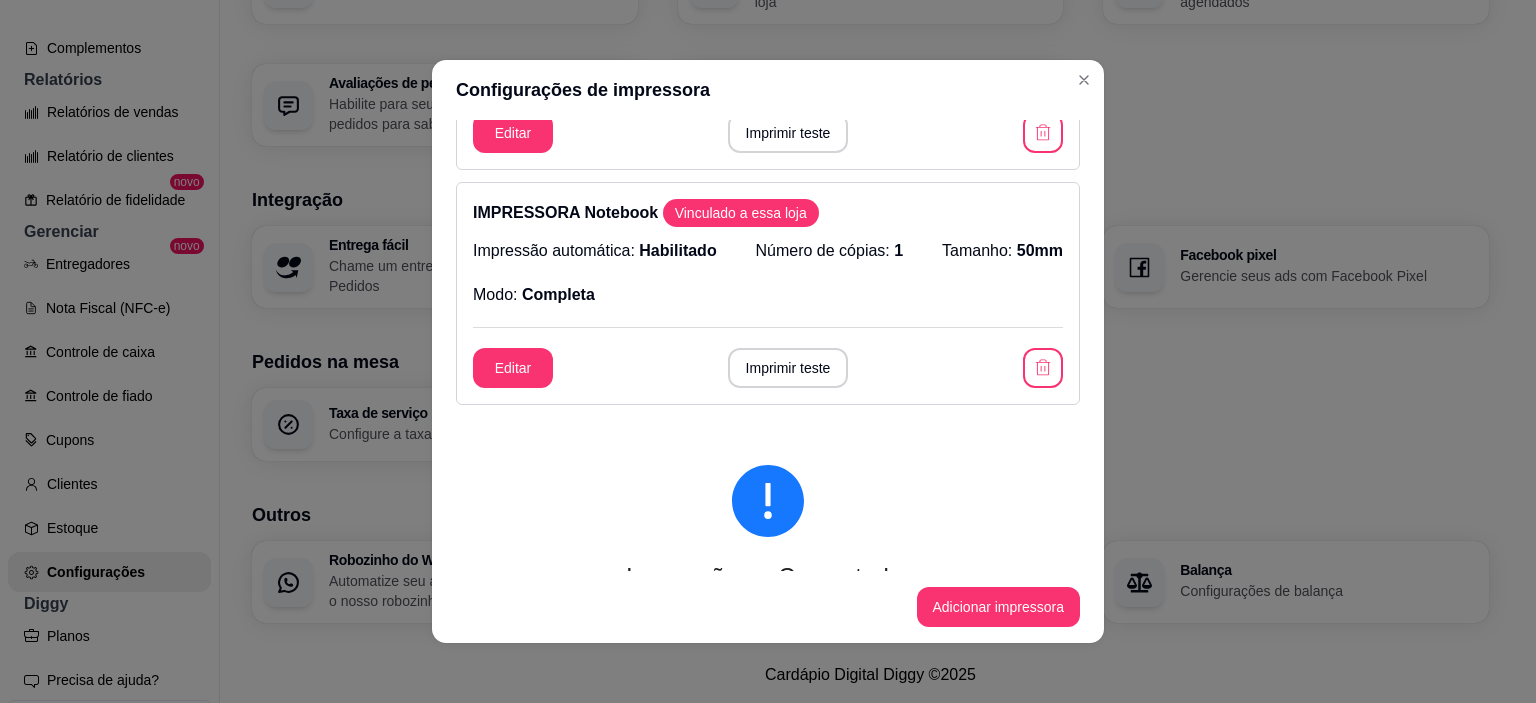 scroll, scrollTop: 500, scrollLeft: 0, axis: vertical 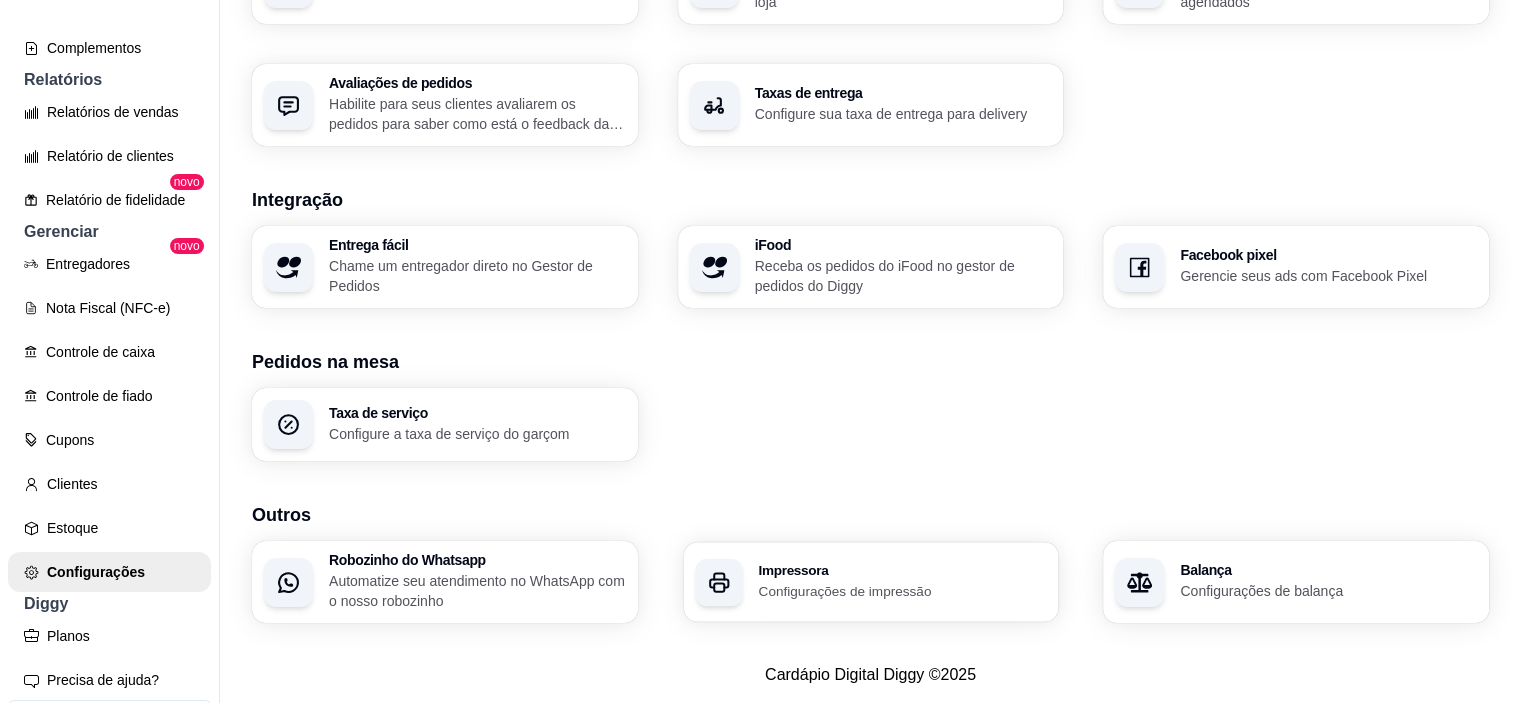 click on "Configurações de impressão" at bounding box center (902, 590) 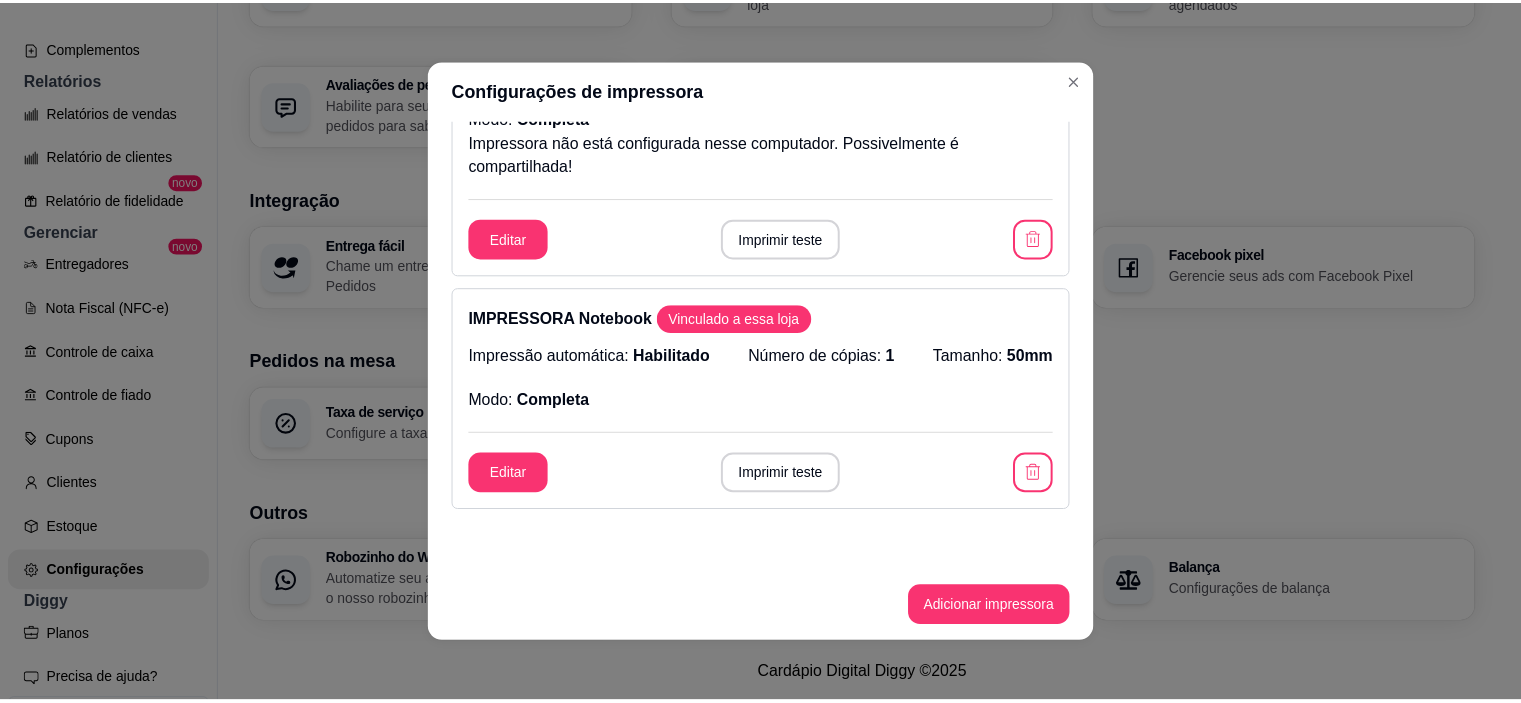 scroll, scrollTop: 500, scrollLeft: 0, axis: vertical 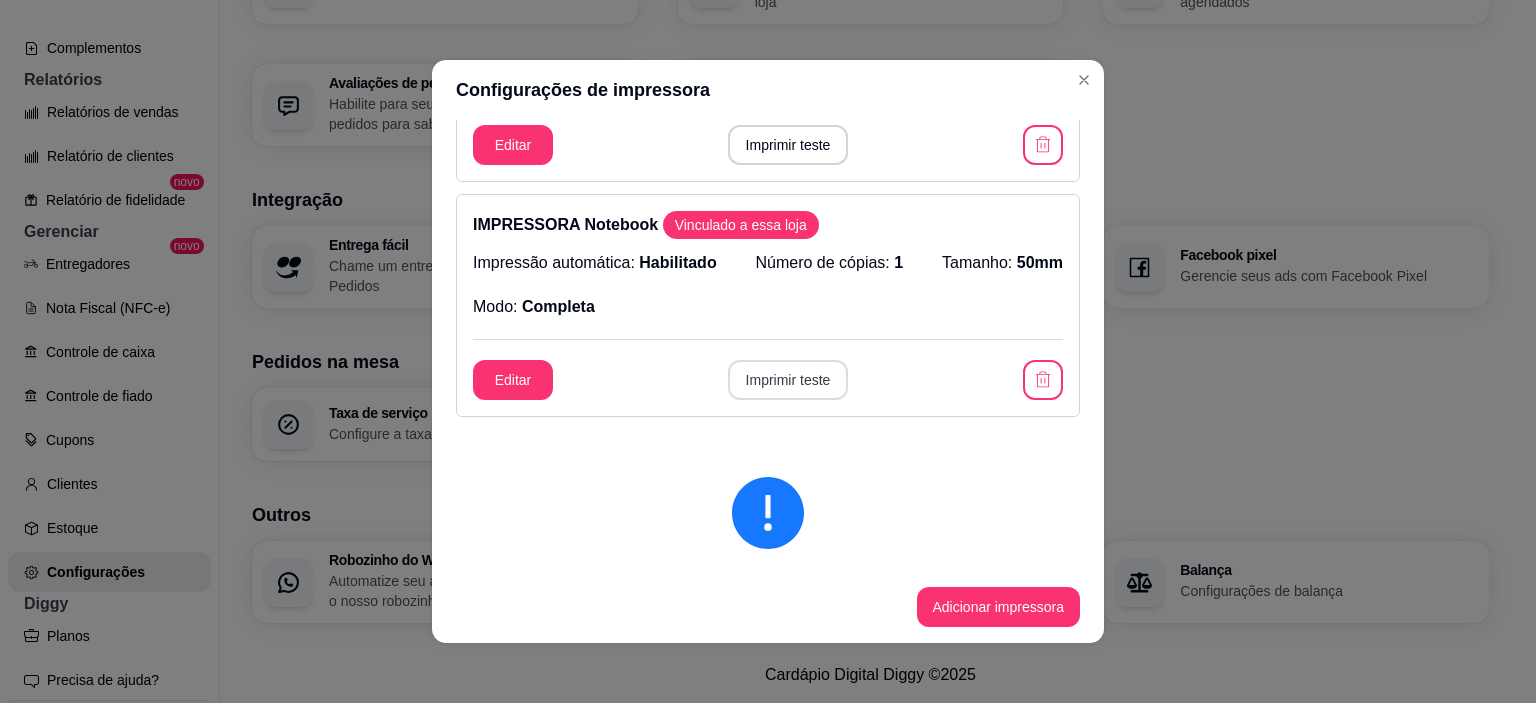 click on "Imprimir teste" at bounding box center [788, 380] 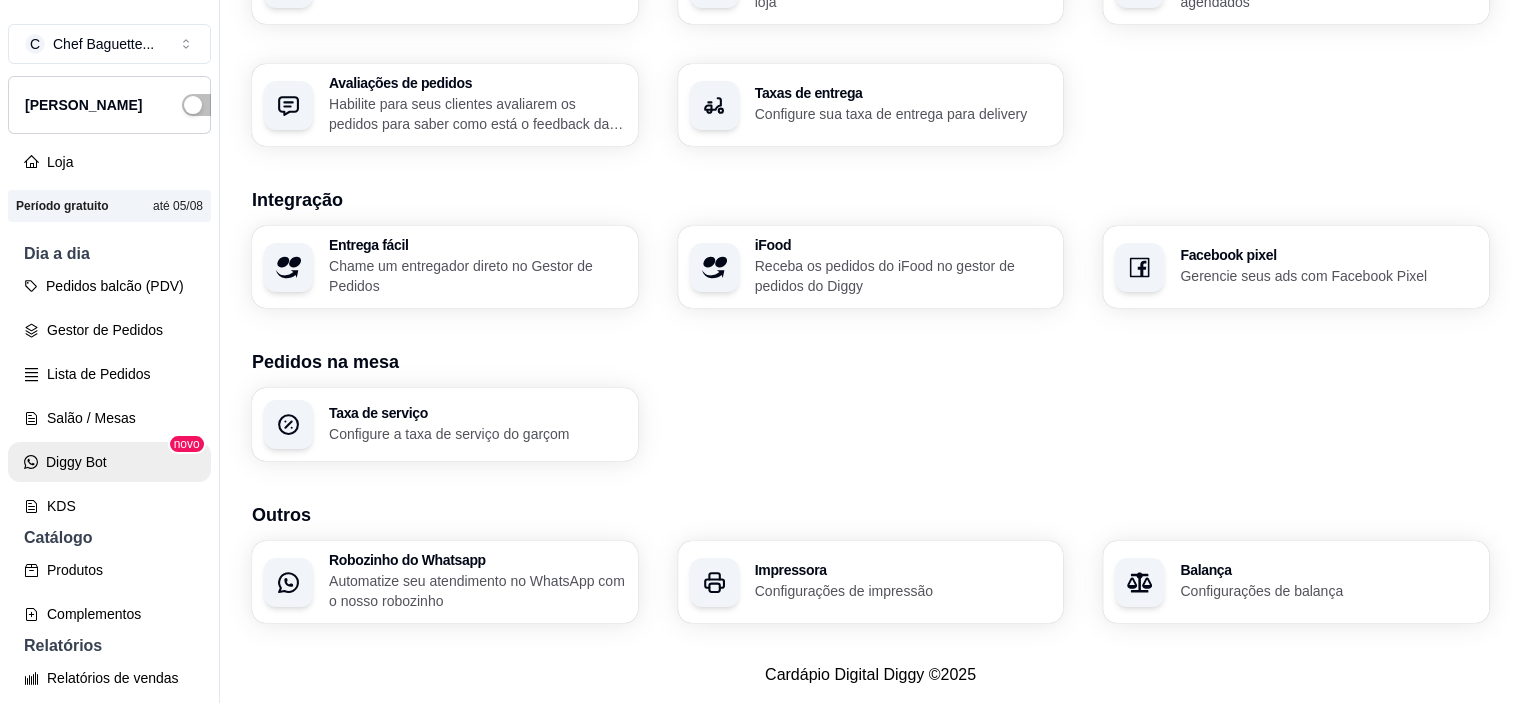 scroll, scrollTop: 100, scrollLeft: 0, axis: vertical 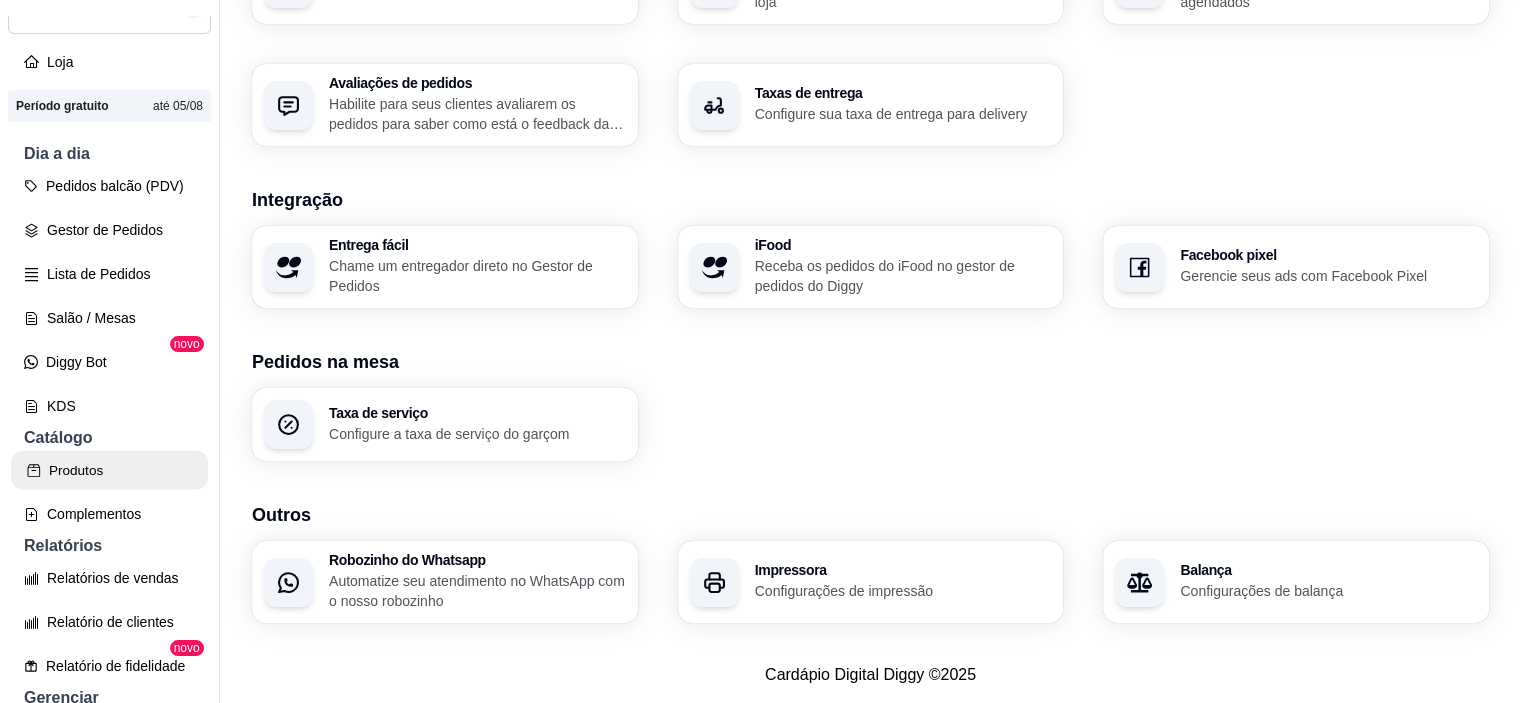 click on "Produtos" at bounding box center (109, 470) 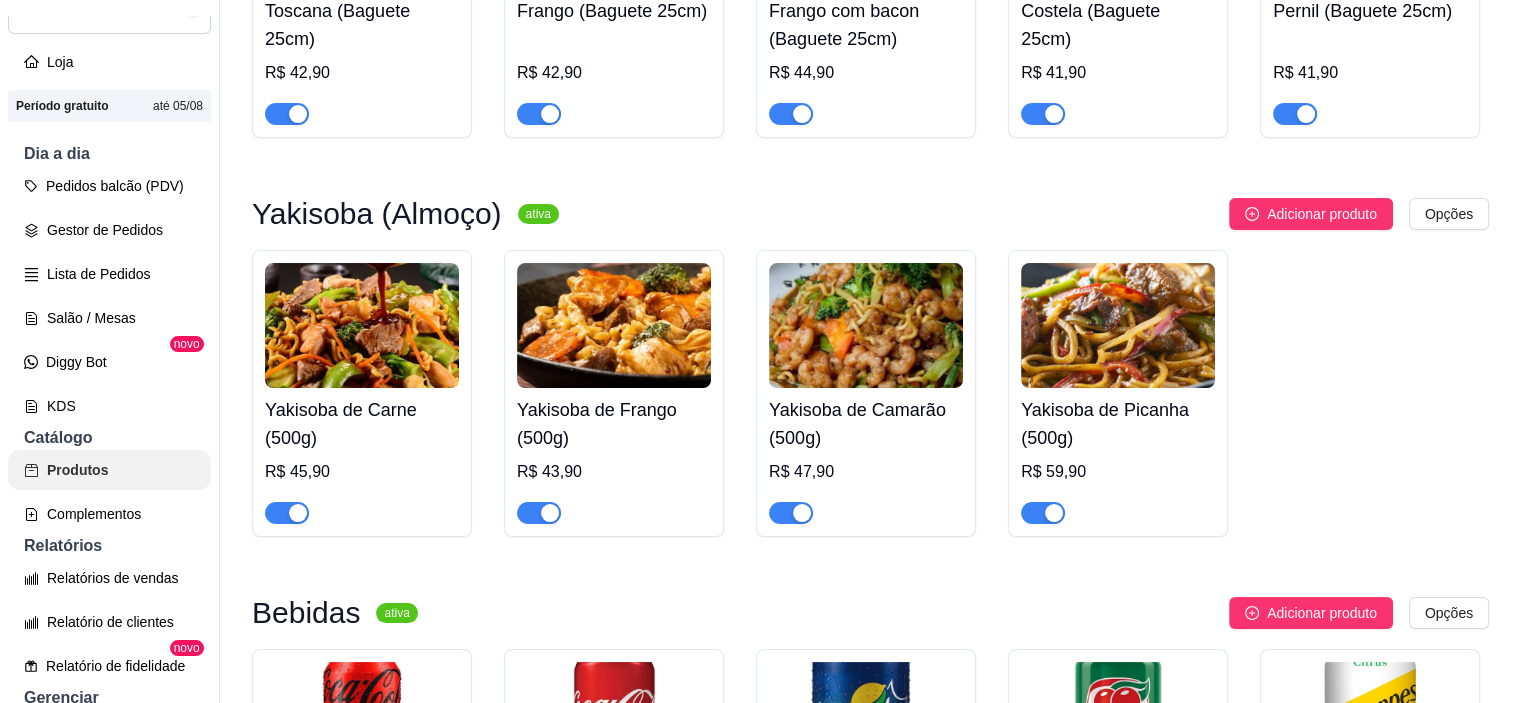 scroll, scrollTop: 0, scrollLeft: 0, axis: both 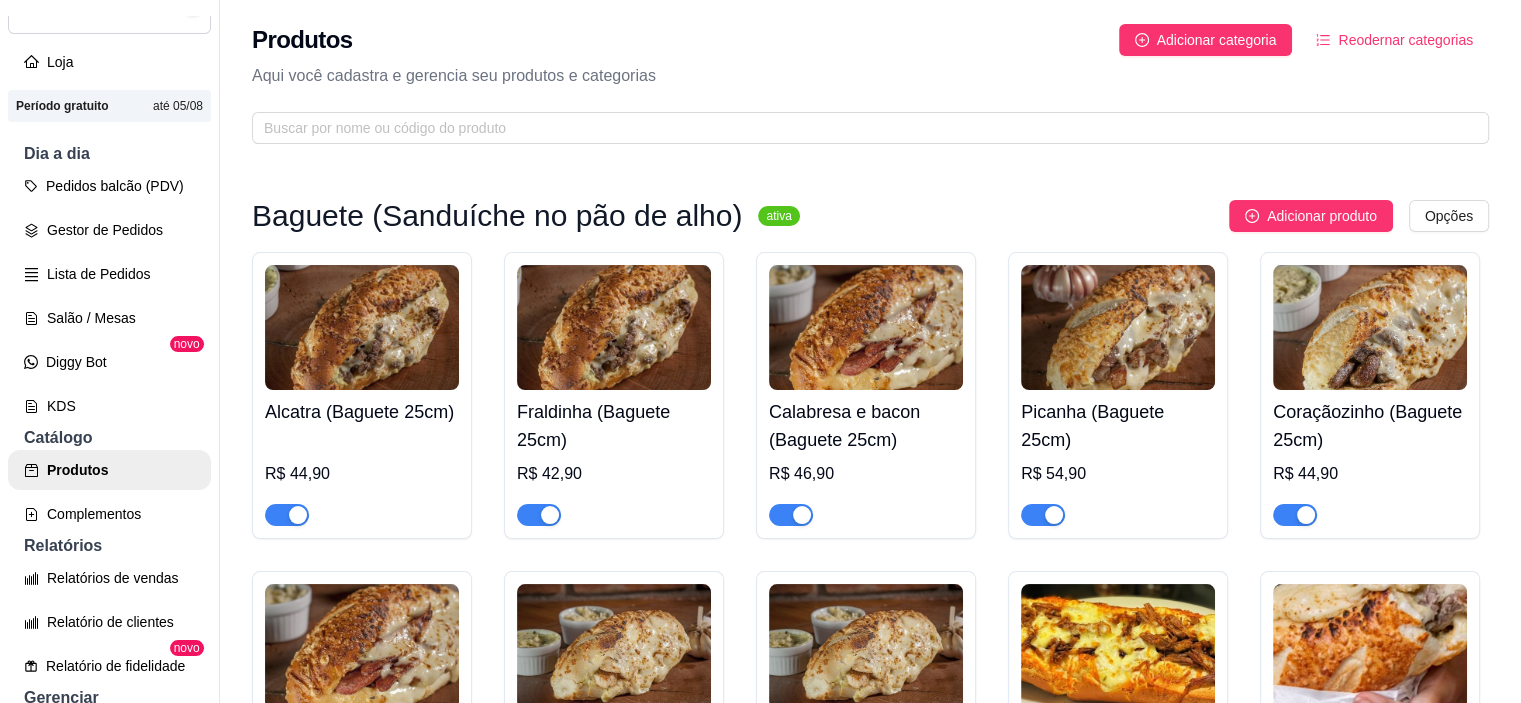 click at bounding box center (1054, 515) 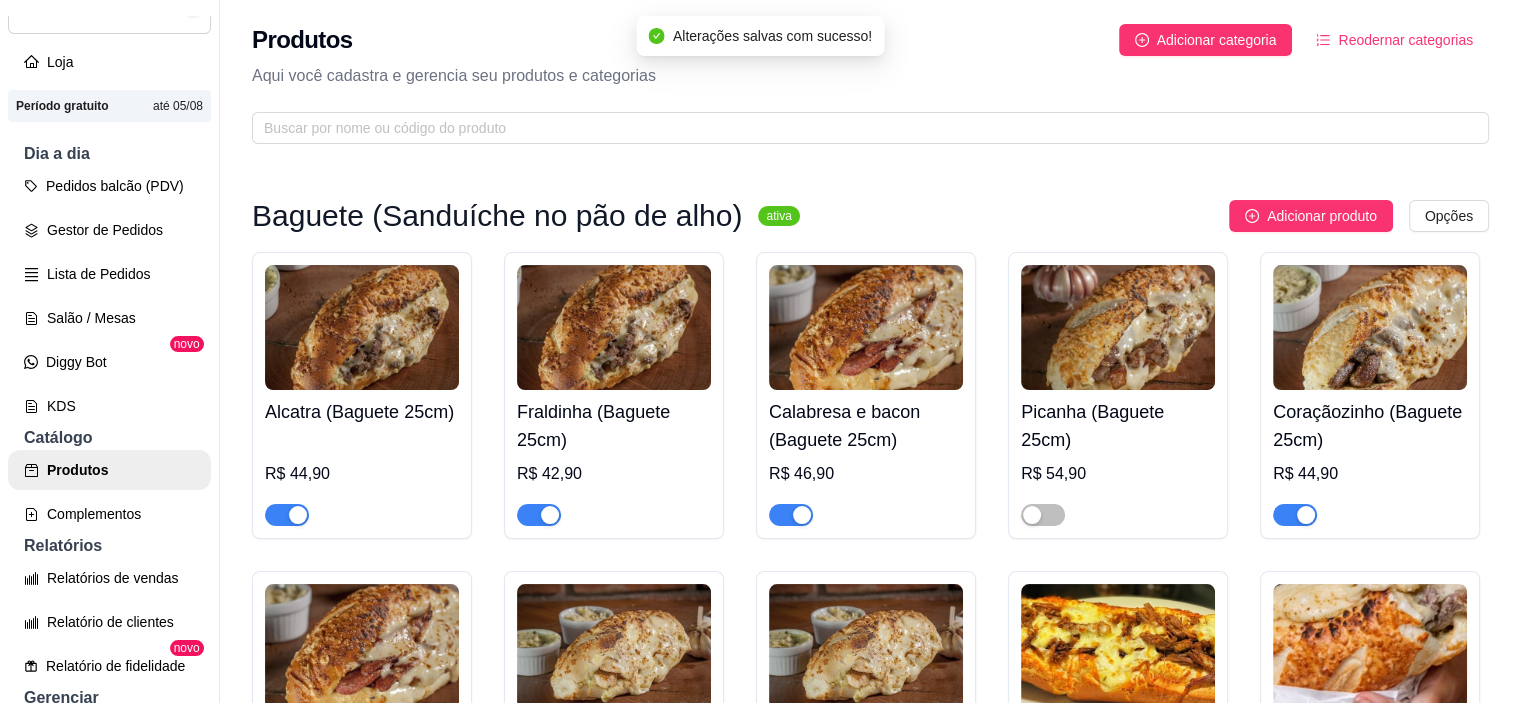 click at bounding box center (802, 515) 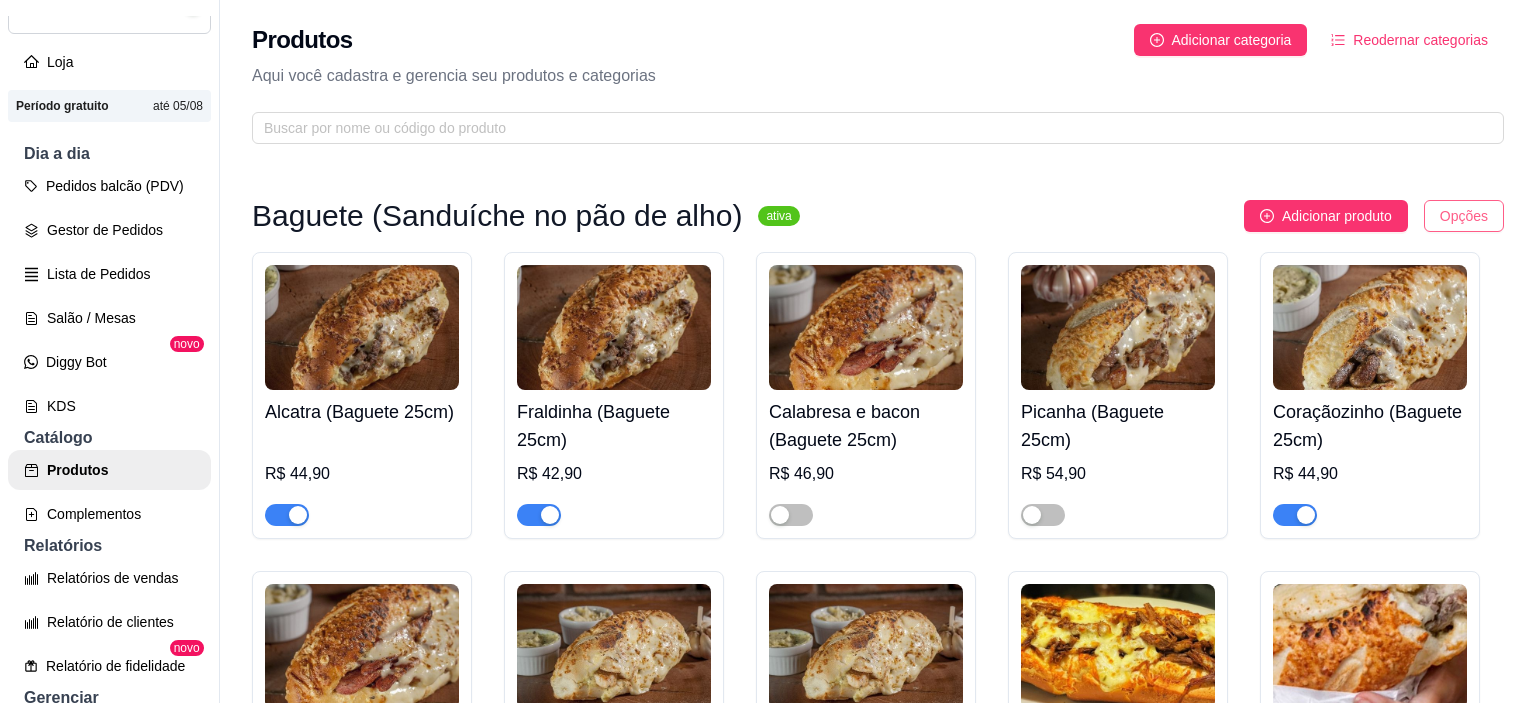 click on "C Chef Baguette ... Loja Aberta Loja Período gratuito até 05/08   Dia a dia Pedidos balcão (PDV) Gestor de Pedidos Lista de Pedidos Salão / Mesas Diggy Bot novo KDS Catálogo Produtos Complementos Relatórios Relatórios de vendas Relatório de clientes Relatório de fidelidade novo Gerenciar Entregadores novo Nota Fiscal (NFC-e) Controle de caixa Controle de fiado Cupons Clientes Estoque Configurações Diggy Planos Precisa de ajuda? Sair Produtos Adicionar categoria Reodernar categorias Aqui você cadastra e gerencia seu produtos e categorias Baguete (Sanduíche no pão de alho) ativa Adicionar produto Opções Alcatra (Baguete 25cm)   R$ 44,90 Fraldinha (Baguete 25cm)   R$ 42,90 Calabresa e bacon (Baguete 25cm)   R$ 46,90 Picanha (Baguete 25cm)   R$ 54,90 Coraçãozinho (Baguete 25cm)   R$ 44,90 Toscana (Baguete 25cm)   R$ 42,90 Frango (Baguete 25cm)   R$ 42,90 Frango com bacon (Baguete 25cm)   R$ 44,90 Costela (Baguete 25cm)   R$ 41,90 Pernil (Baguete 25cm)   R$ 41,90 Yakisoba (Almoço)" at bounding box center (768, 351) 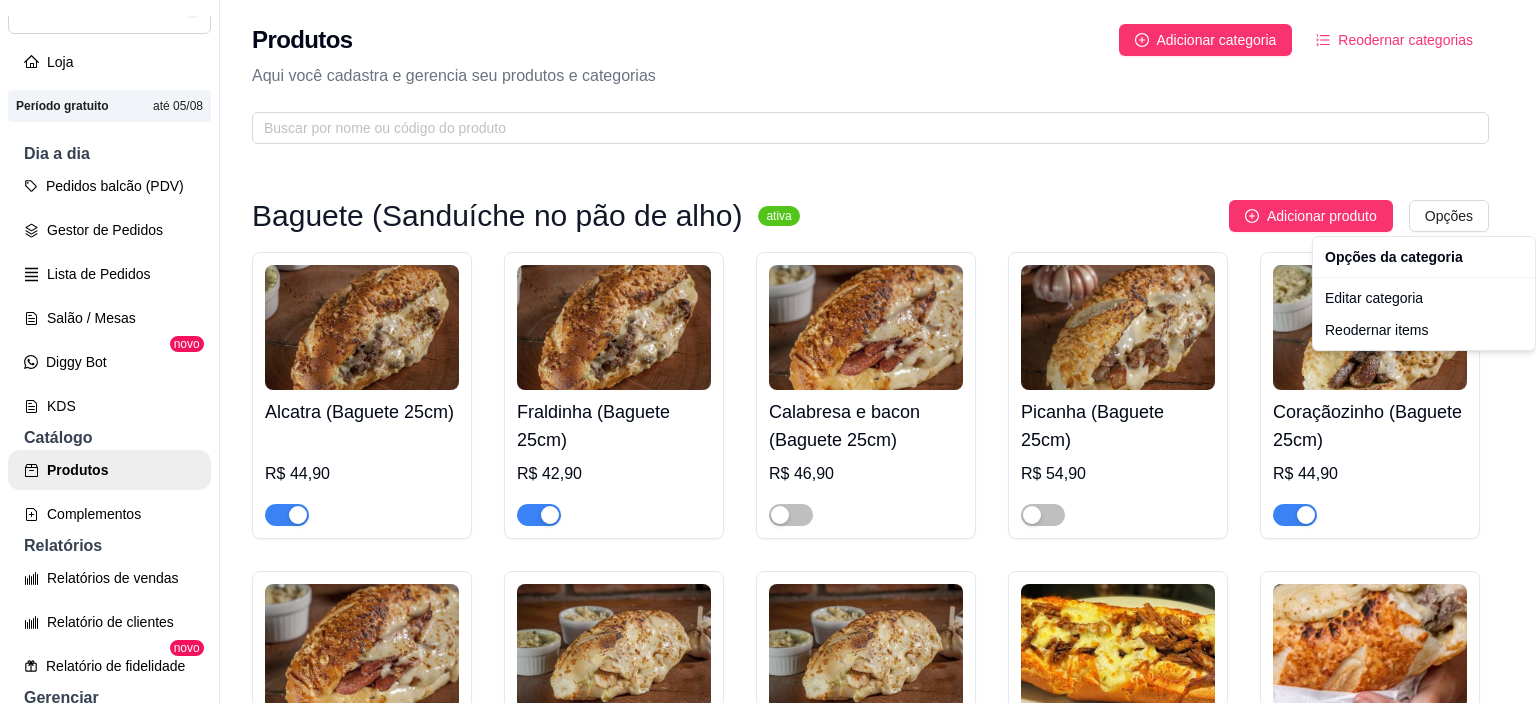 click on "C Chef Baguette ... Loja Aberta Loja Período gratuito até 05/08   Dia a dia Pedidos balcão (PDV) Gestor de Pedidos Lista de Pedidos Salão / Mesas Diggy Bot novo KDS Catálogo Produtos Complementos Relatórios Relatórios de vendas Relatório de clientes Relatório de fidelidade novo Gerenciar Entregadores novo Nota Fiscal (NFC-e) Controle de caixa Controle de fiado Cupons Clientes Estoque Configurações Diggy Planos Precisa de ajuda? Sair Produtos Adicionar categoria Reodernar categorias Aqui você cadastra e gerencia seu produtos e categorias Baguete (Sanduíche no pão de alho) ativa Adicionar produto Opções Alcatra (Baguete 25cm)   R$ 44,90 Fraldinha (Baguete 25cm)   R$ 42,90 Calabresa e bacon (Baguete 25cm)   R$ 46,90 Picanha (Baguete 25cm)   R$ 54,90 Coraçãozinho (Baguete 25cm)   R$ 44,90 Toscana (Baguete 25cm)   R$ 42,90 Frango (Baguete 25cm)   R$ 42,90 Frango com bacon (Baguete 25cm)   R$ 44,90 Costela (Baguete 25cm)   R$ 41,90 Pernil (Baguete 25cm)   R$ 41,90 Yakisoba (Almoço)" at bounding box center [768, 351] 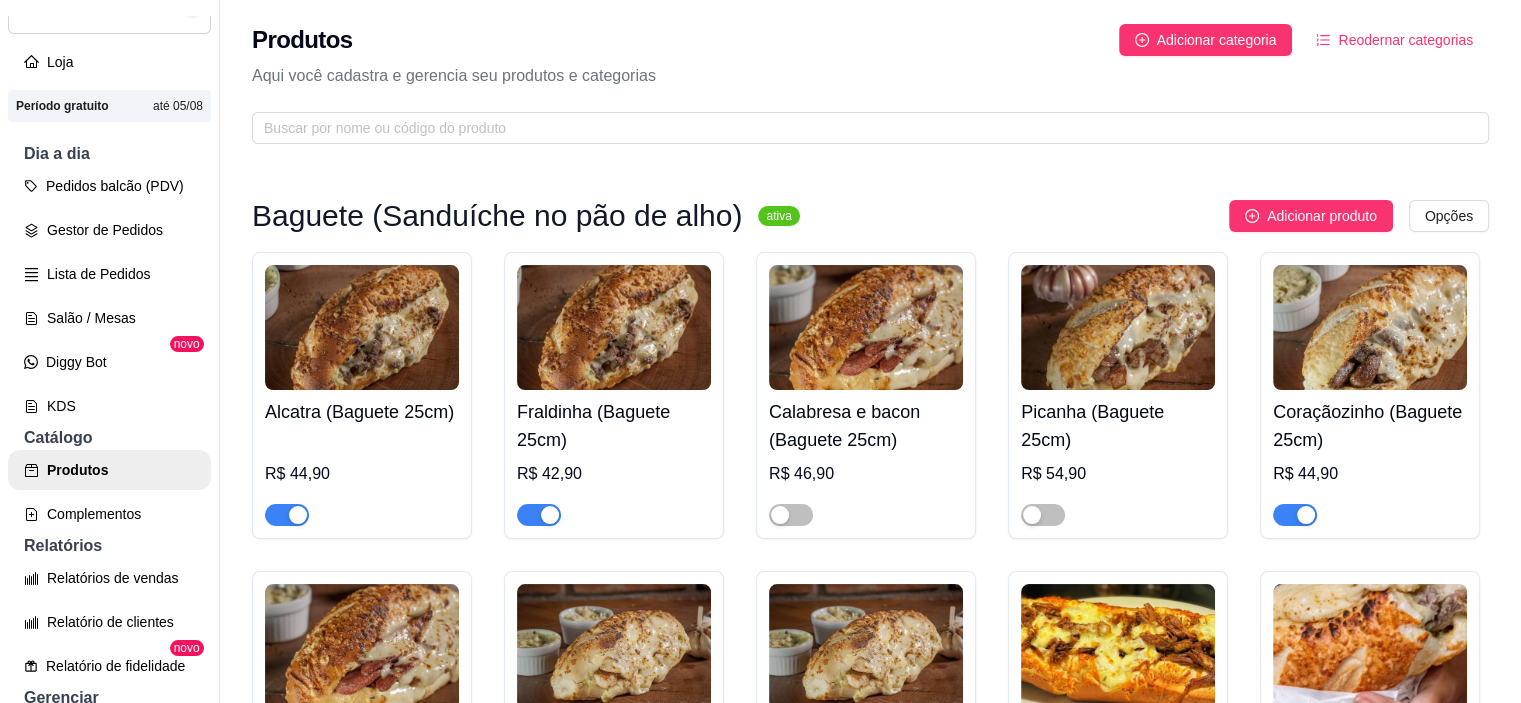 click at bounding box center [550, 515] 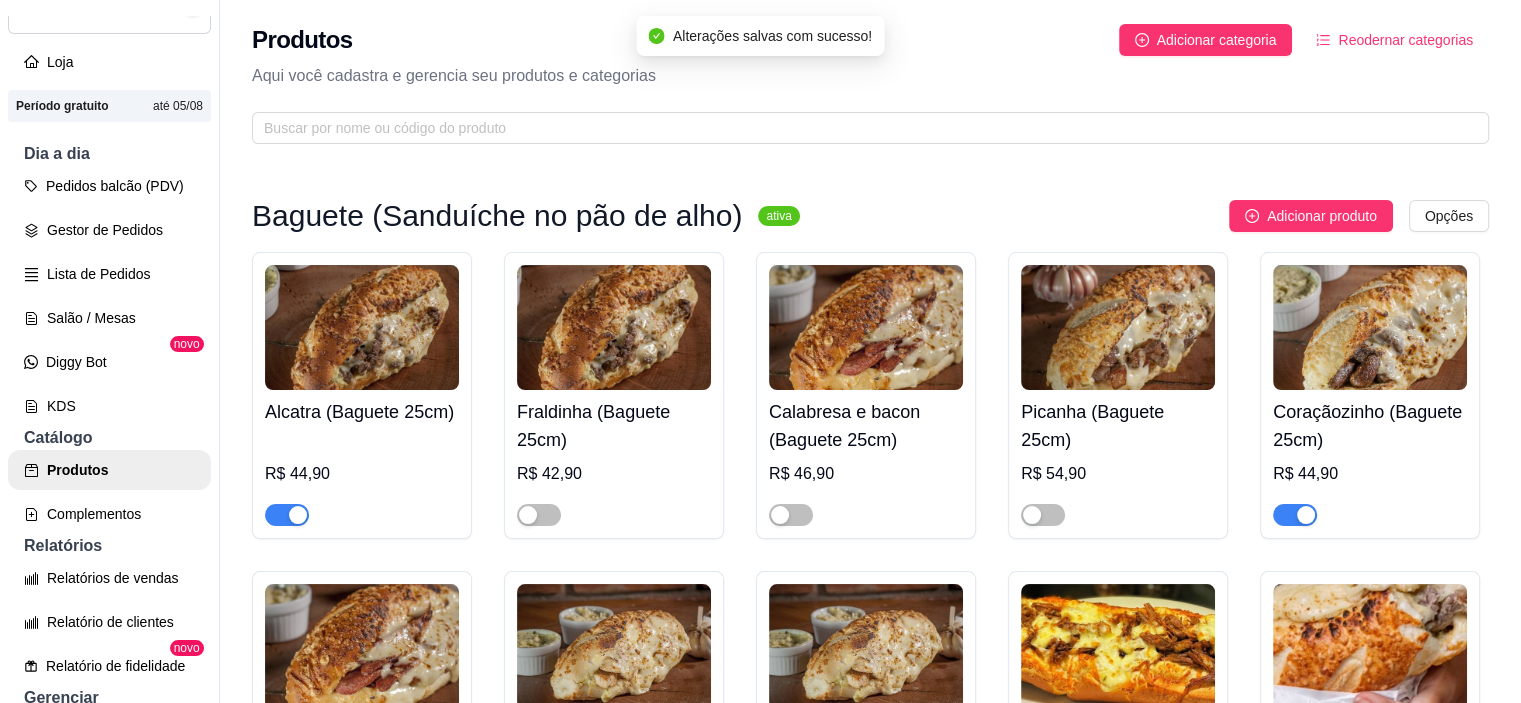 click at bounding box center (298, 515) 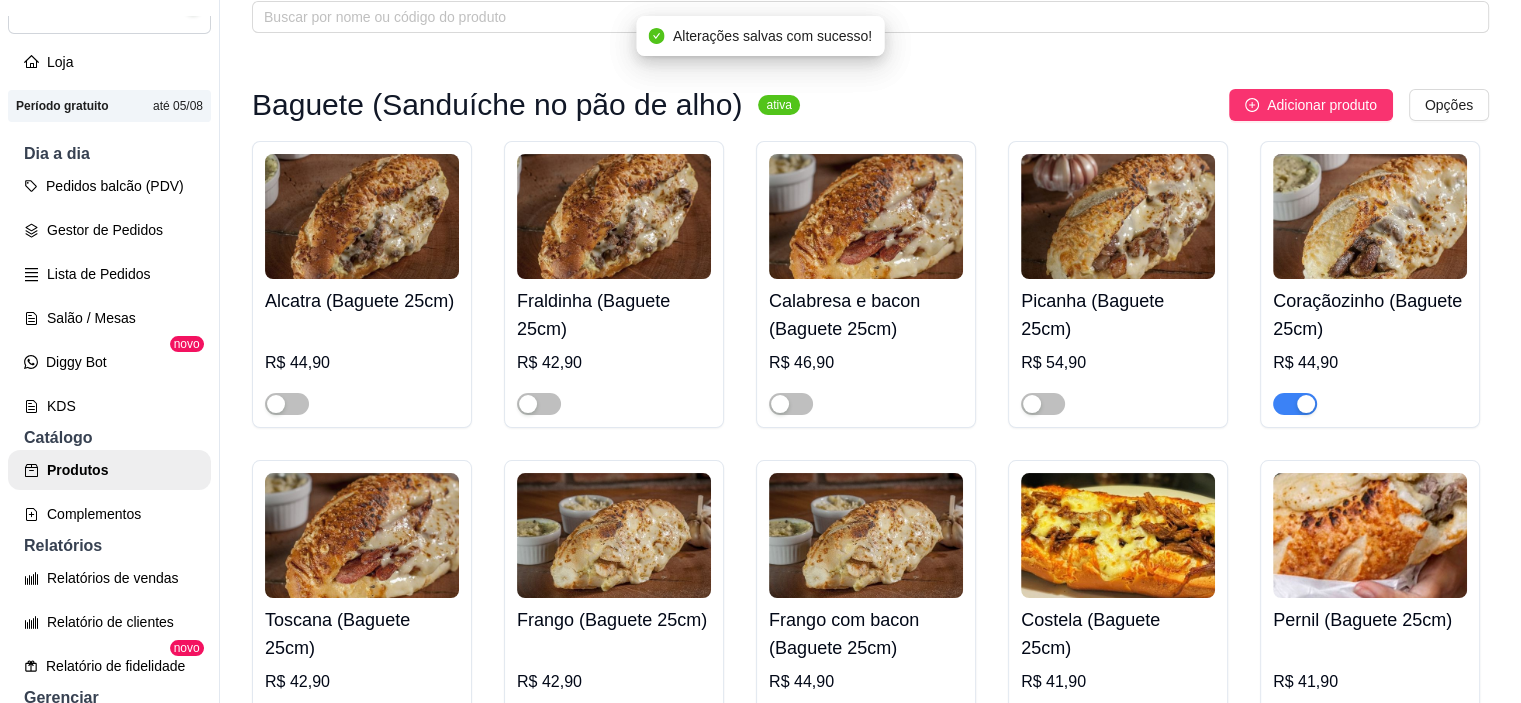 scroll, scrollTop: 400, scrollLeft: 0, axis: vertical 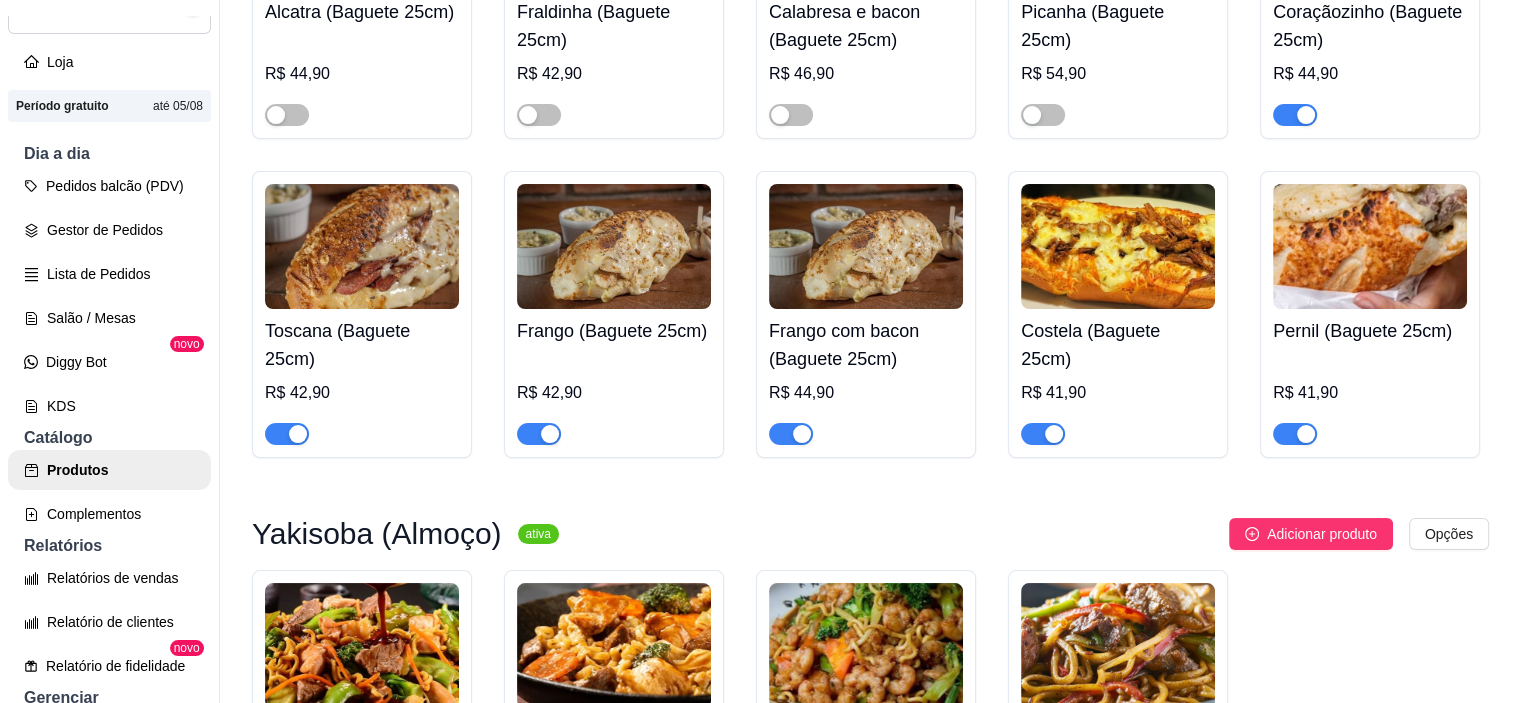click at bounding box center (802, 434) 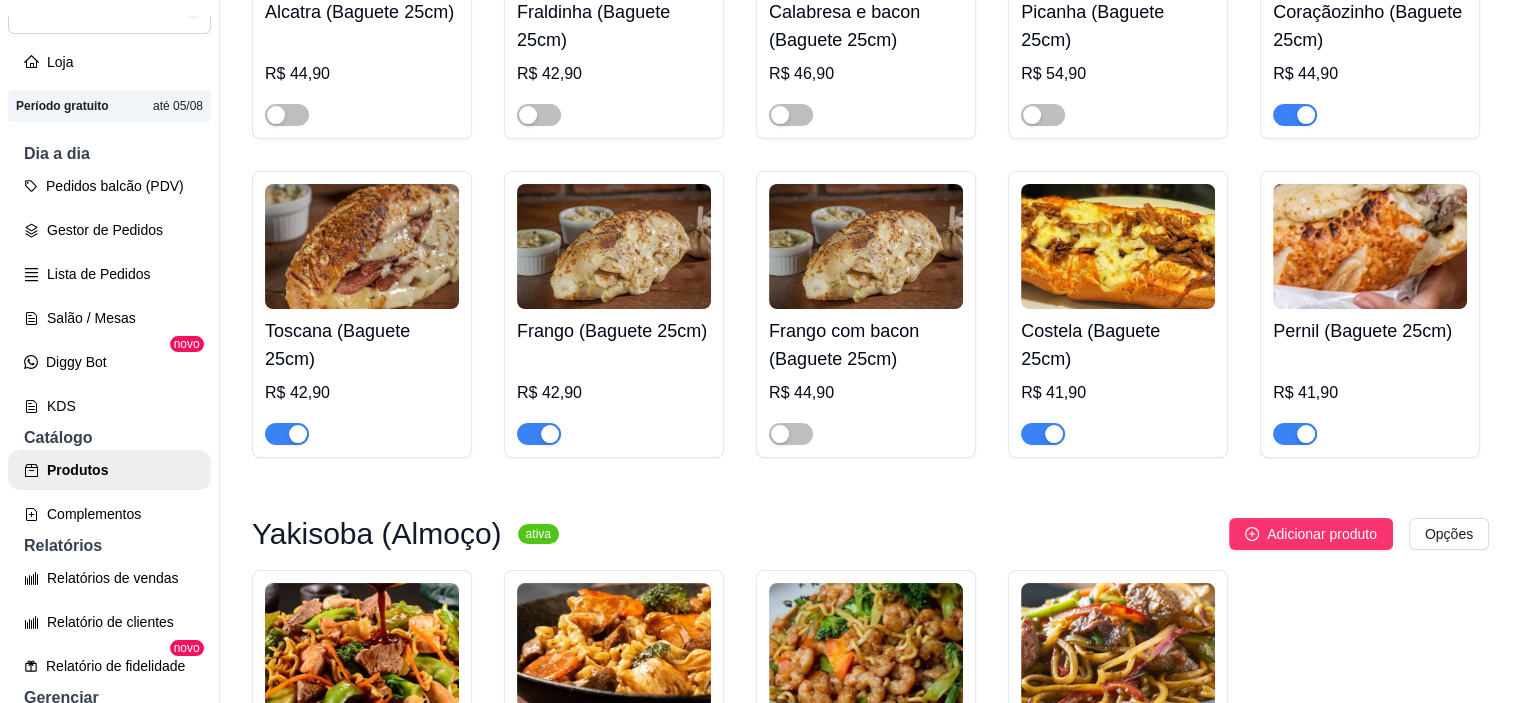 click at bounding box center (550, 434) 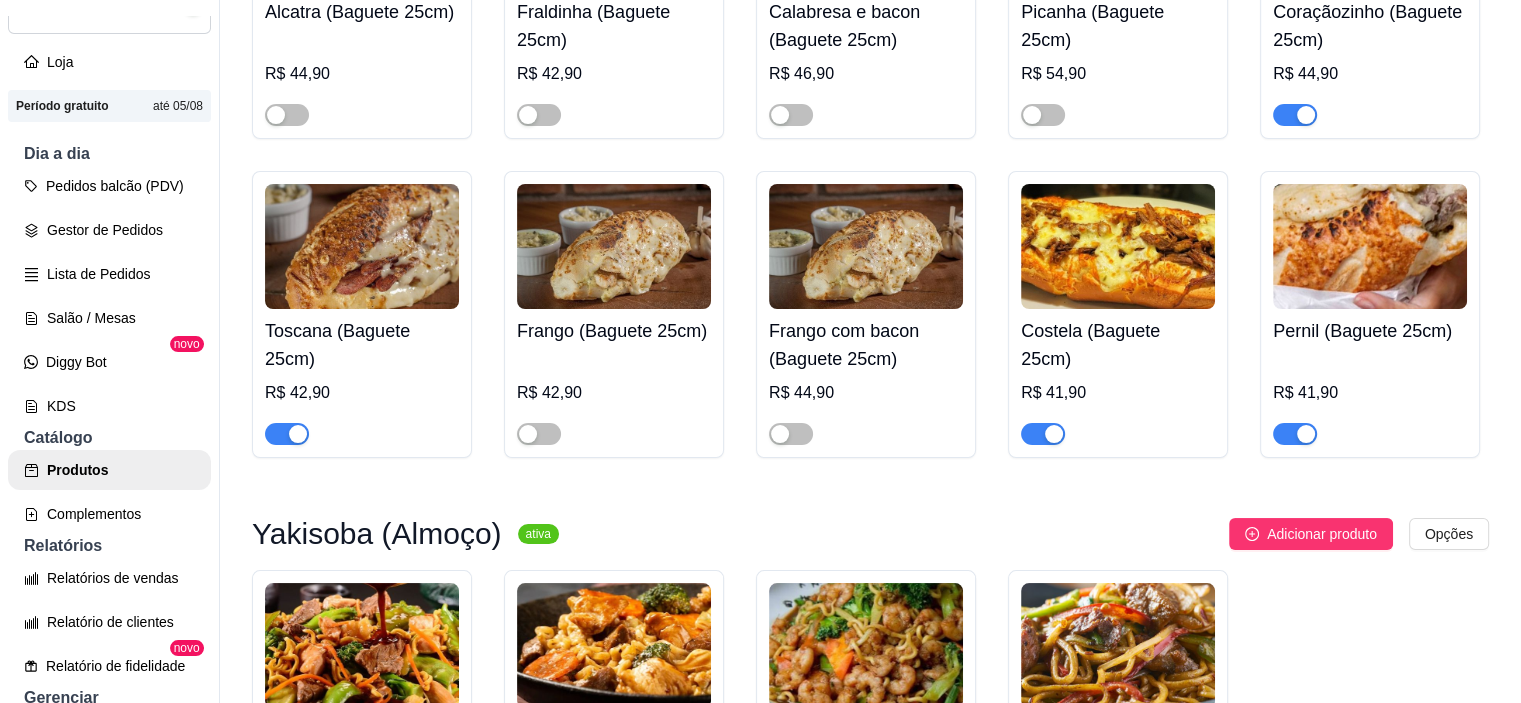 click at bounding box center (298, 434) 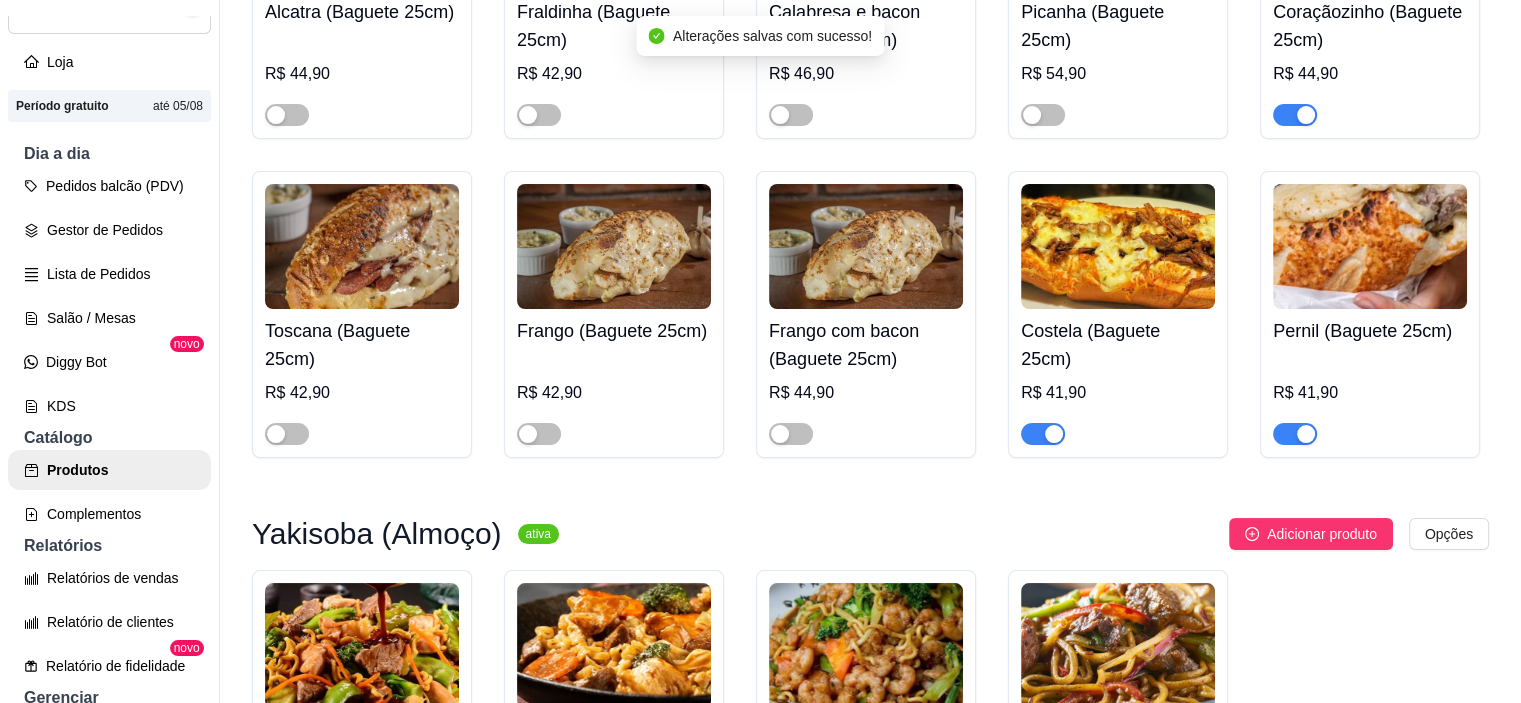 click at bounding box center (1306, 115) 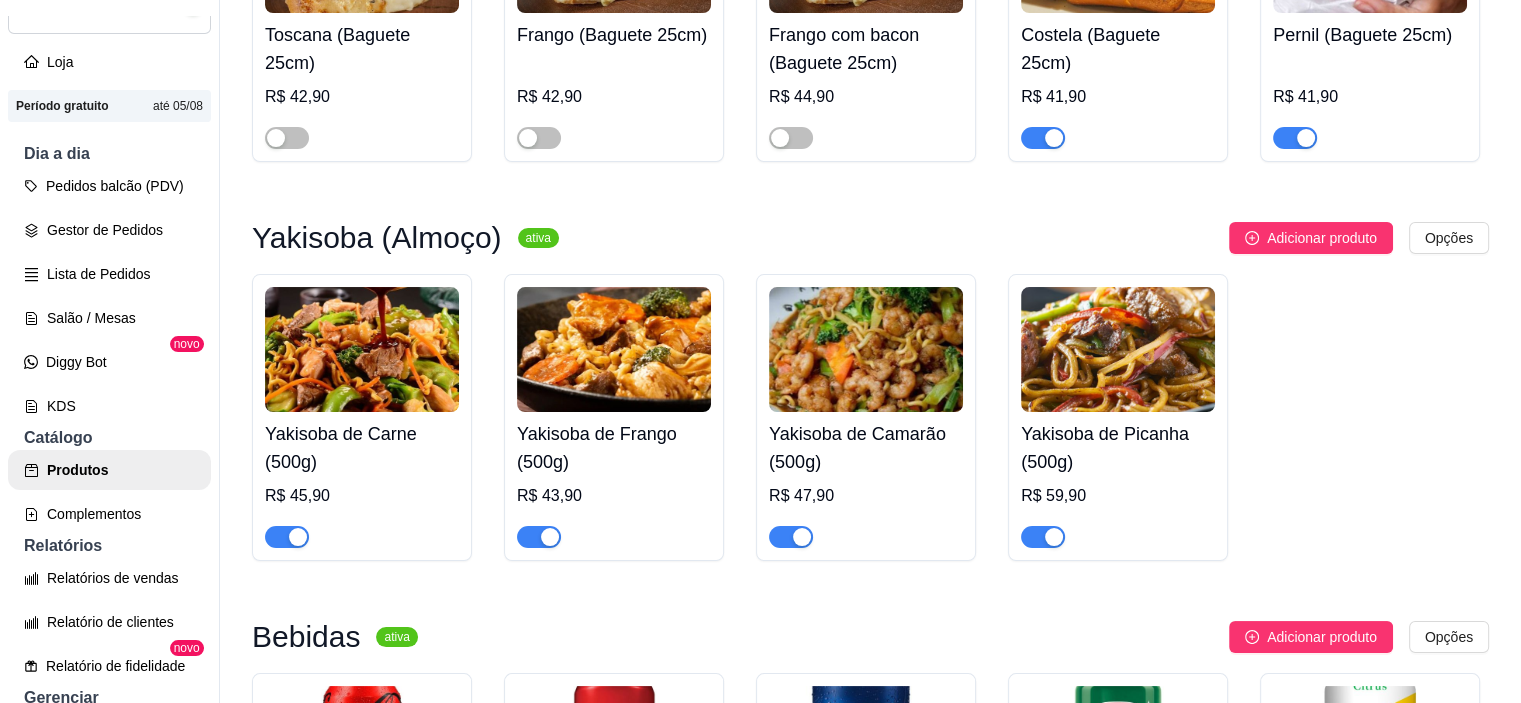 scroll, scrollTop: 700, scrollLeft: 0, axis: vertical 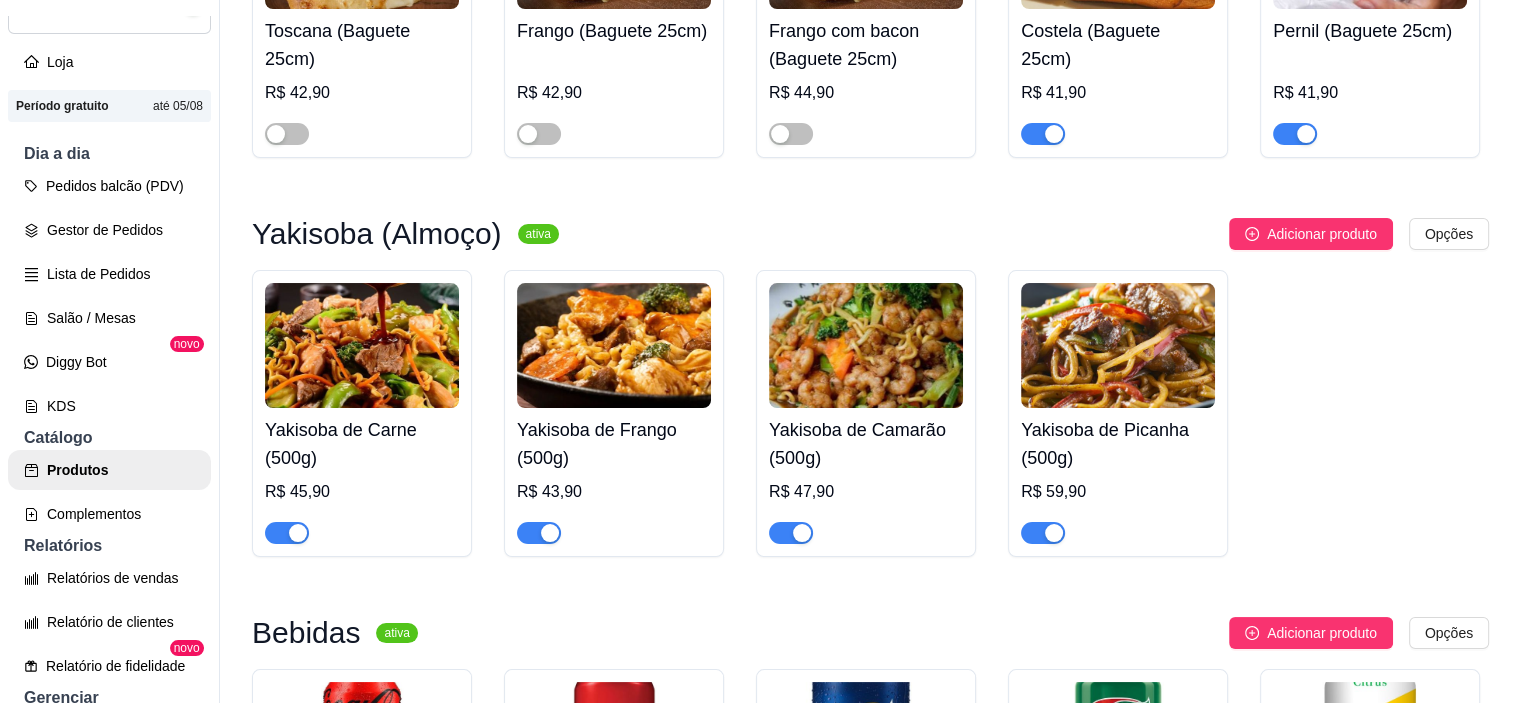 click at bounding box center (1295, 134) 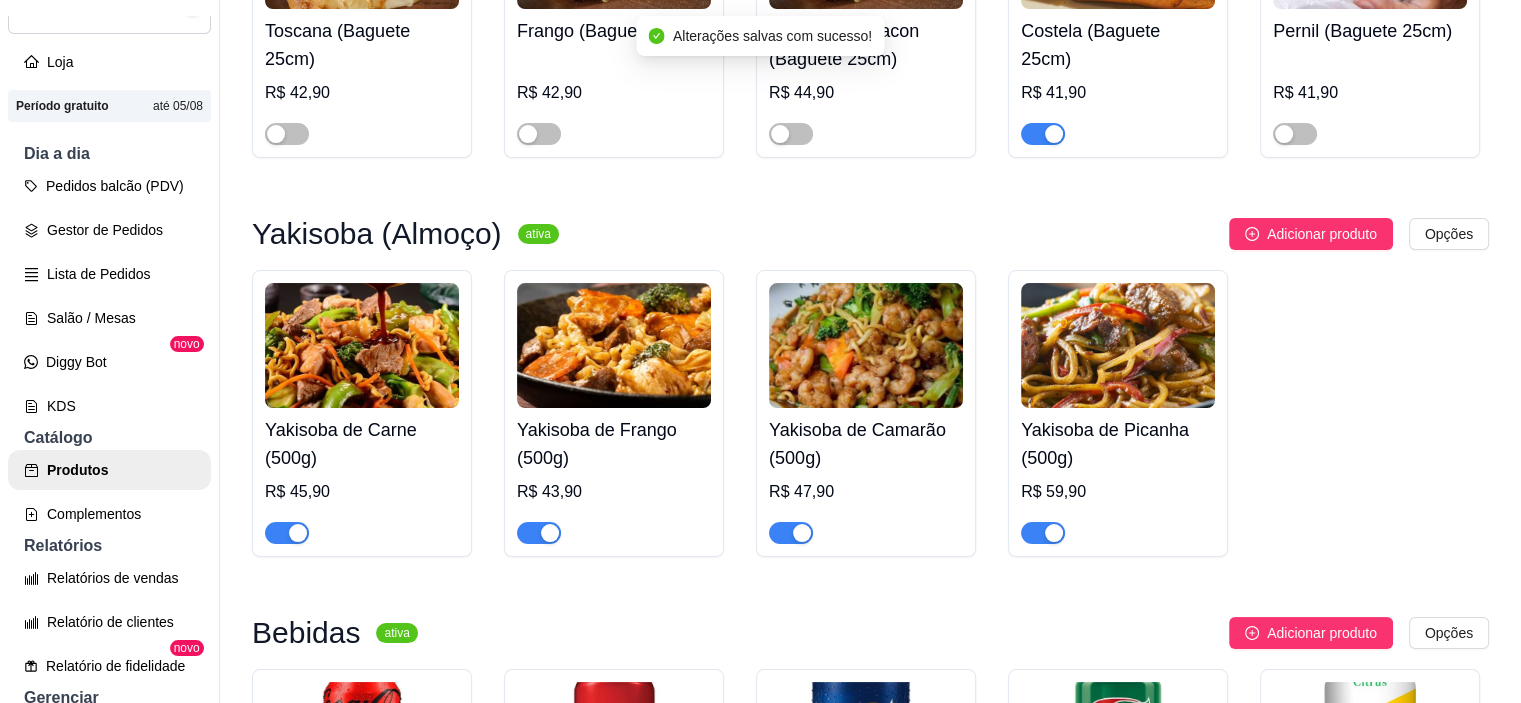 click at bounding box center (1054, 134) 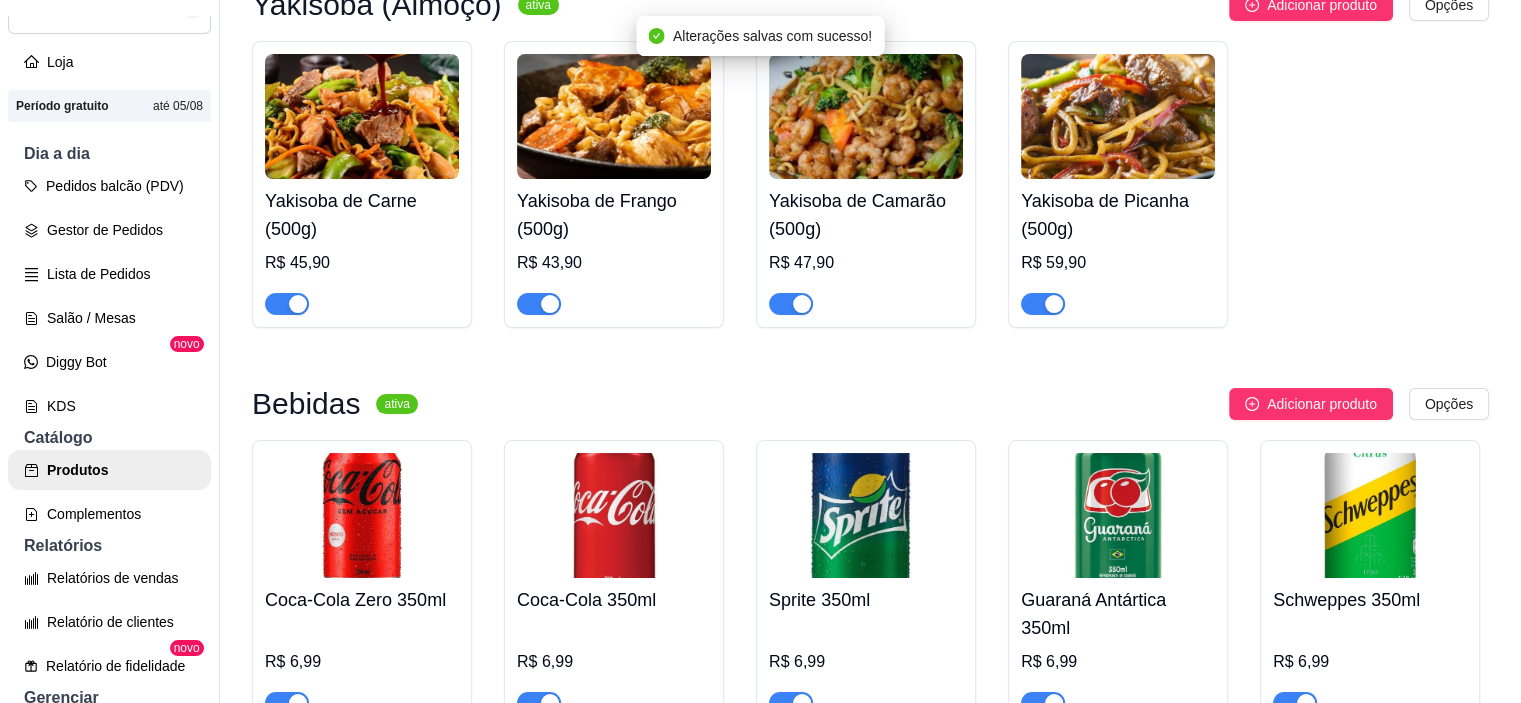 scroll, scrollTop: 1000, scrollLeft: 0, axis: vertical 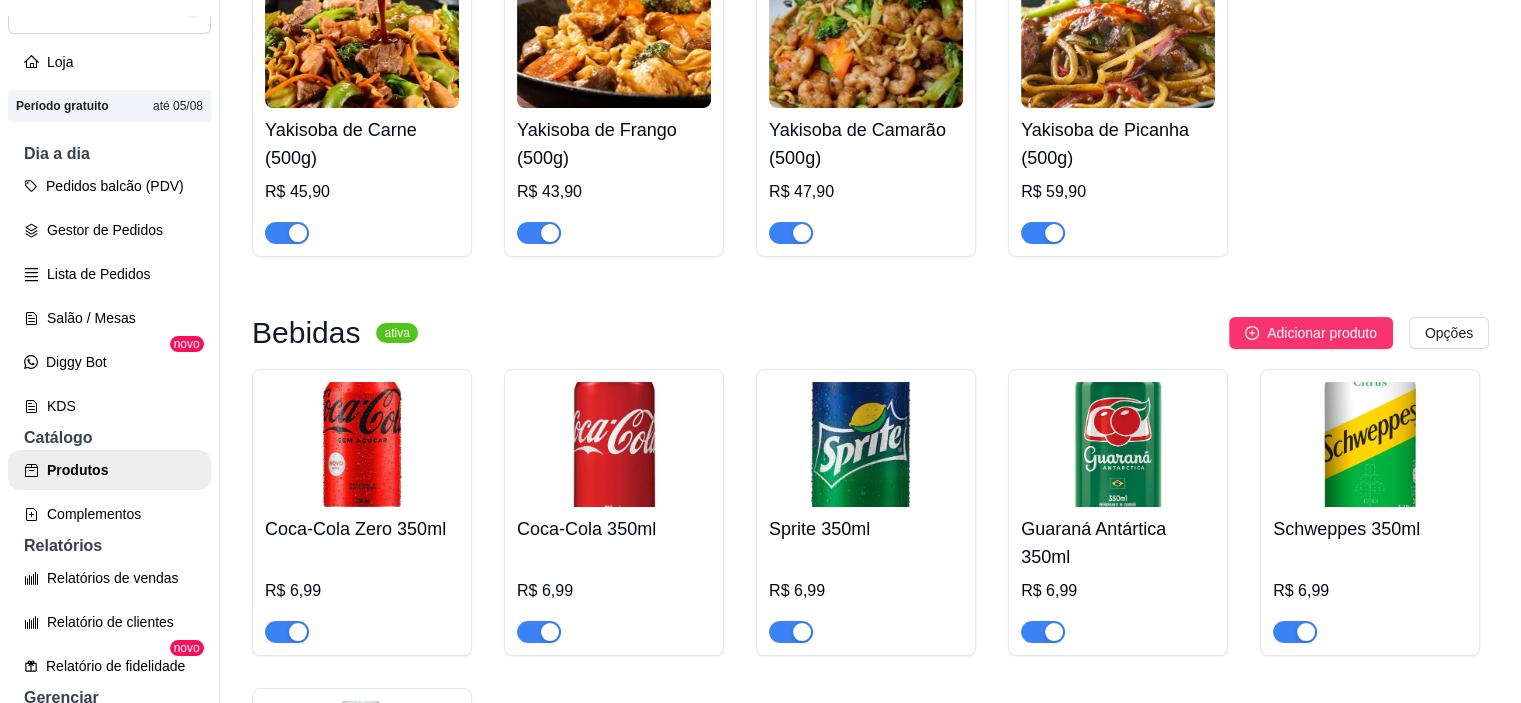 click at bounding box center [1054, 233] 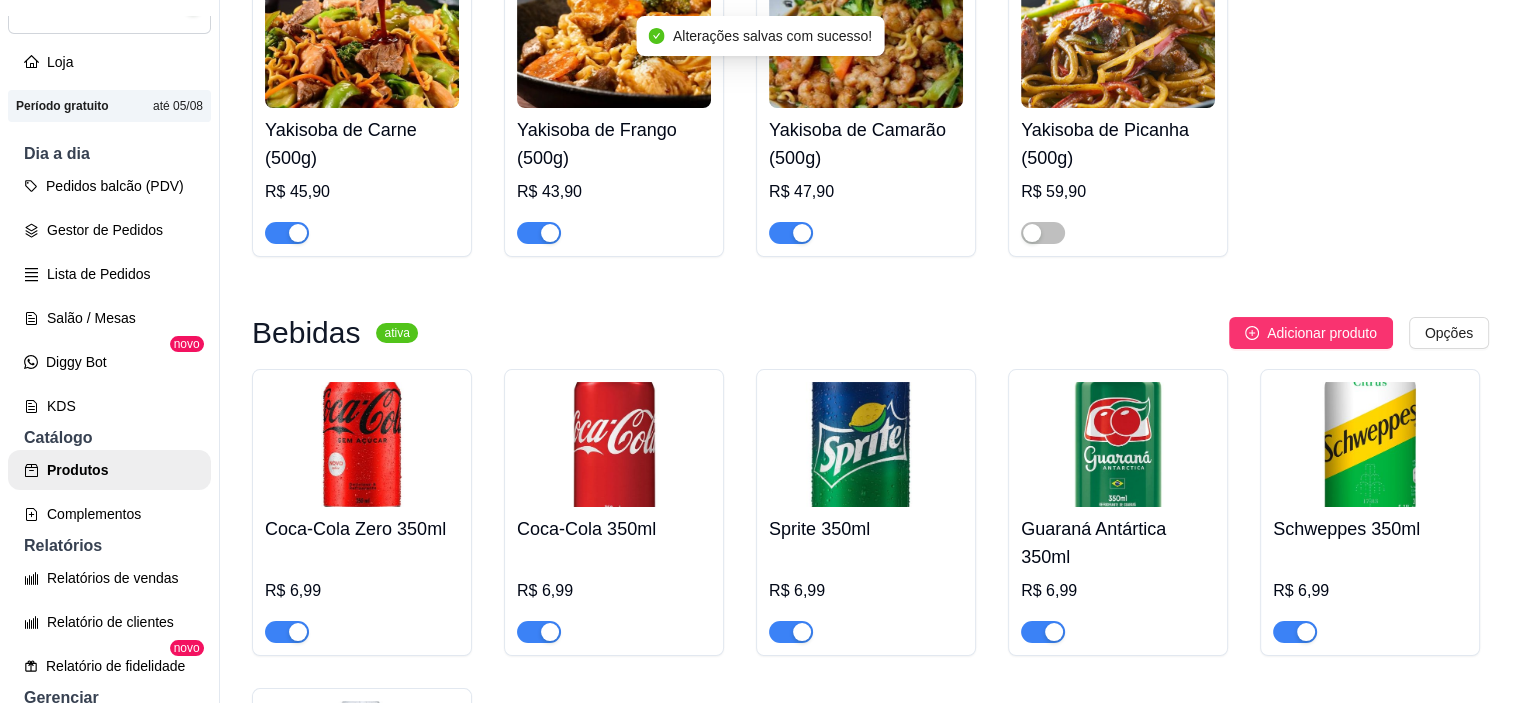 click at bounding box center [802, 233] 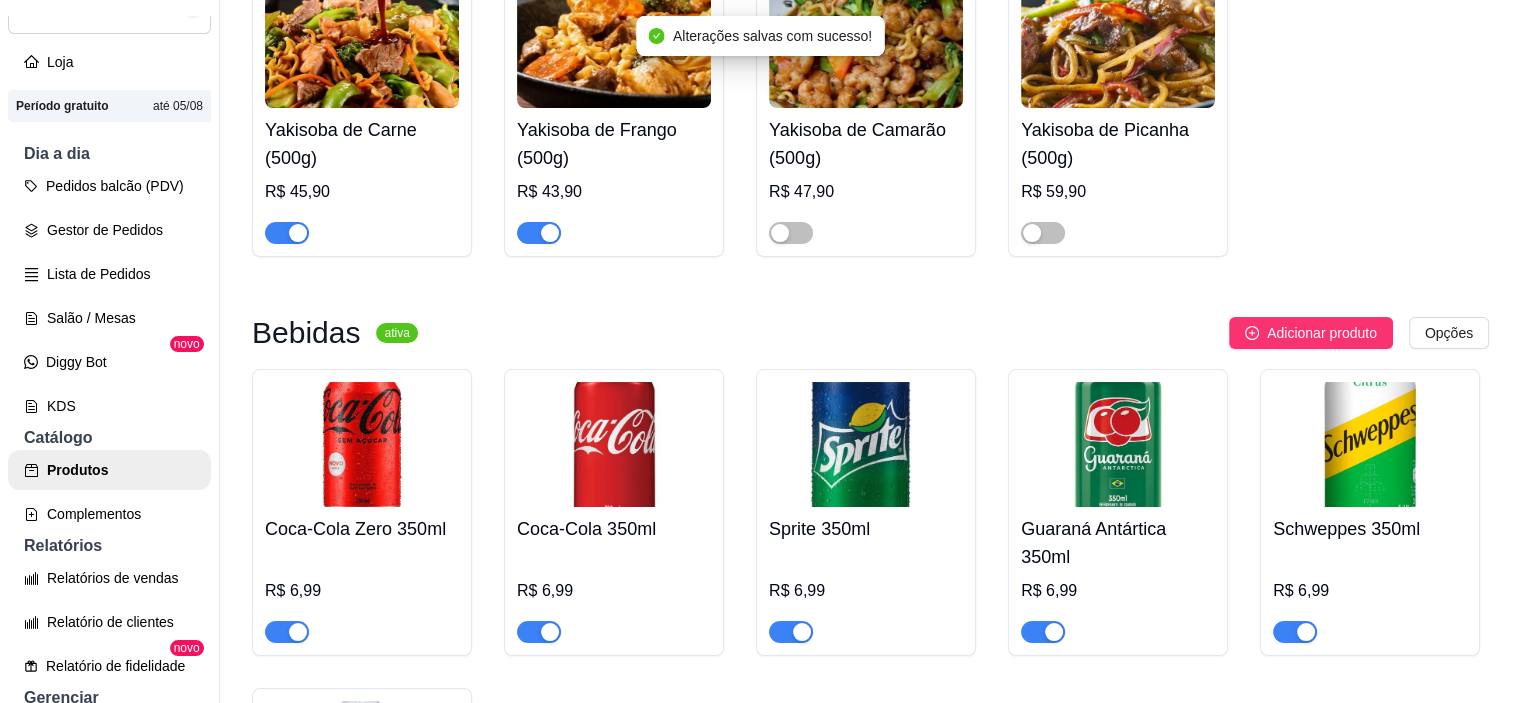 click at bounding box center (550, 233) 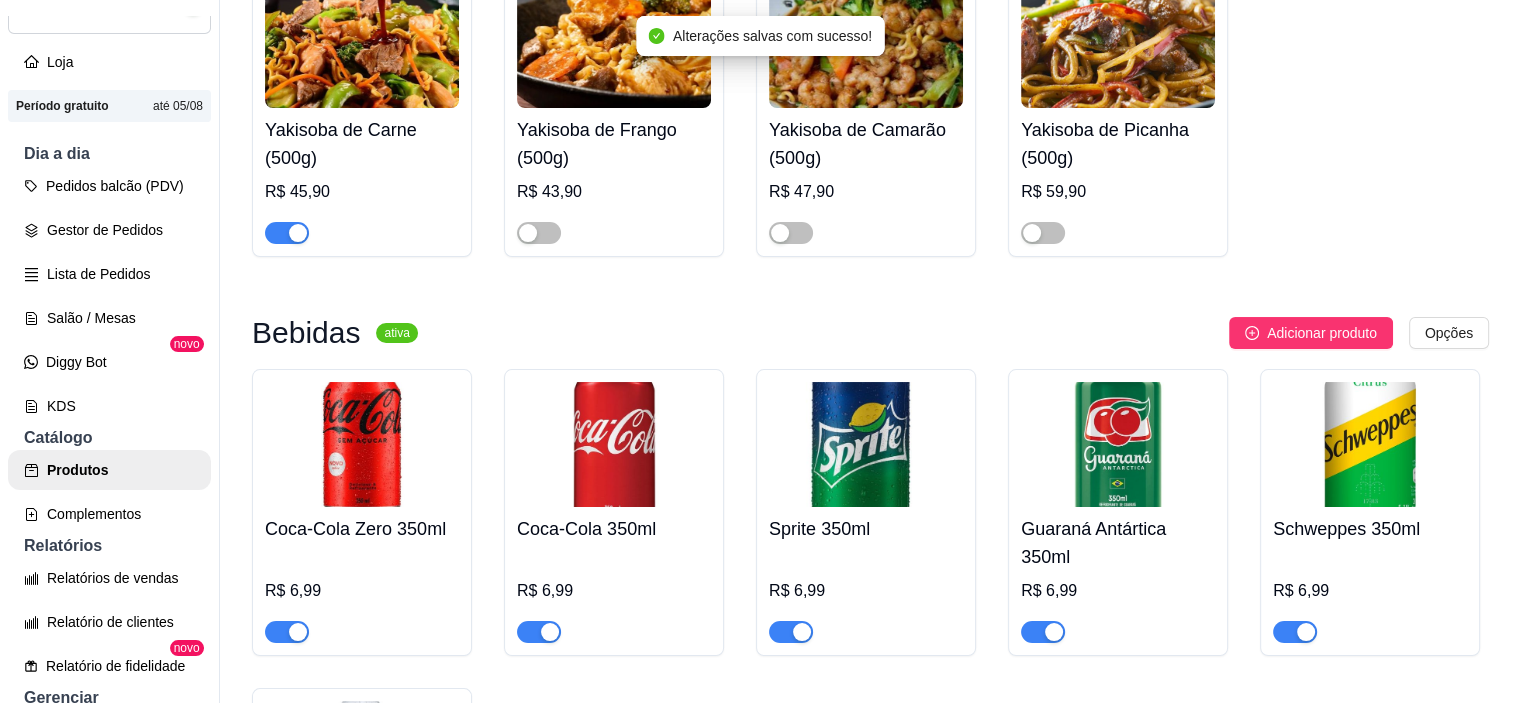 click at bounding box center [298, 233] 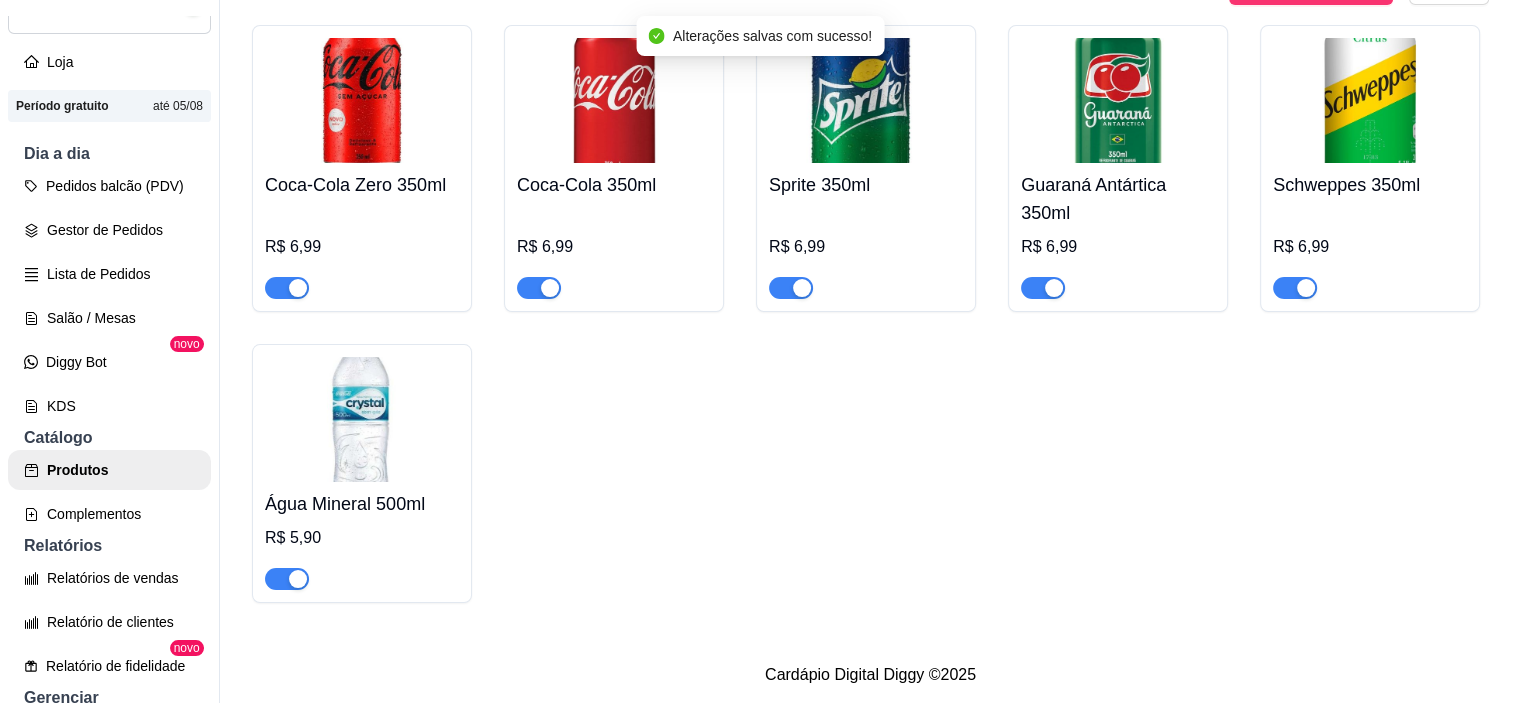 scroll, scrollTop: 1600, scrollLeft: 0, axis: vertical 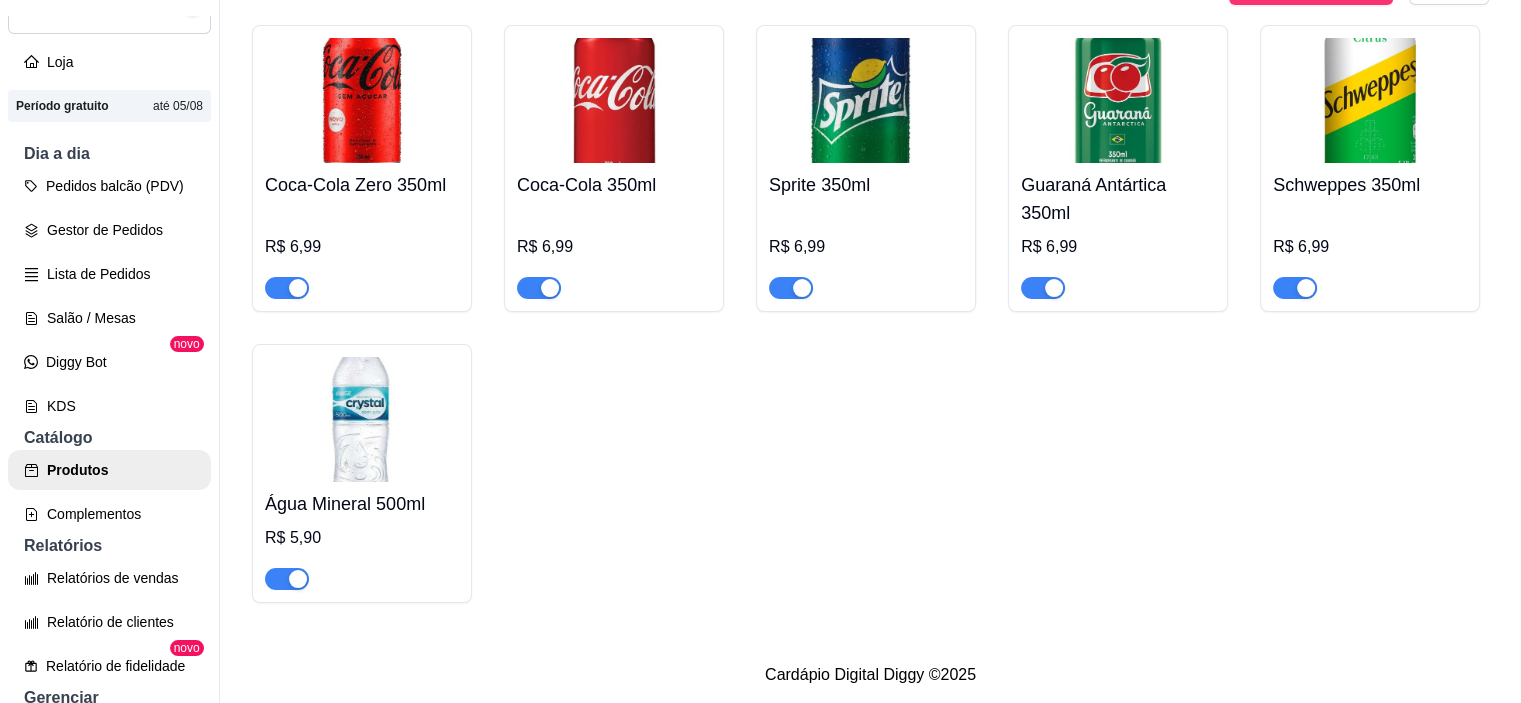 click at bounding box center (1054, 288) 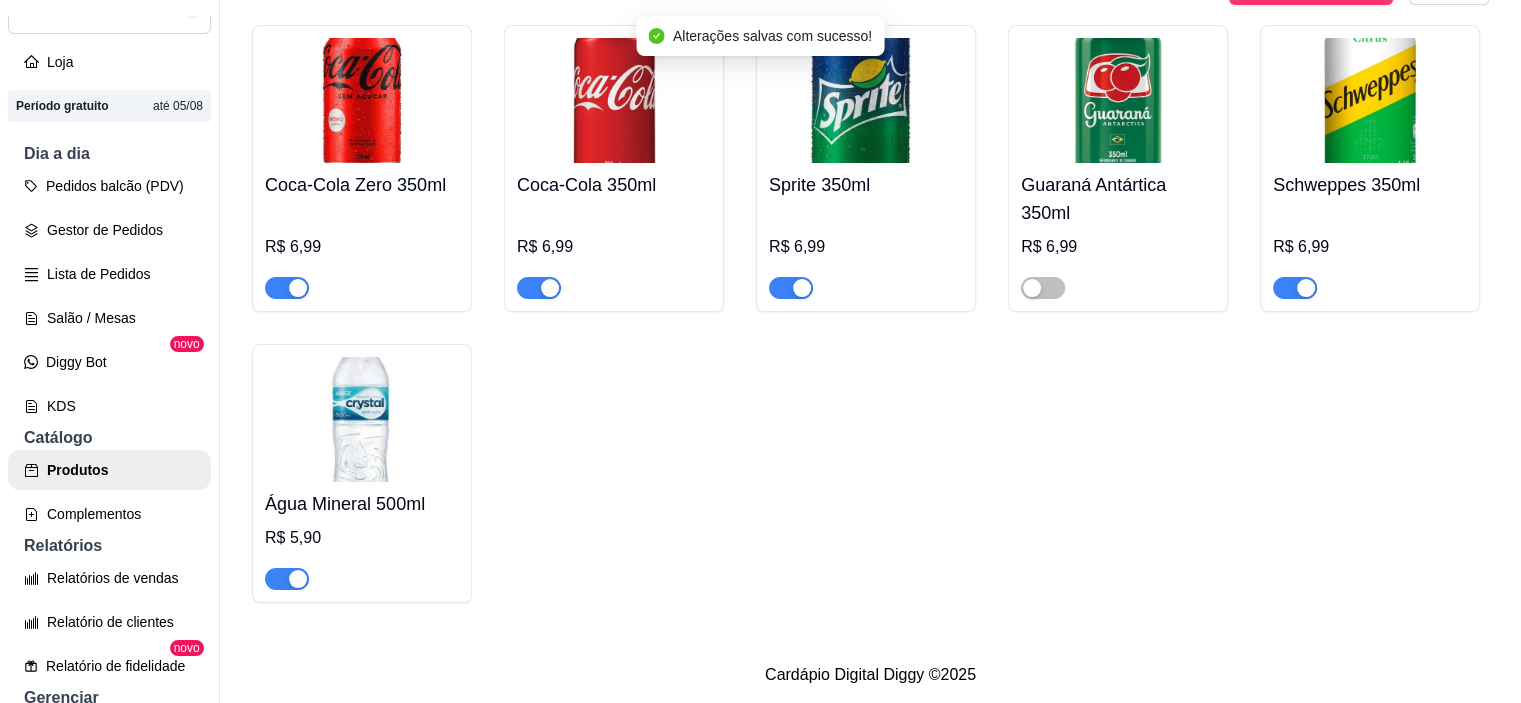 click at bounding box center [802, 288] 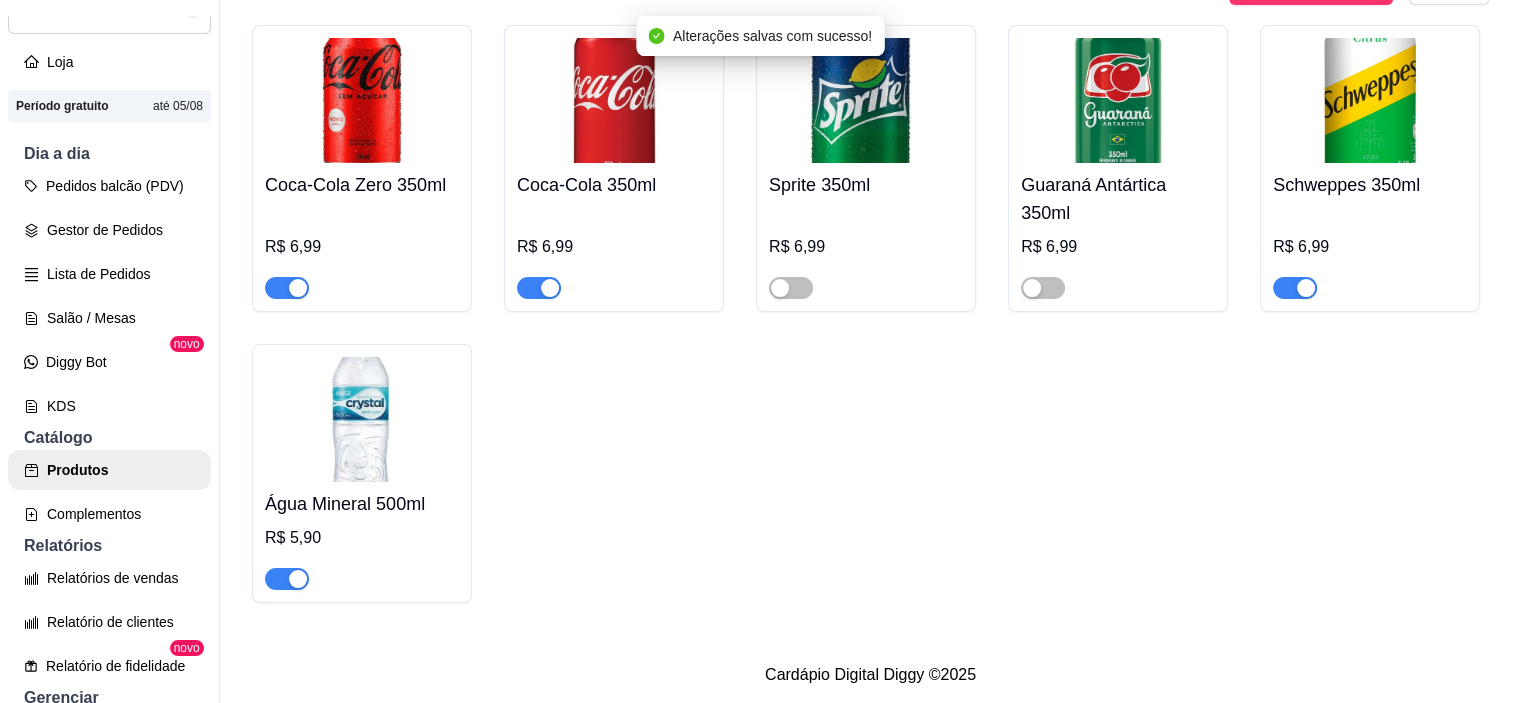 click at bounding box center (550, 288) 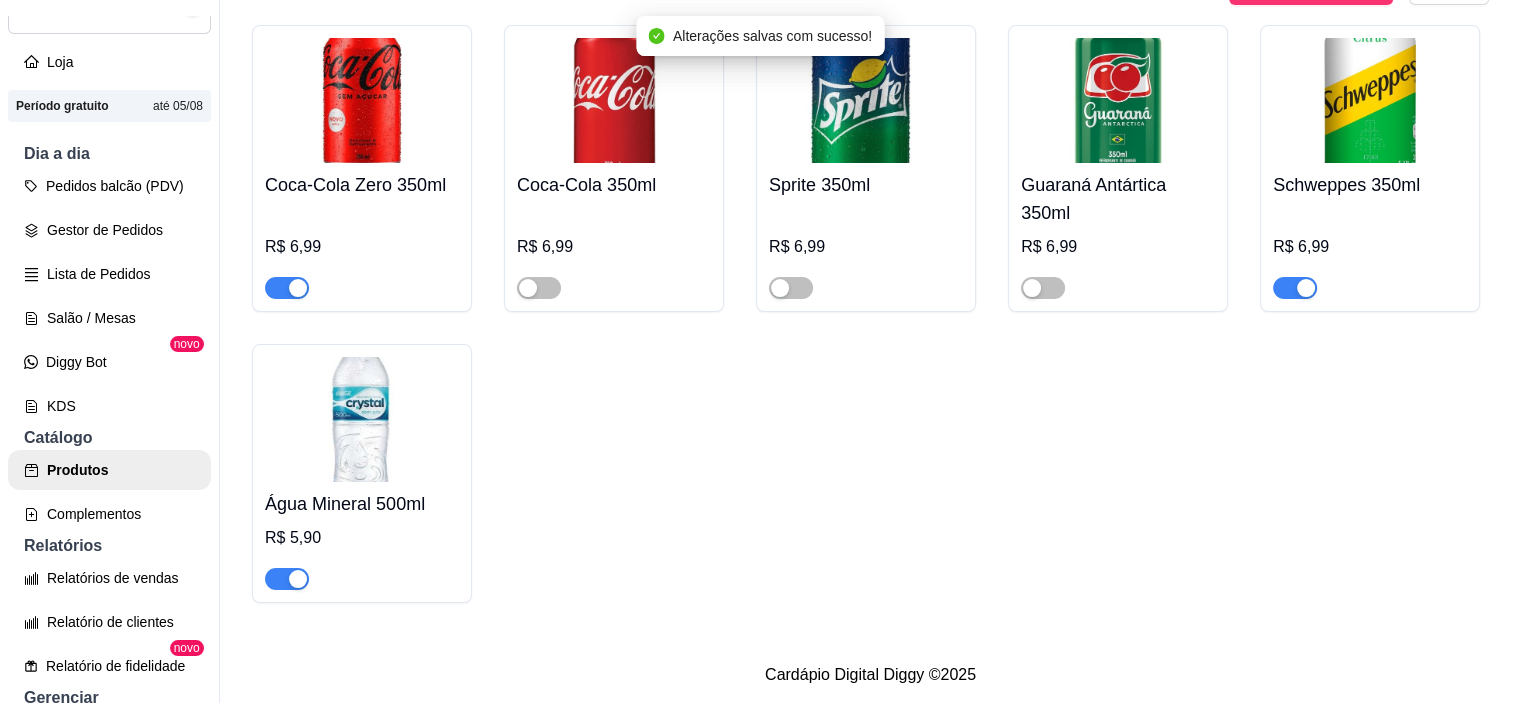click at bounding box center [298, 288] 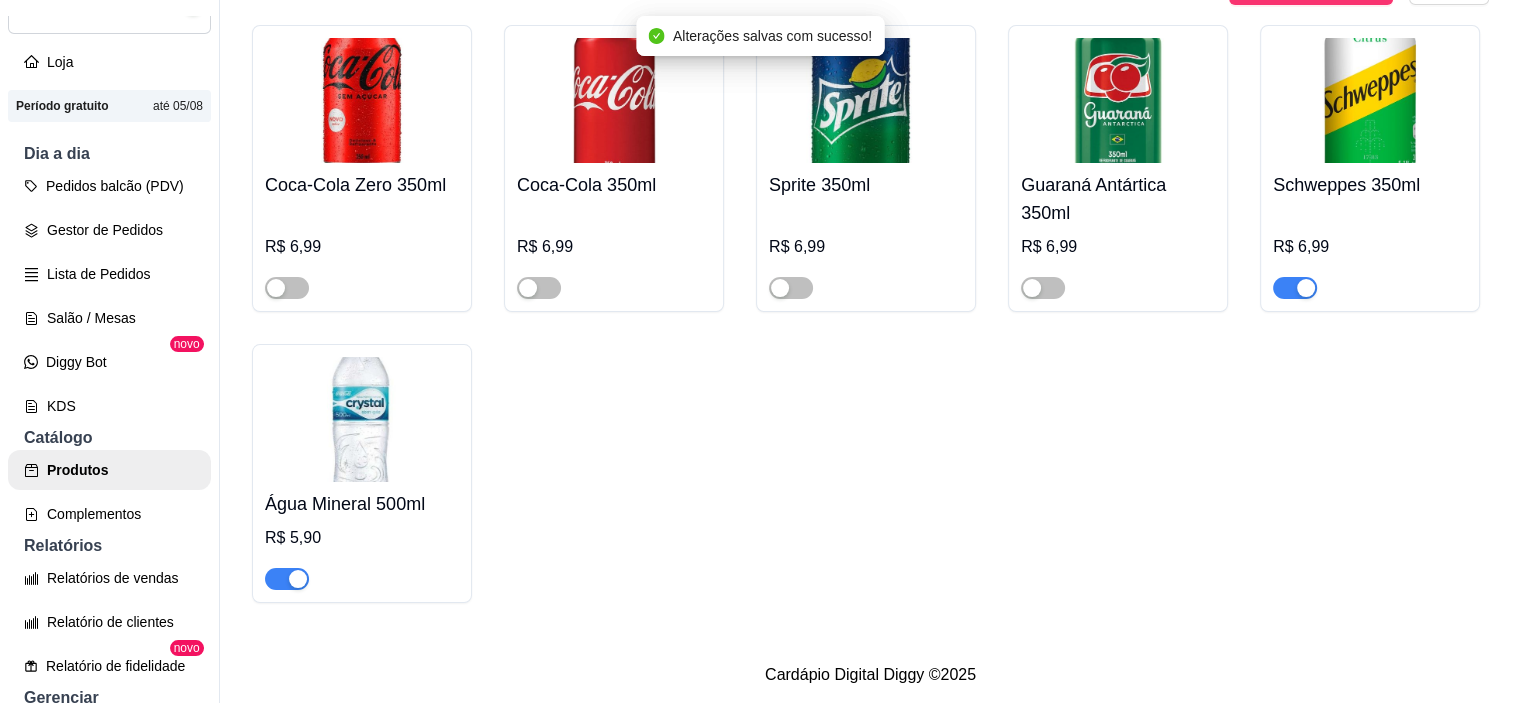 click at bounding box center [298, 579] 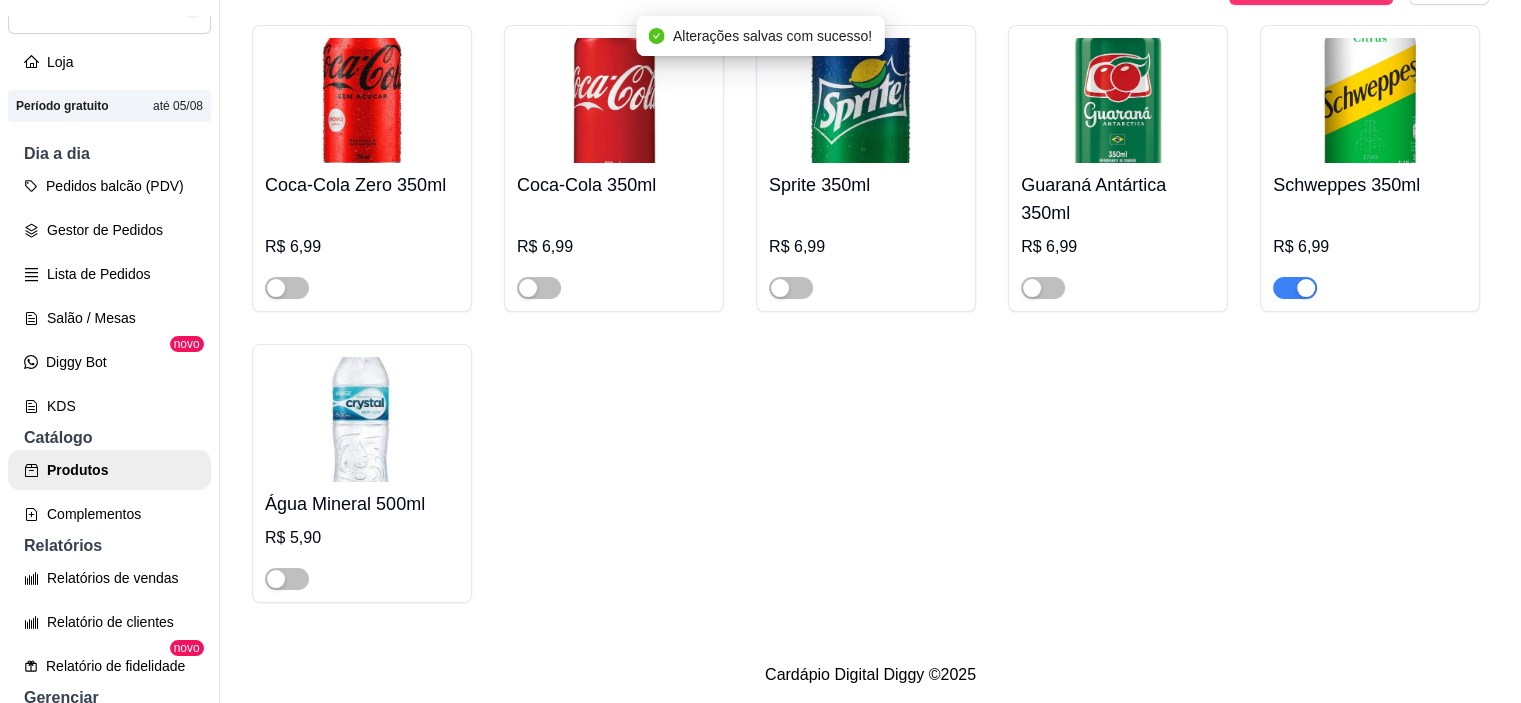 click at bounding box center (1306, 288) 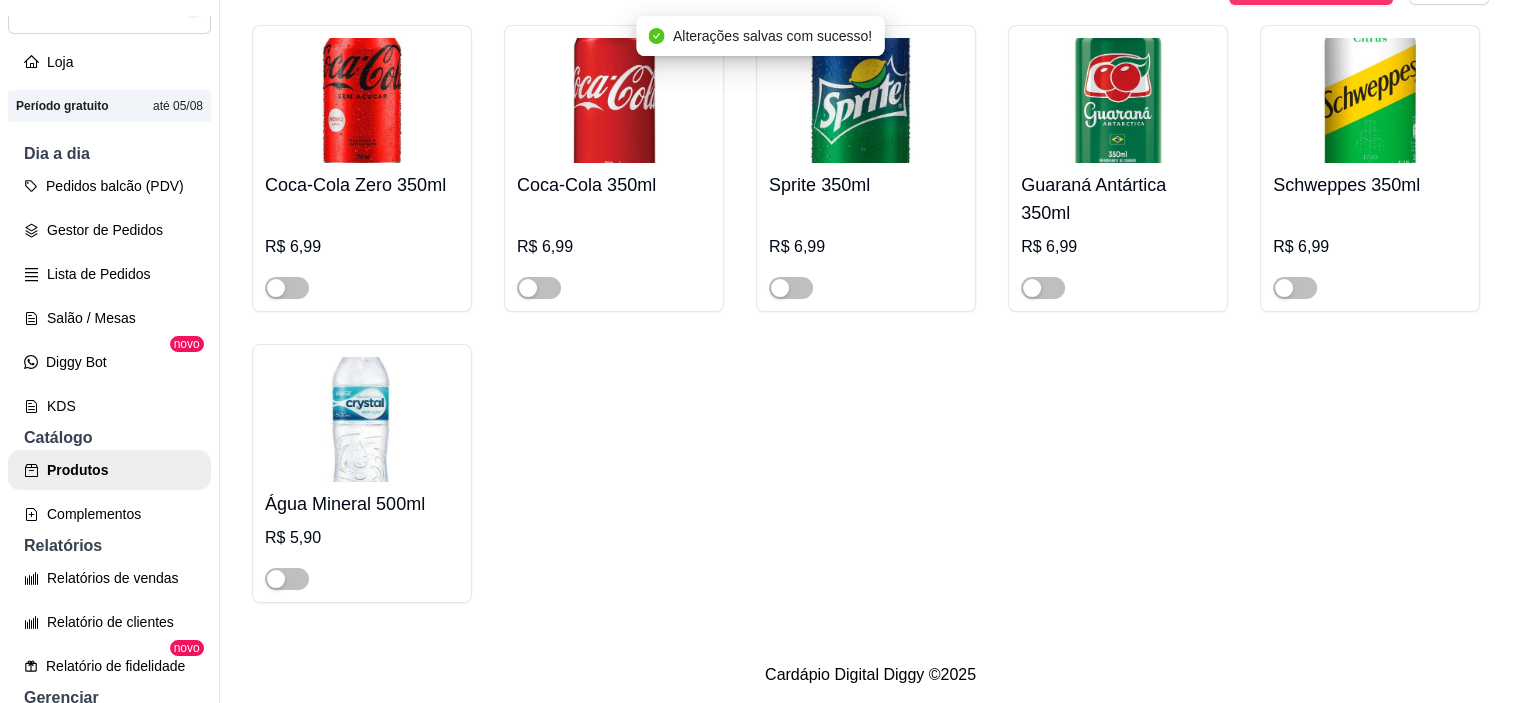 scroll, scrollTop: 1656, scrollLeft: 0, axis: vertical 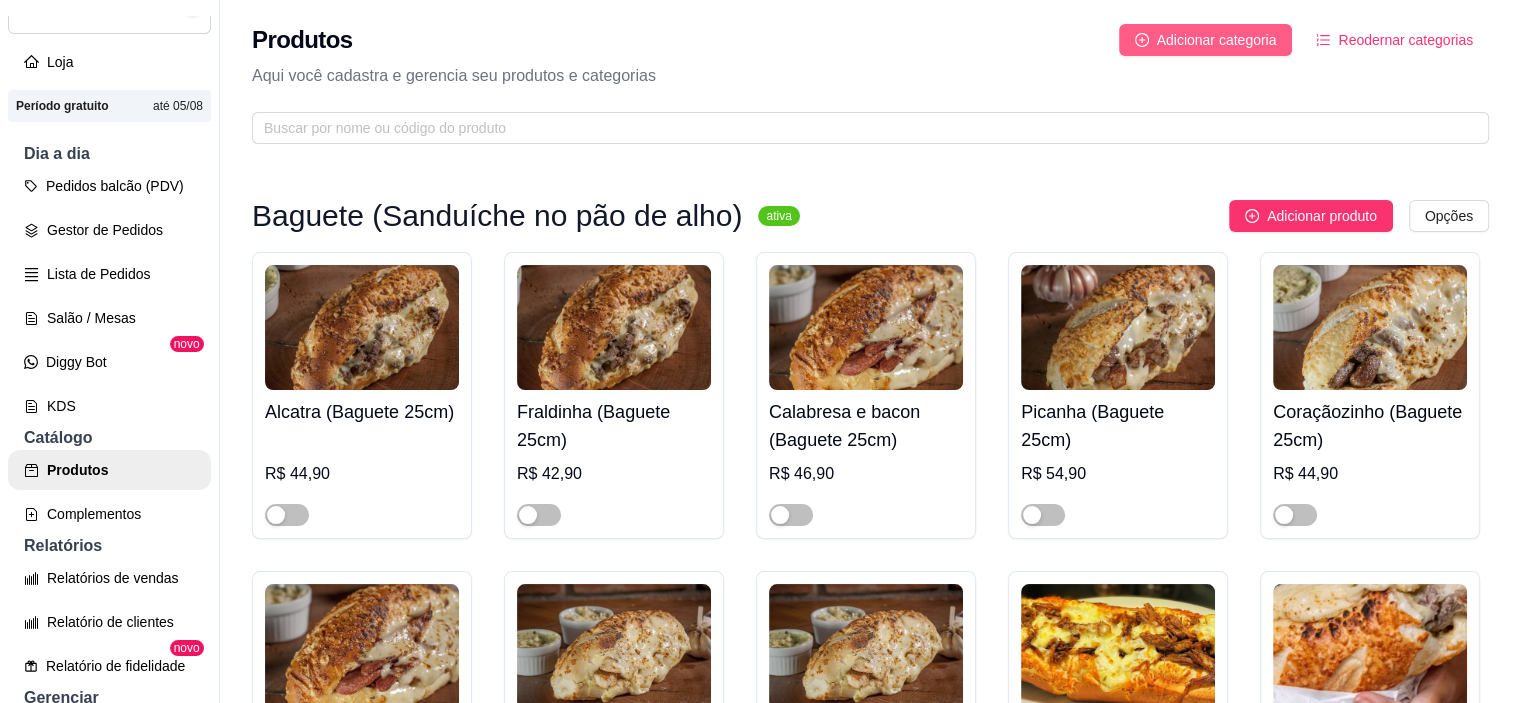 click on "Adicionar categoria" at bounding box center (1217, 40) 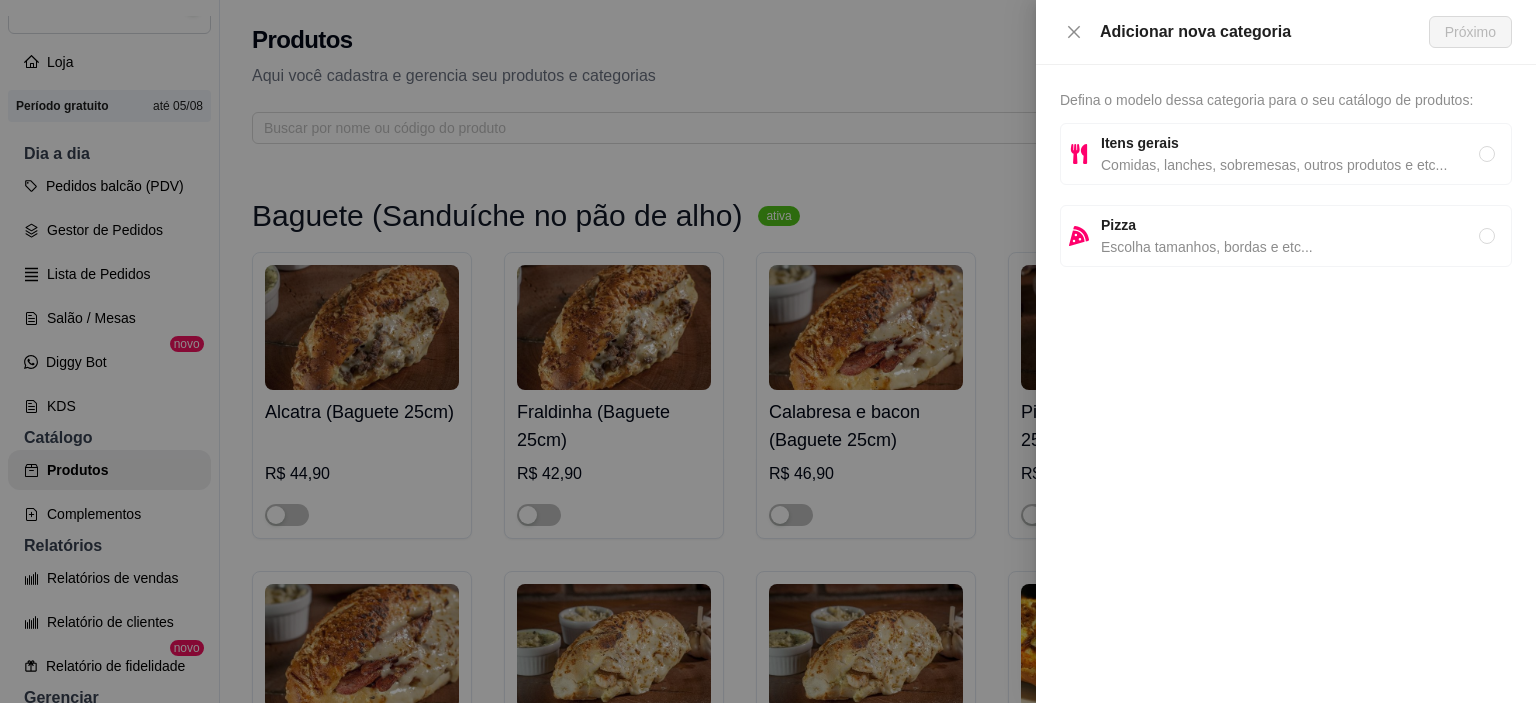 click on "Comidas, lanches, sobremesas, outros produtos e etc..." at bounding box center [1290, 165] 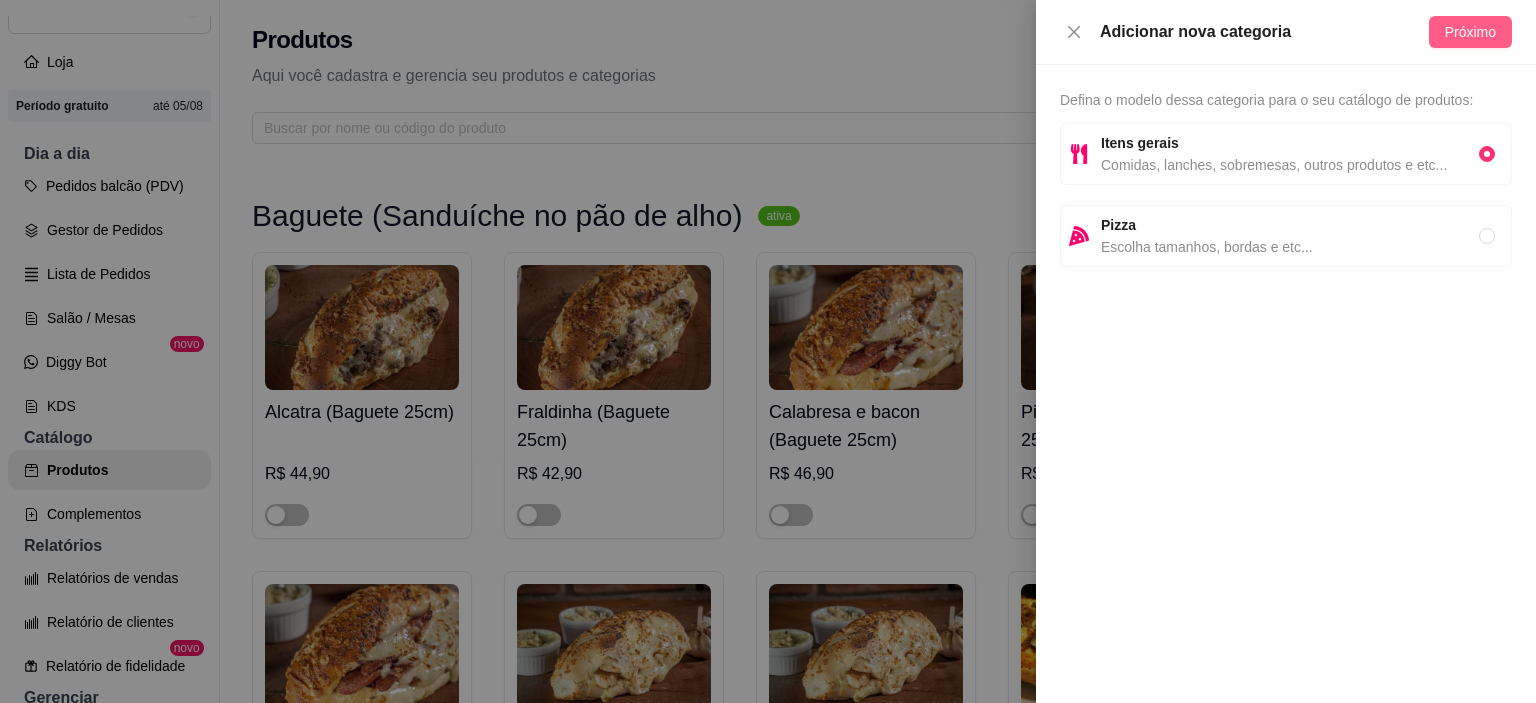 click on "Próximo" at bounding box center [1470, 32] 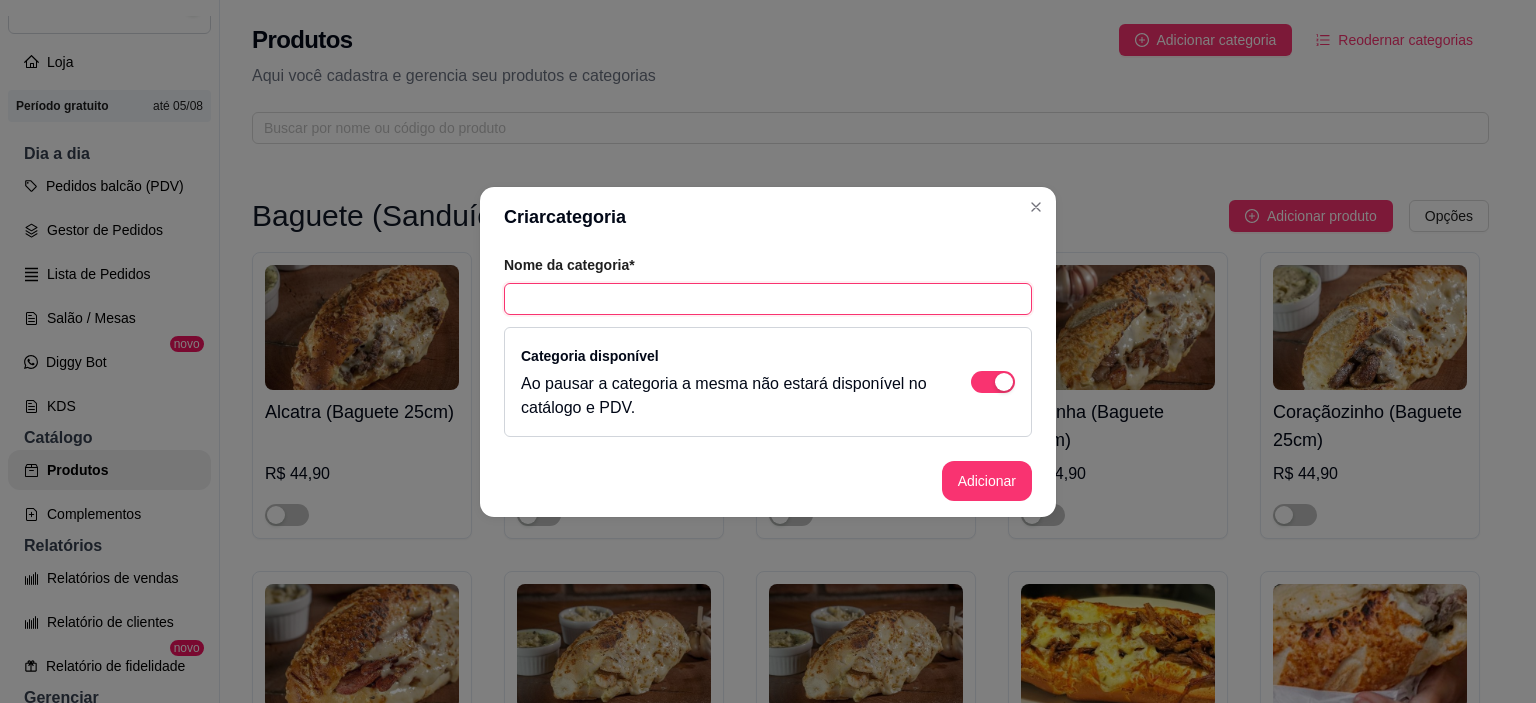 click at bounding box center (768, 299) 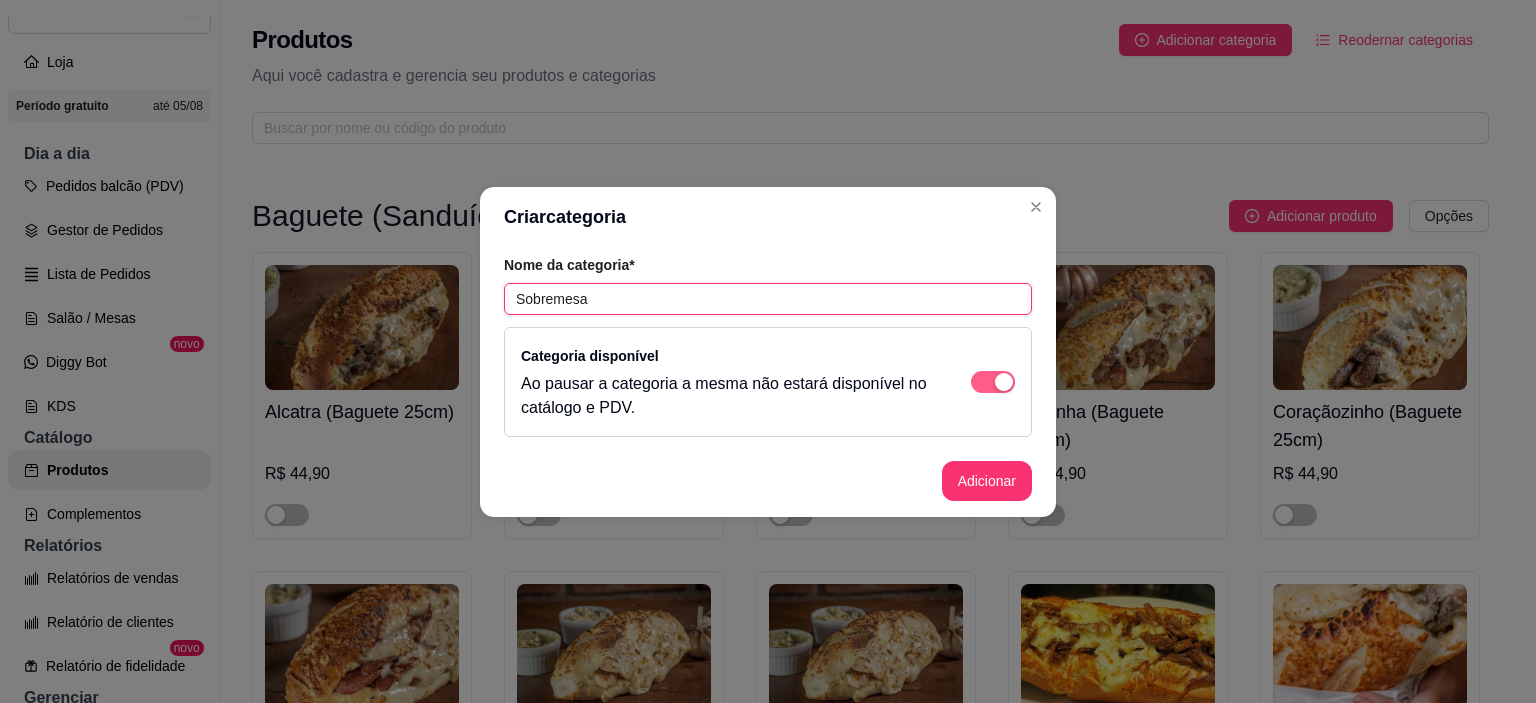 type on "Sobremesa" 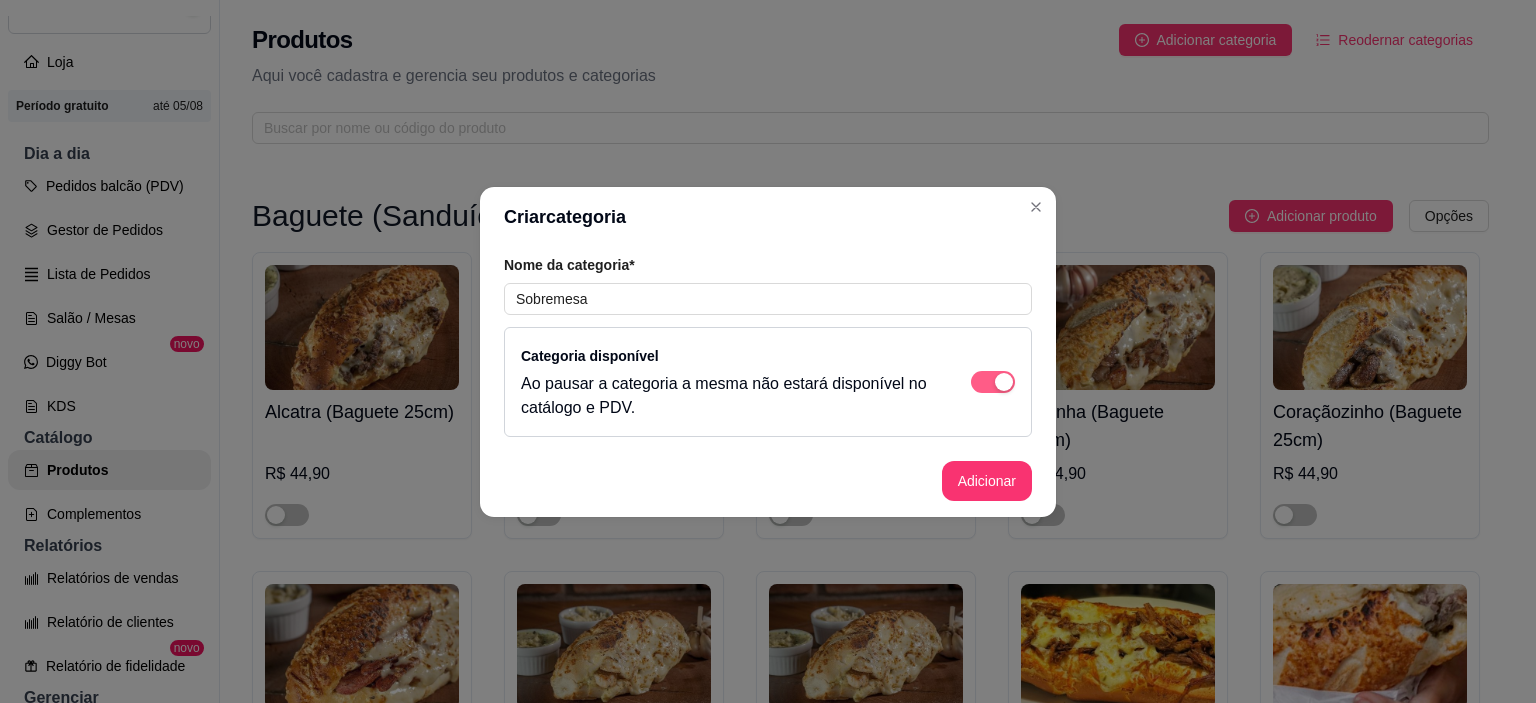 click at bounding box center [1004, 382] 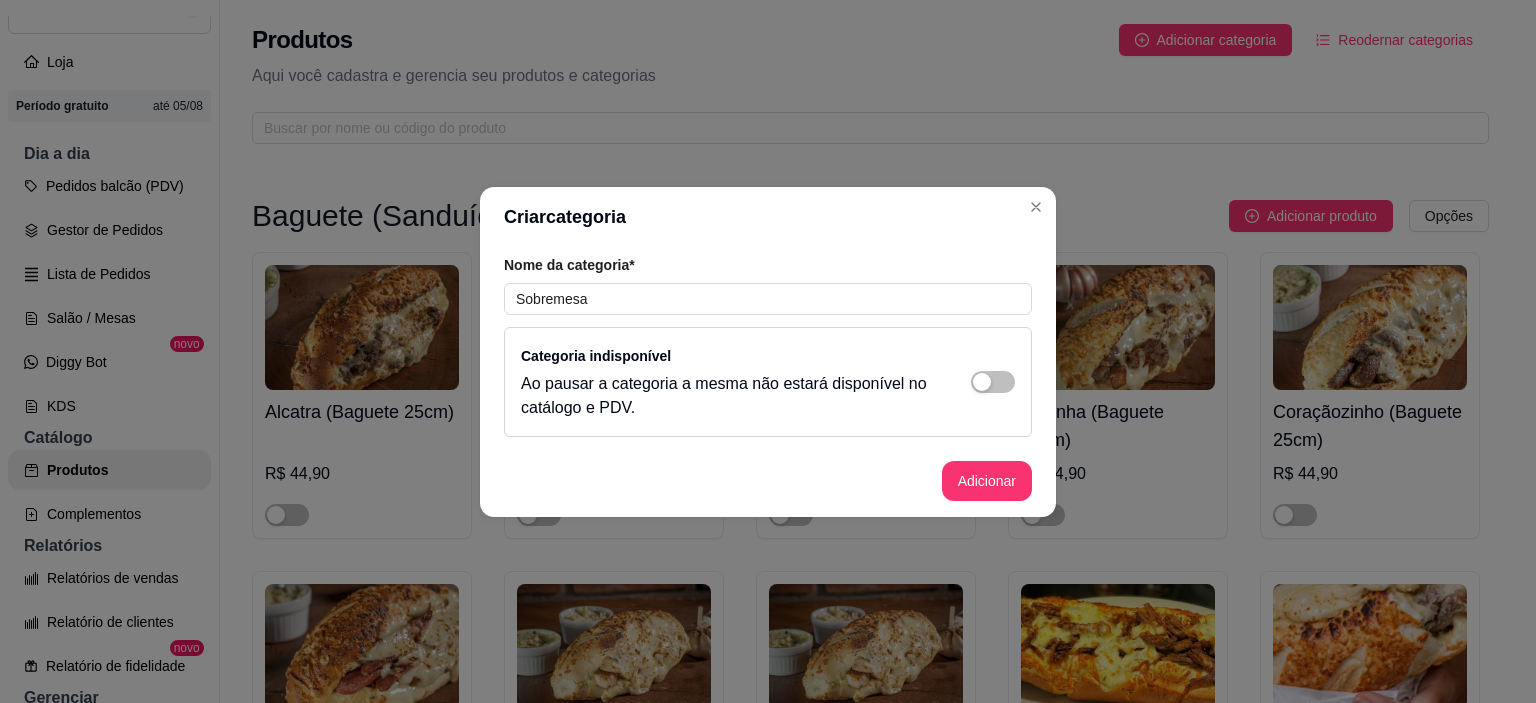 click on "Categoria indisponível Ao pausar a categoria a mesma não estará disponível no catálogo e PDV." at bounding box center [768, 382] 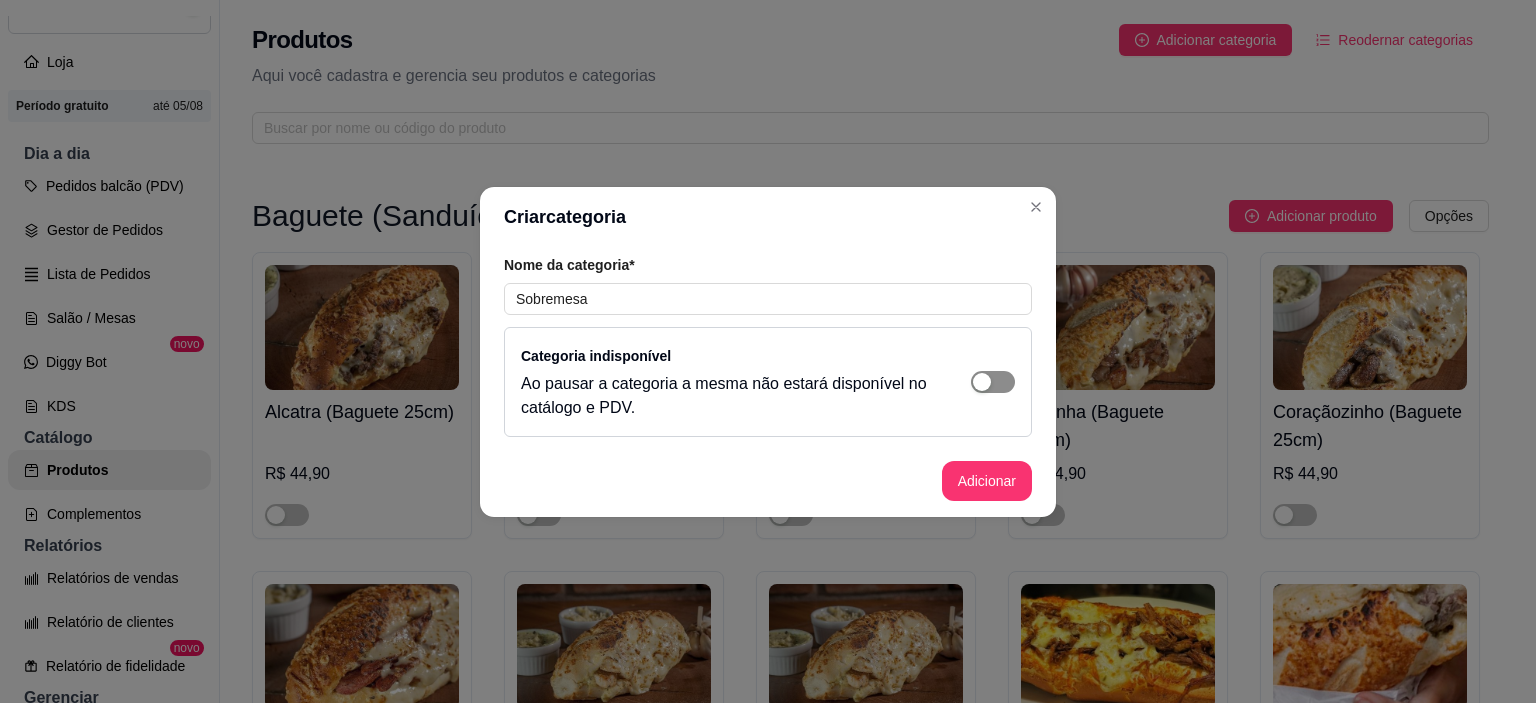 click at bounding box center (982, 382) 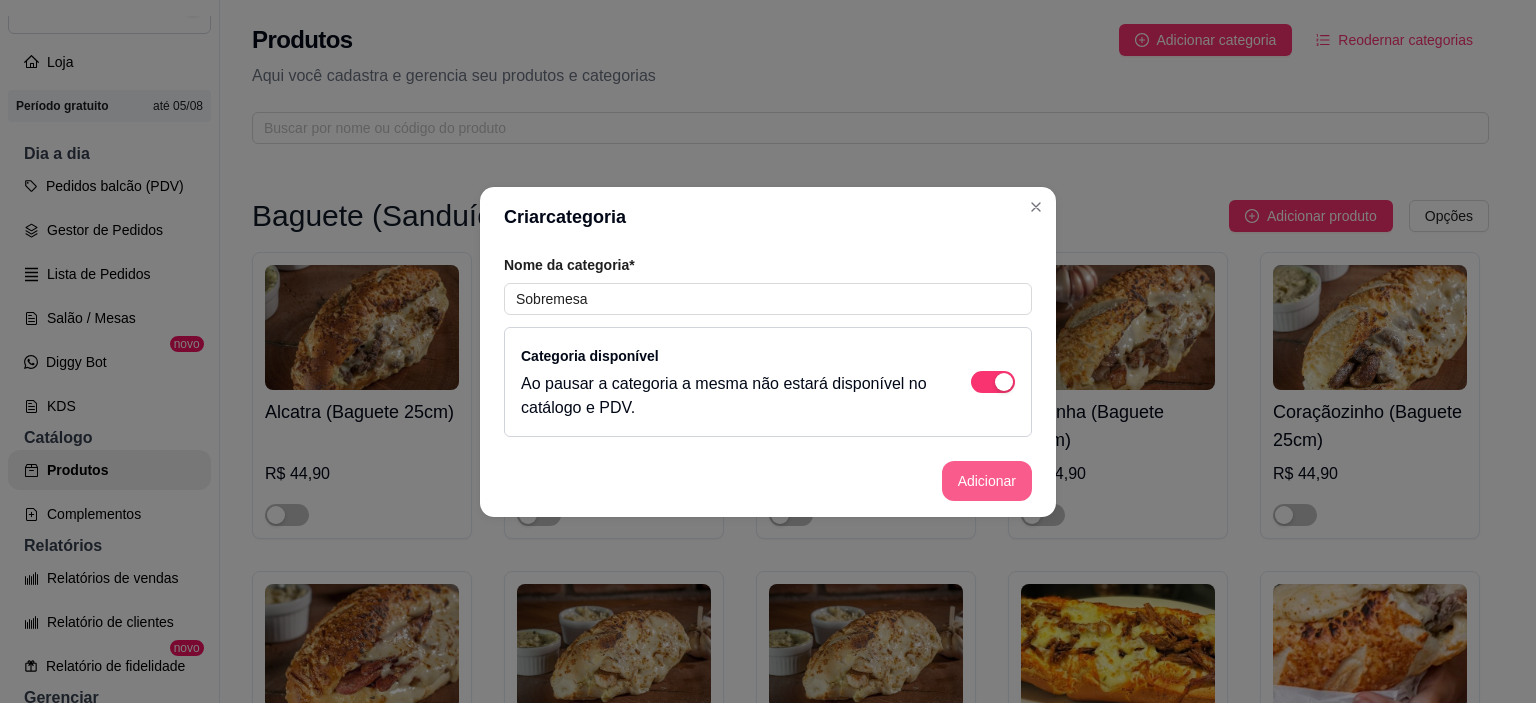 click on "Adicionar" at bounding box center [987, 481] 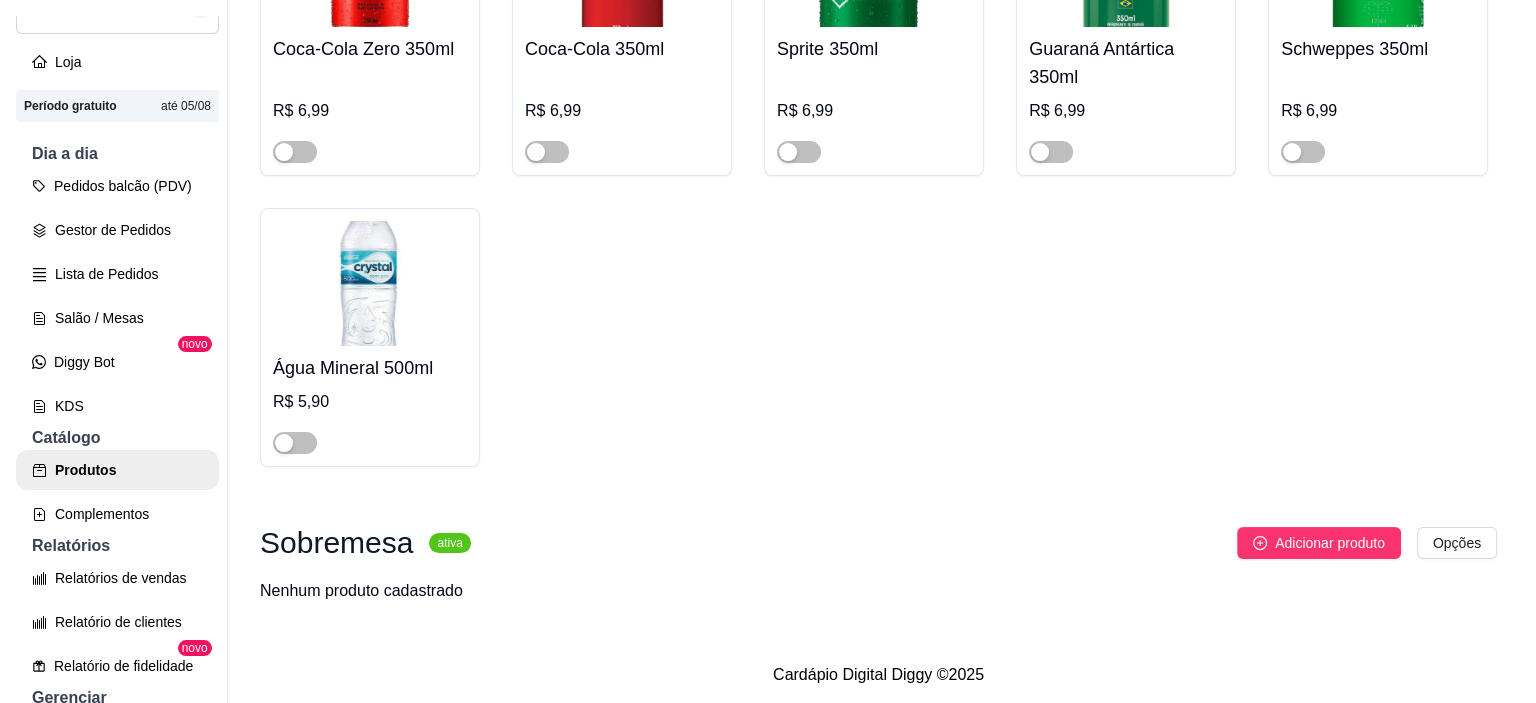 scroll, scrollTop: 1792, scrollLeft: 0, axis: vertical 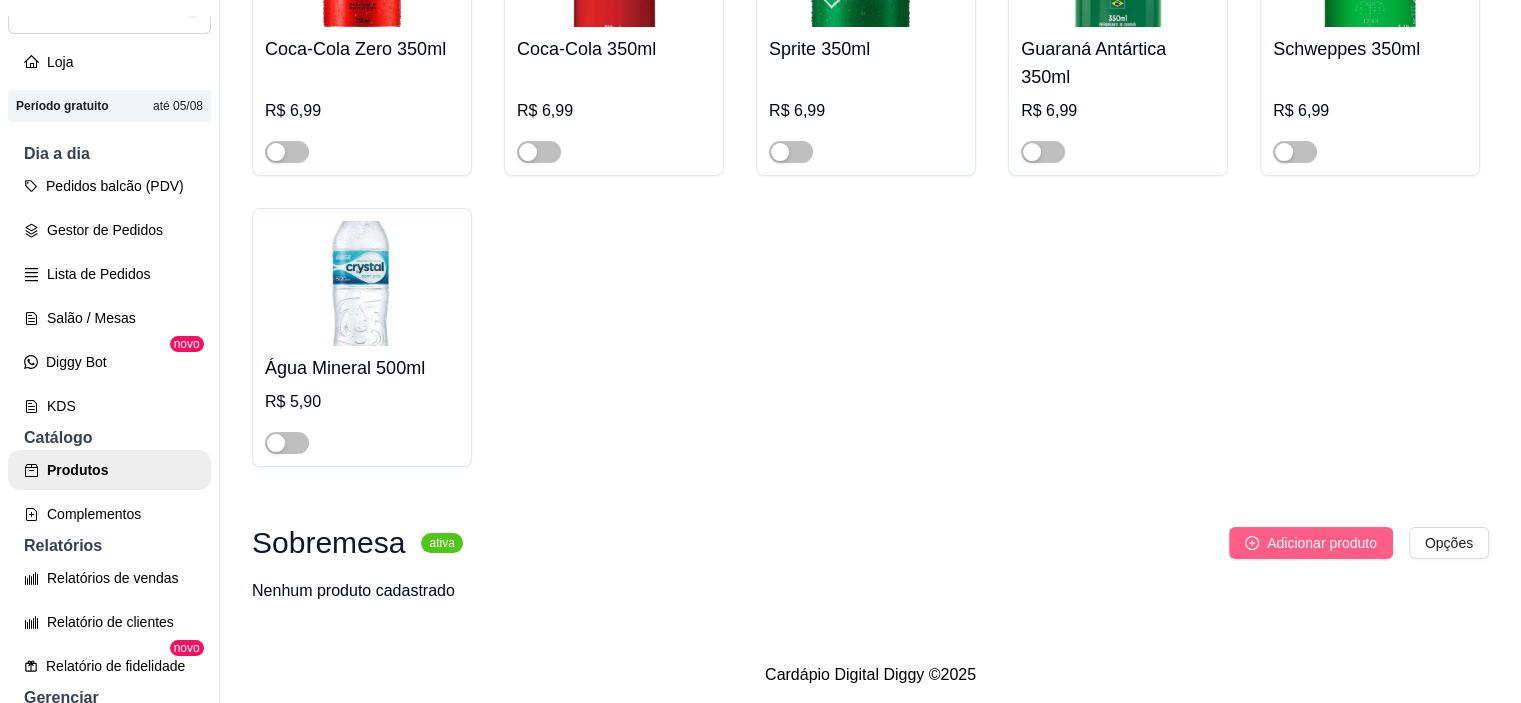 click on "Adicionar produto" at bounding box center (1322, 543) 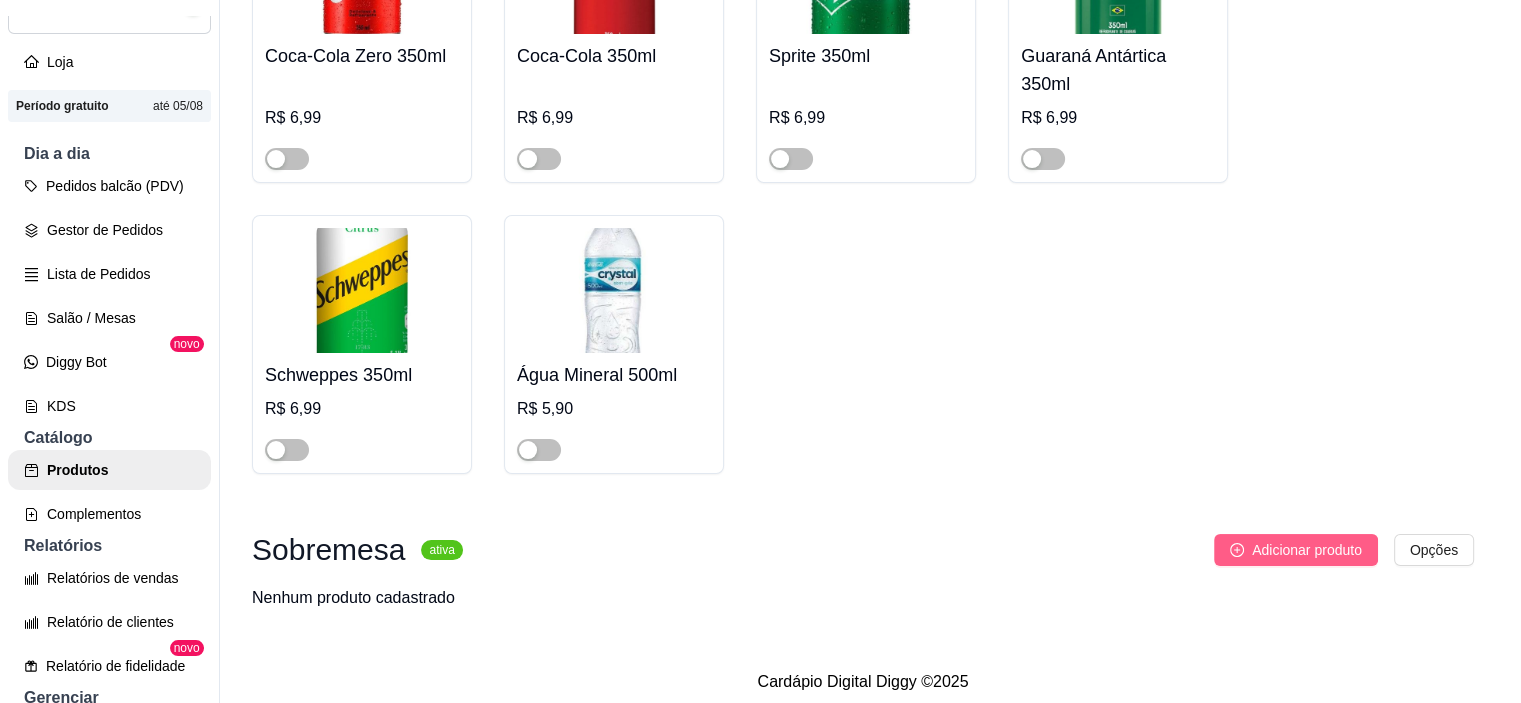 type 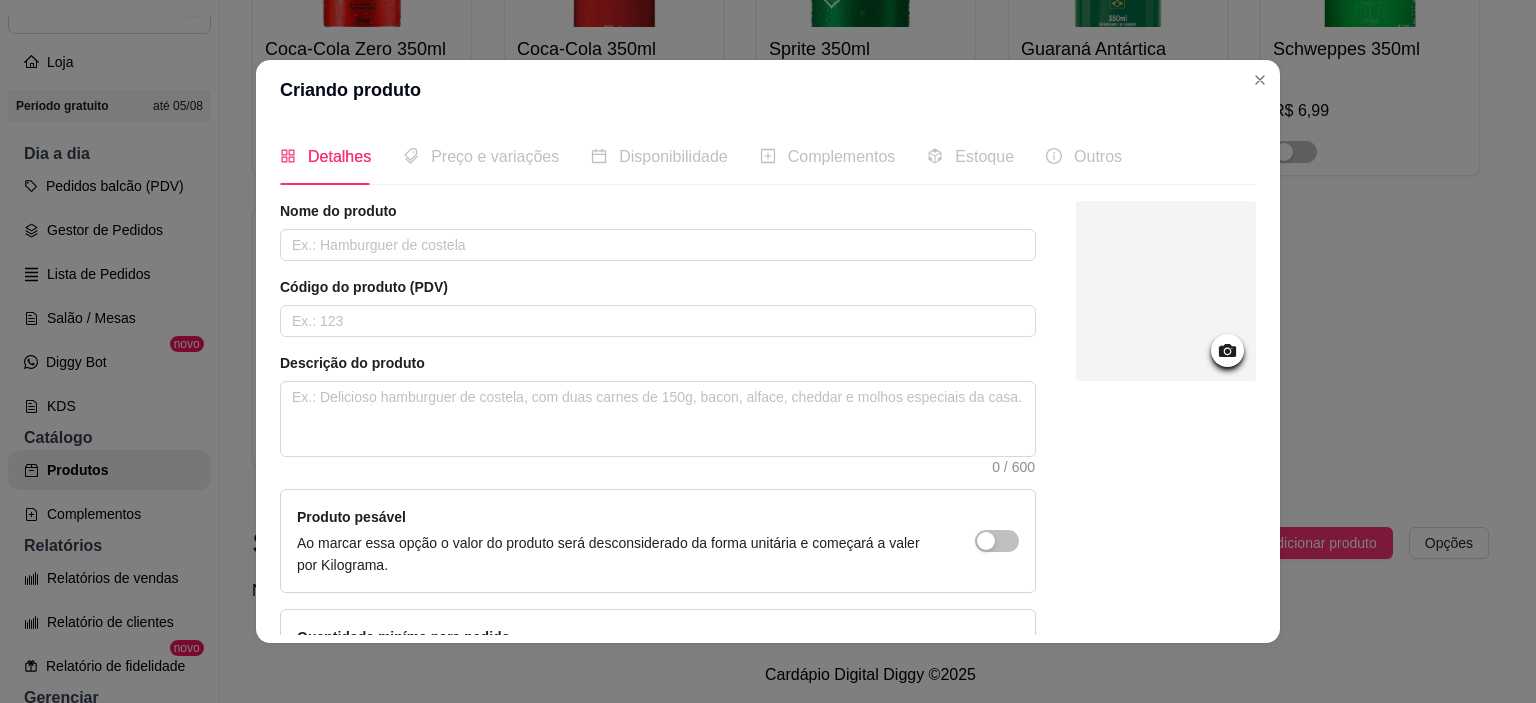 click 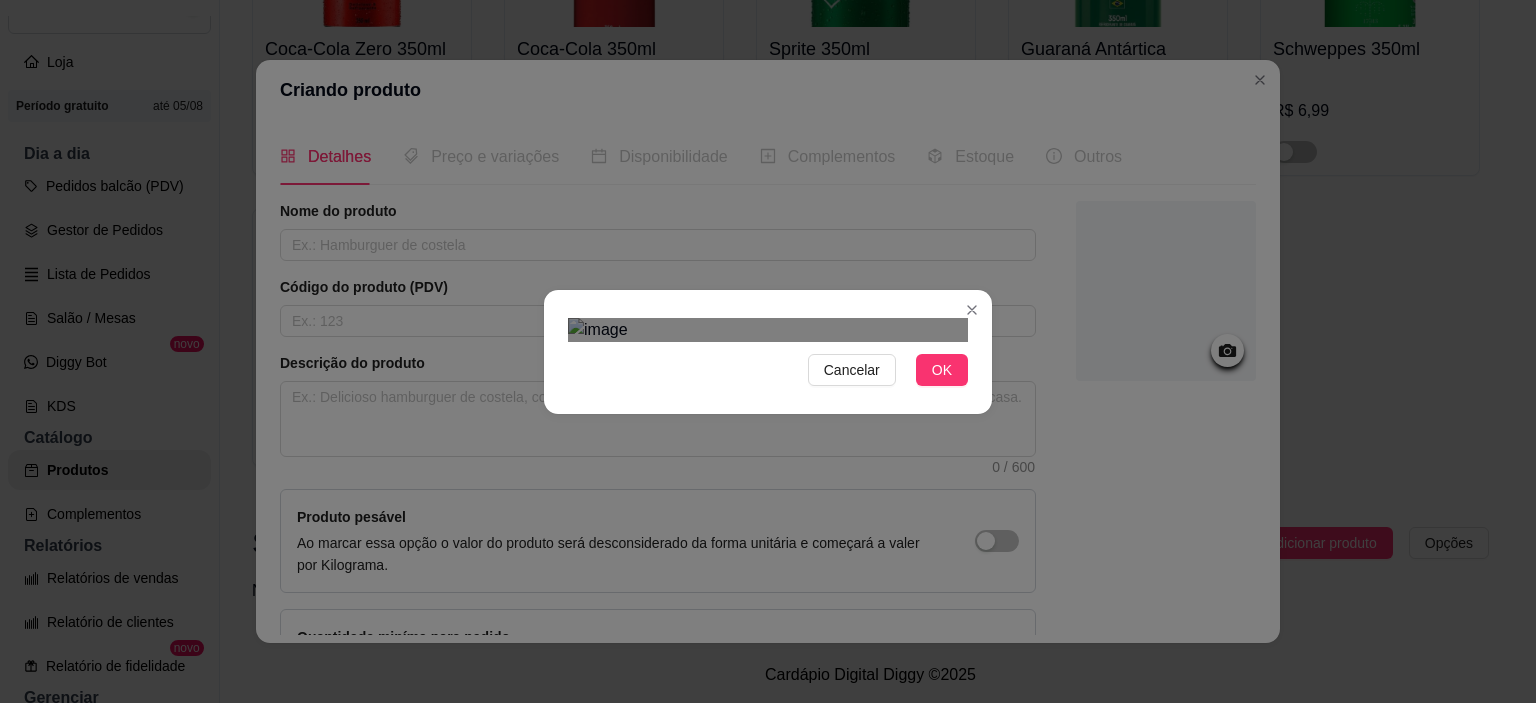 click at bounding box center [768, 330] 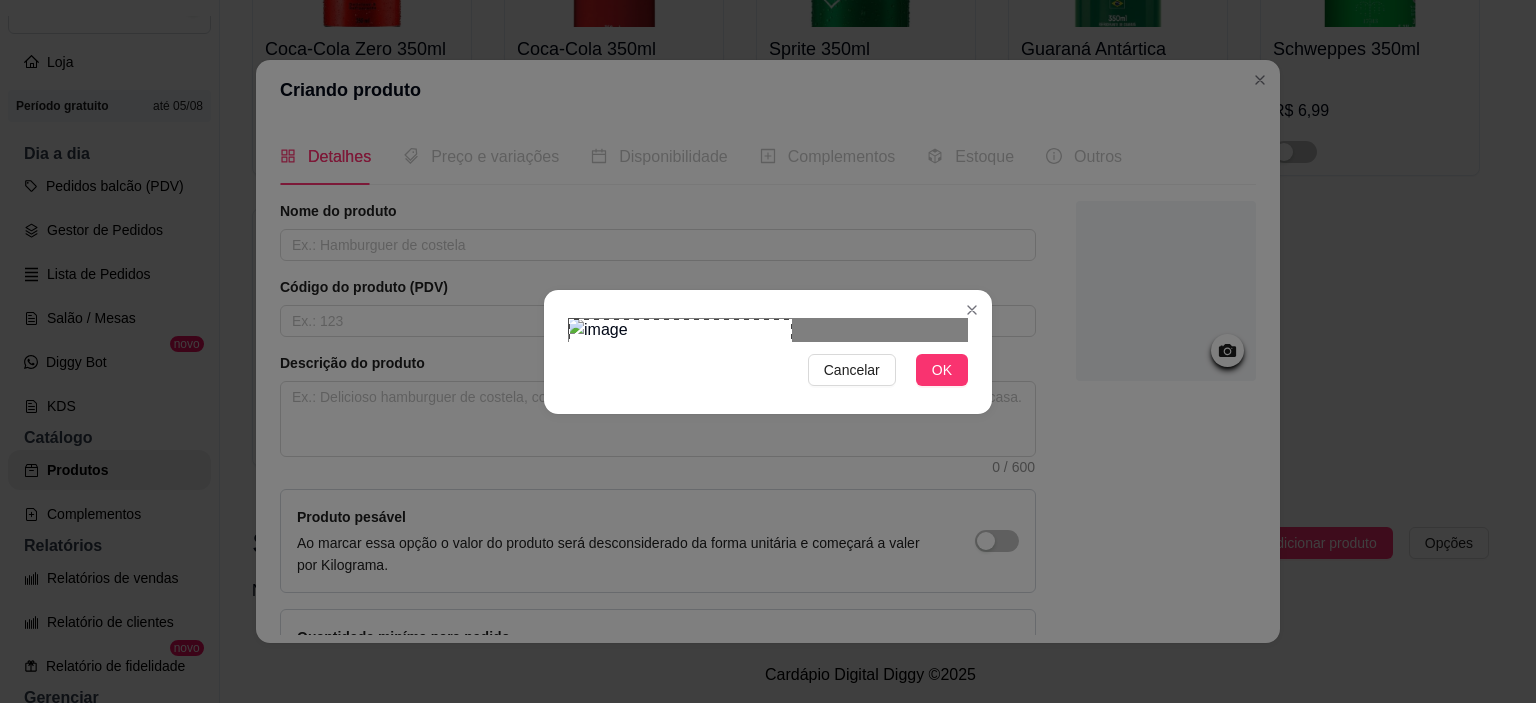 click on "Cancelar OK" at bounding box center (768, 351) 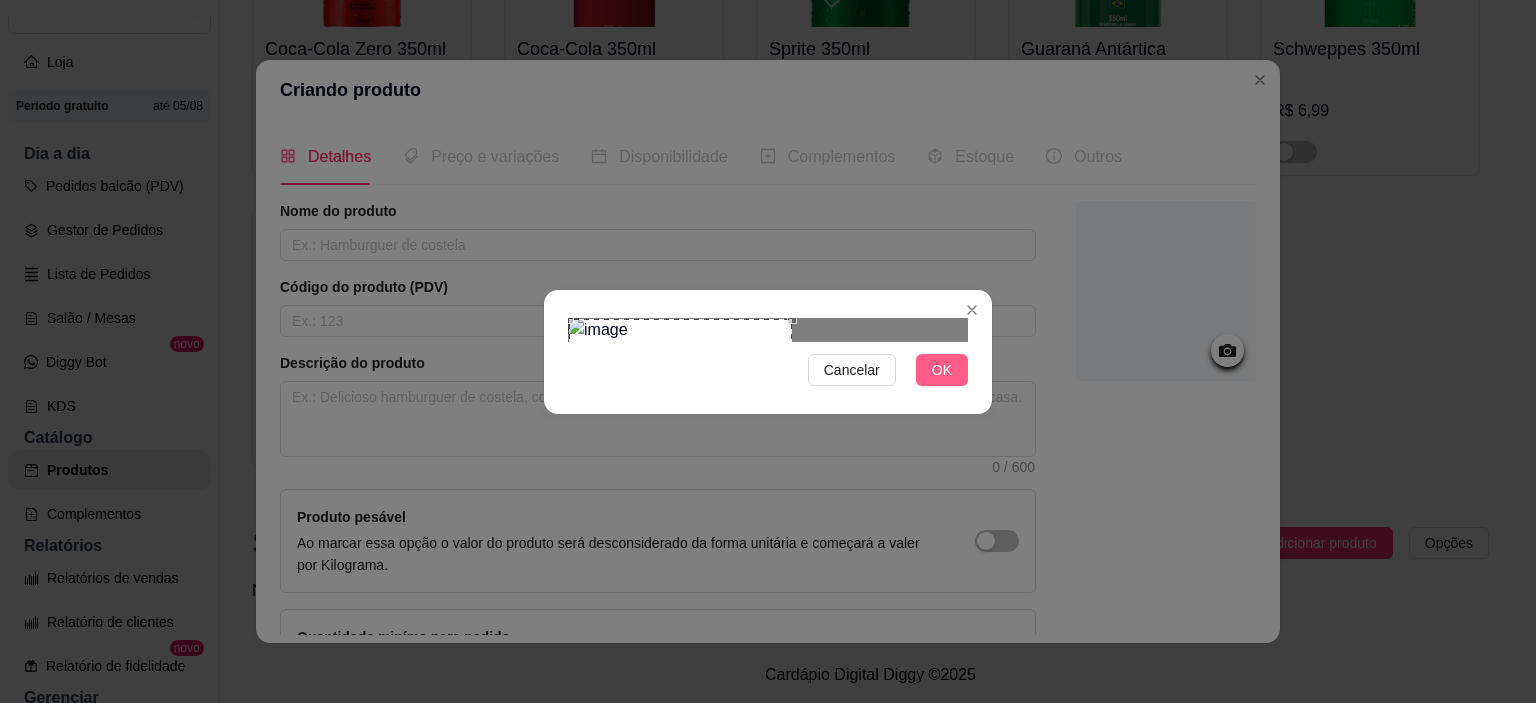 click on "OK" at bounding box center [942, 370] 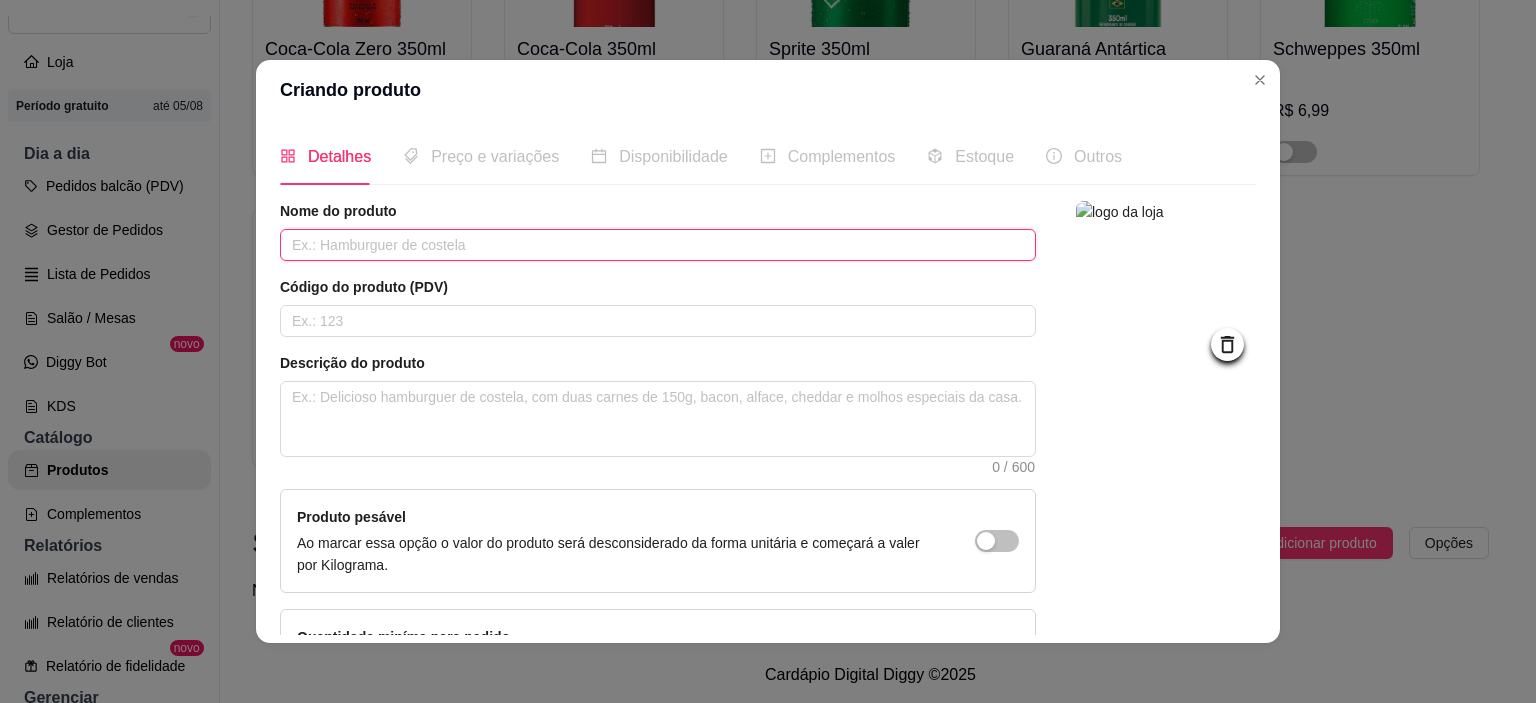 click at bounding box center [658, 245] 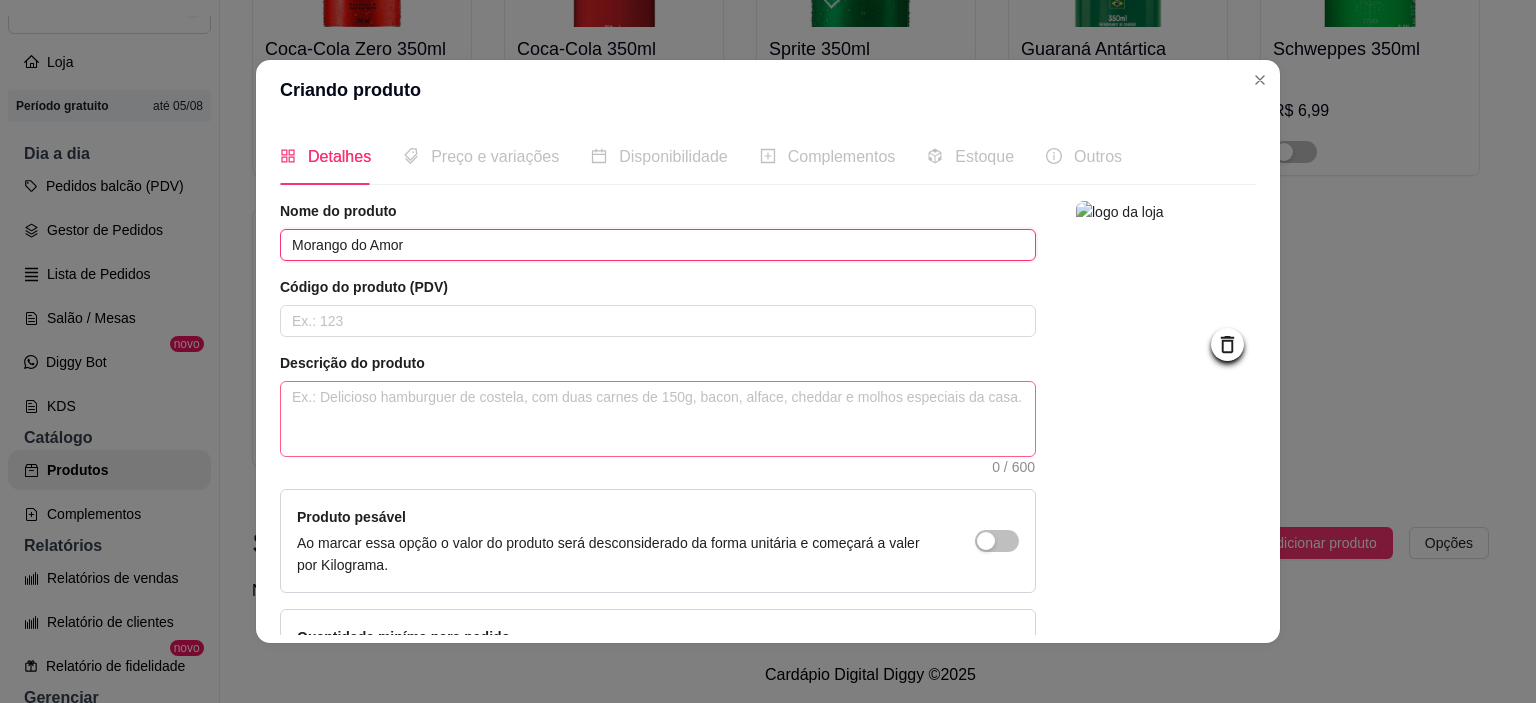 type on "Morango do Amor" 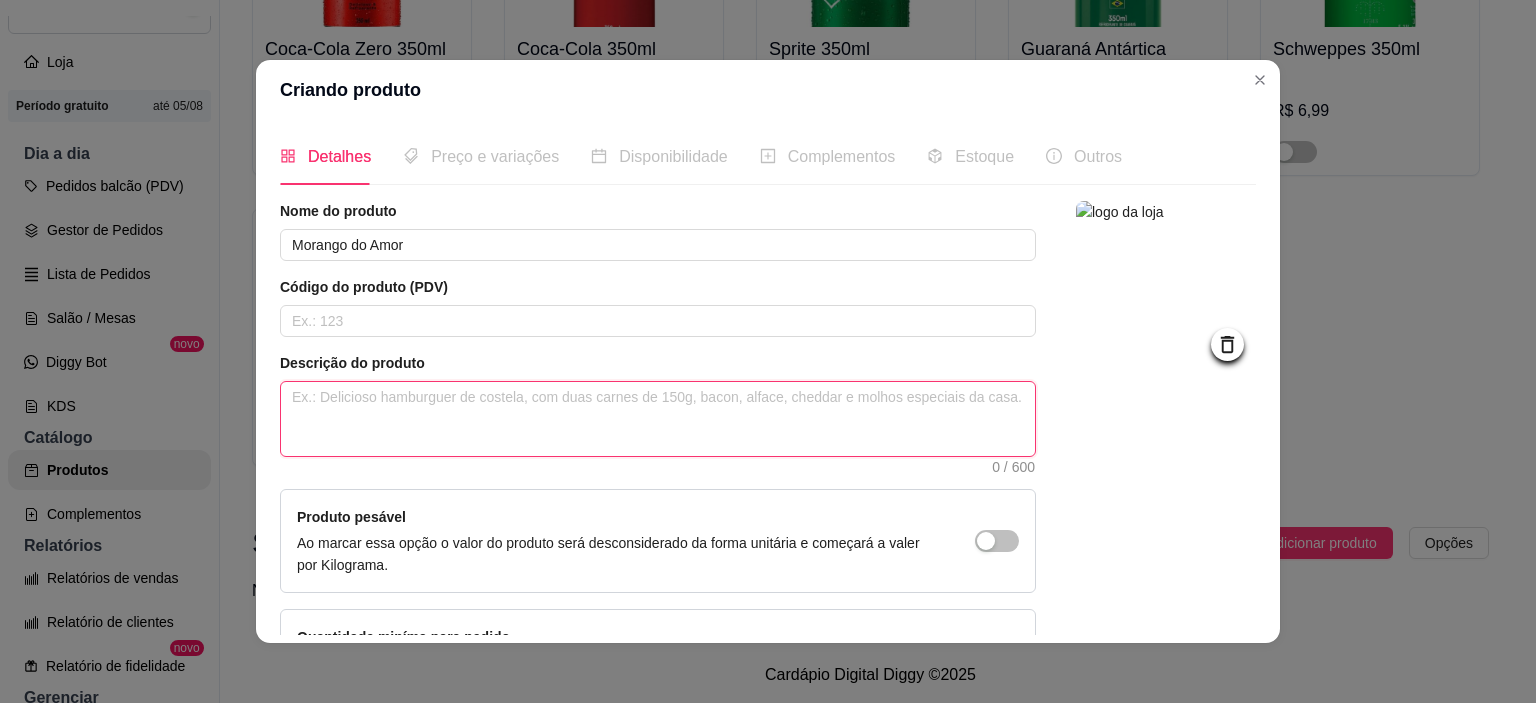 click at bounding box center [658, 419] 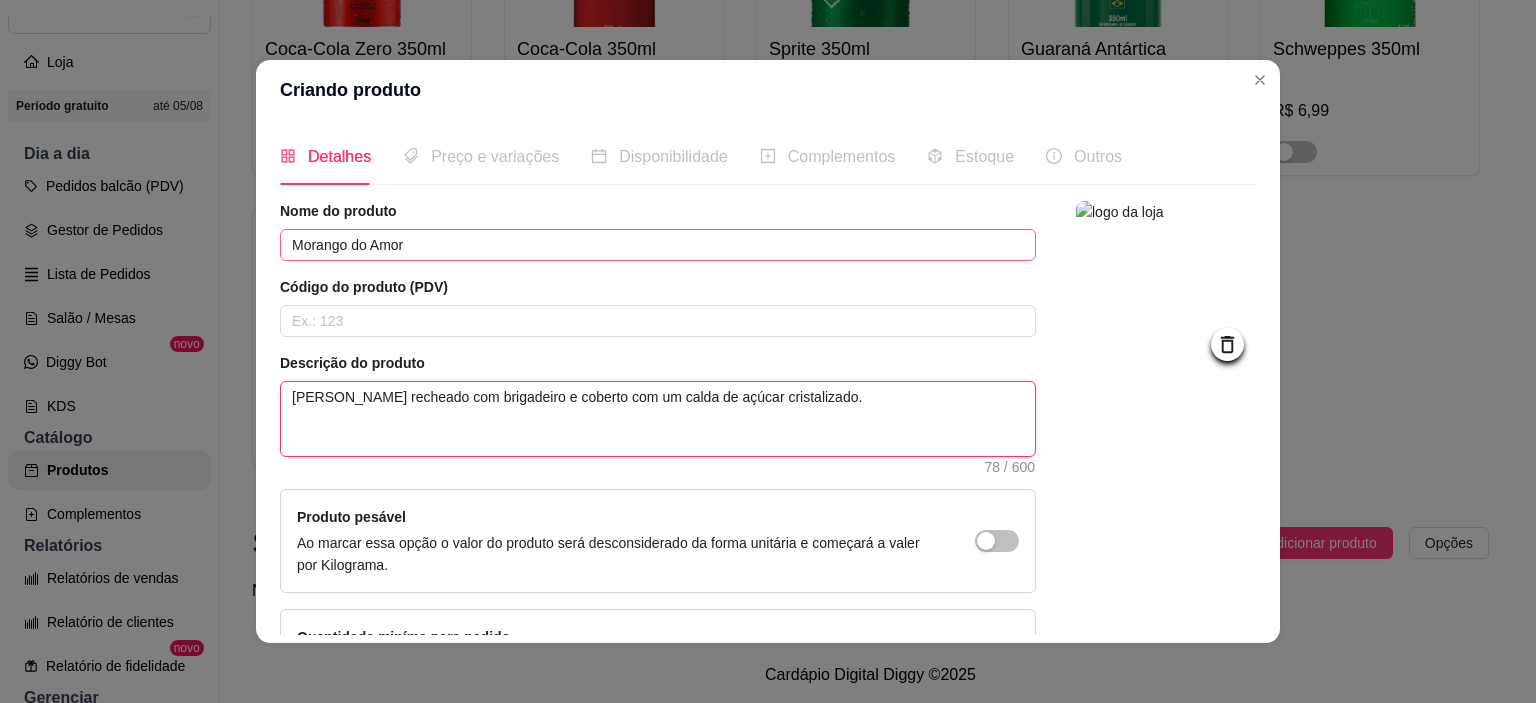 type on "[PERSON_NAME] recheado com brigadeiro e coberto com um calda de açúcar cristalizado." 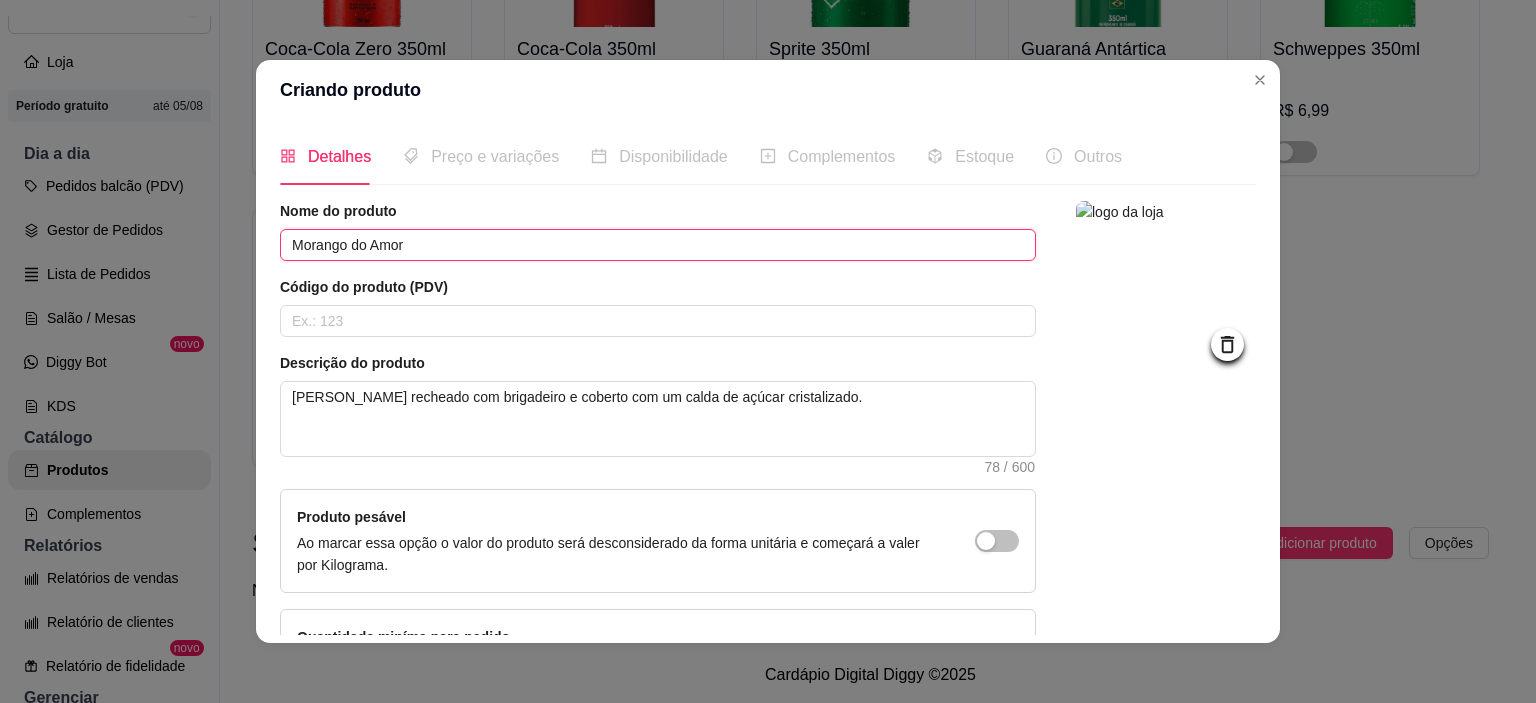 click on "Morango do Amor" at bounding box center (658, 245) 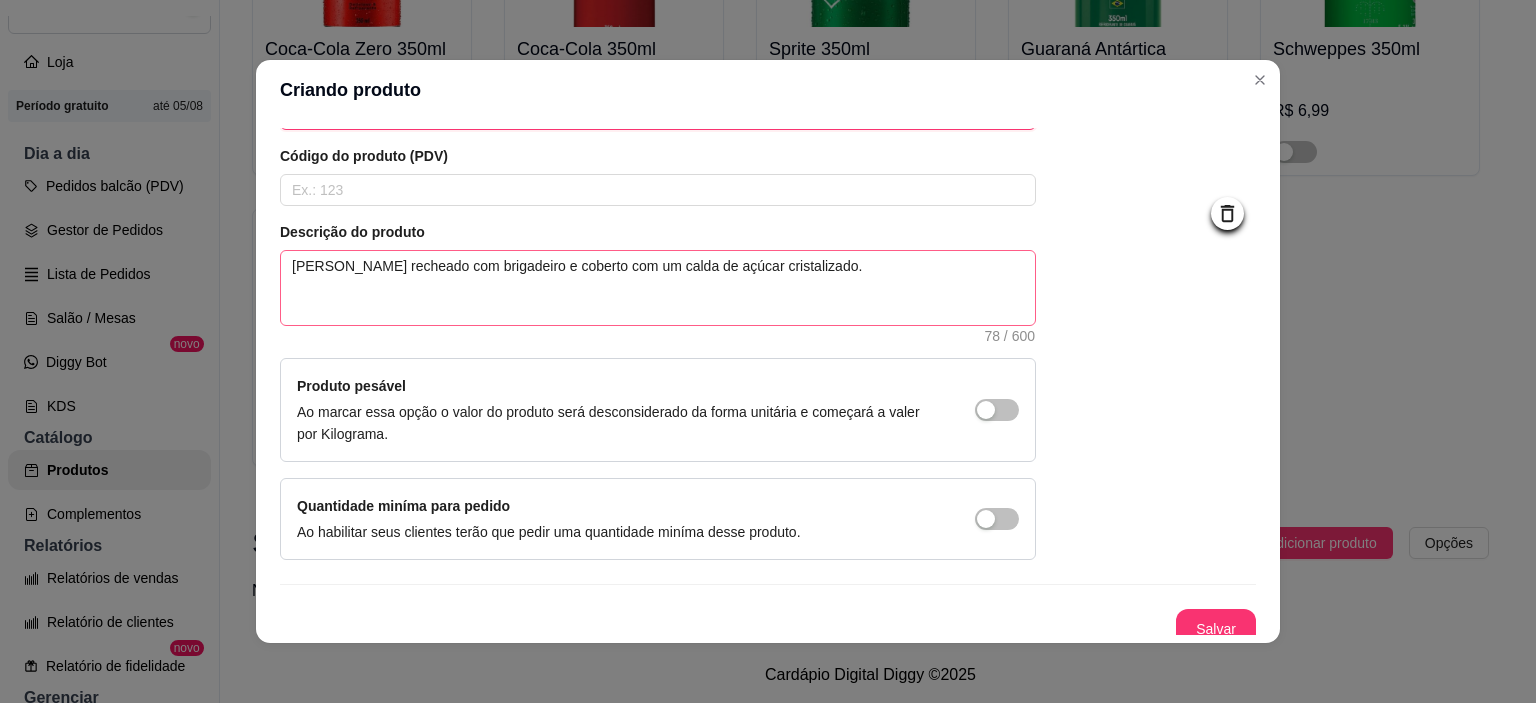 scroll, scrollTop: 142, scrollLeft: 0, axis: vertical 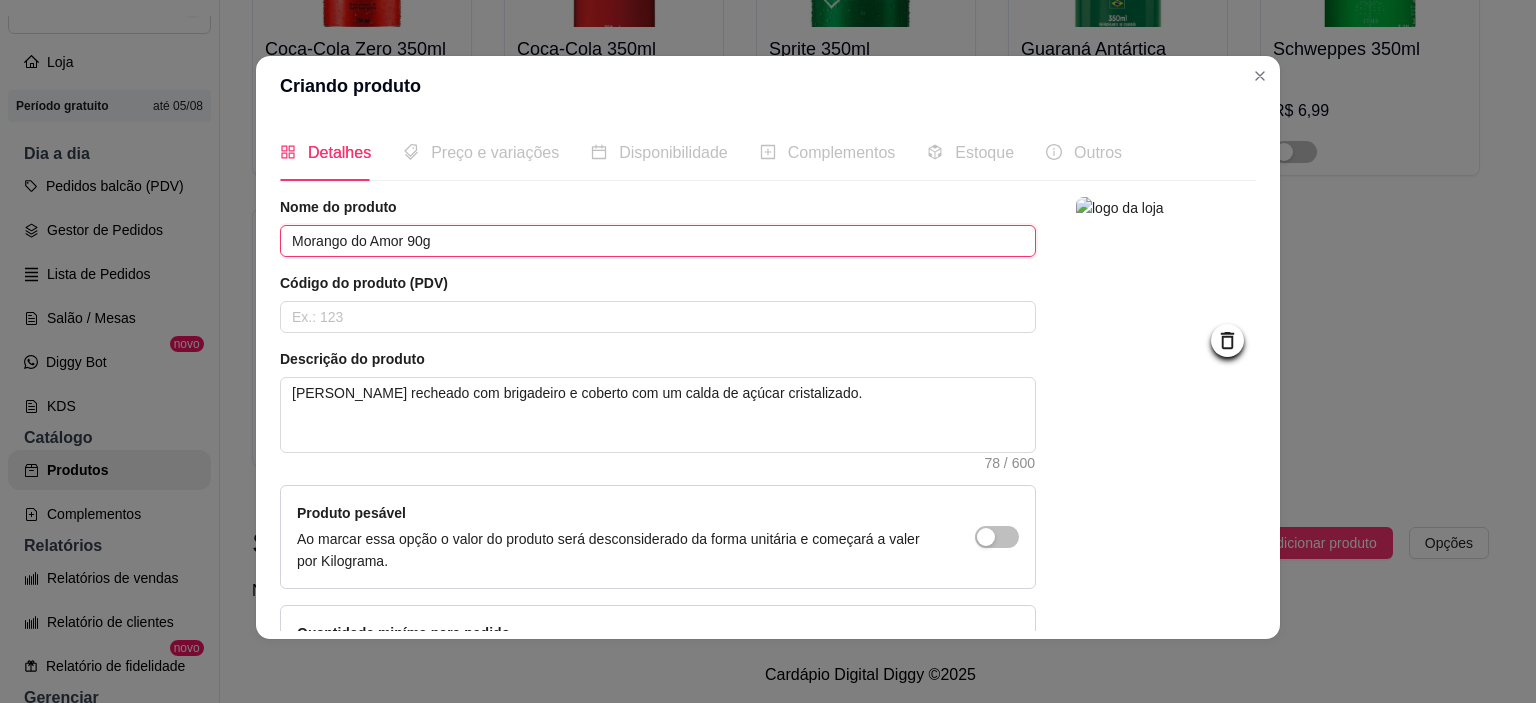 type on "Morango do Amor 90g" 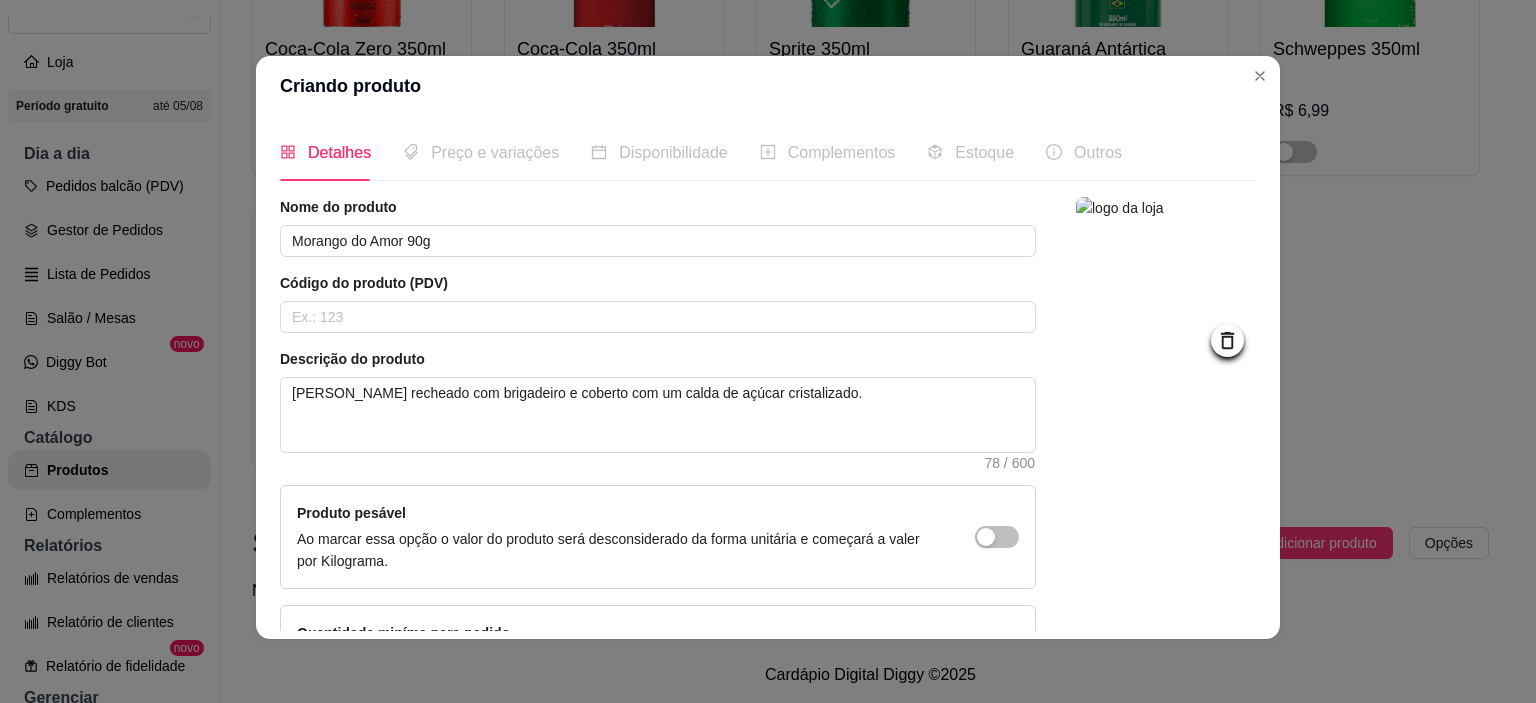 click on "Preço e variações" at bounding box center [495, 152] 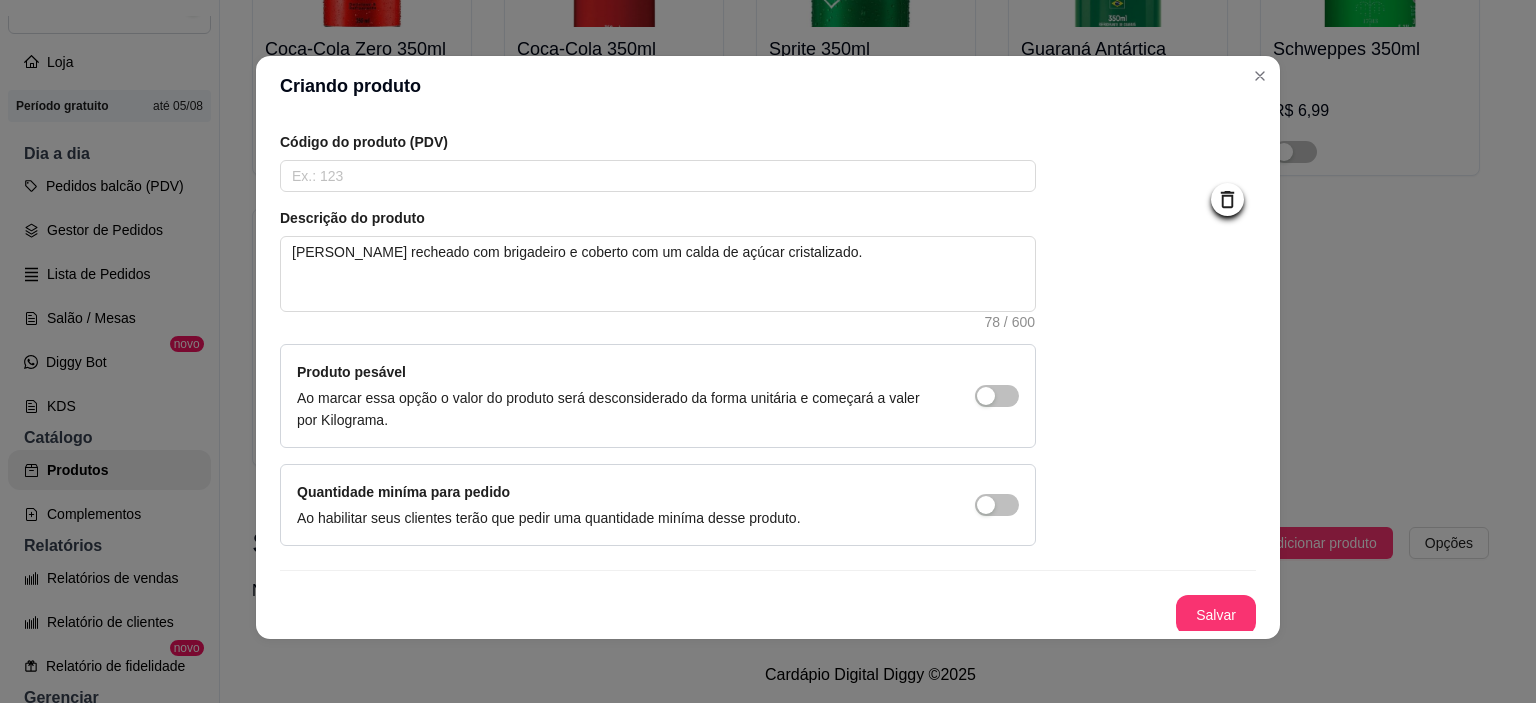 scroll, scrollTop: 142, scrollLeft: 0, axis: vertical 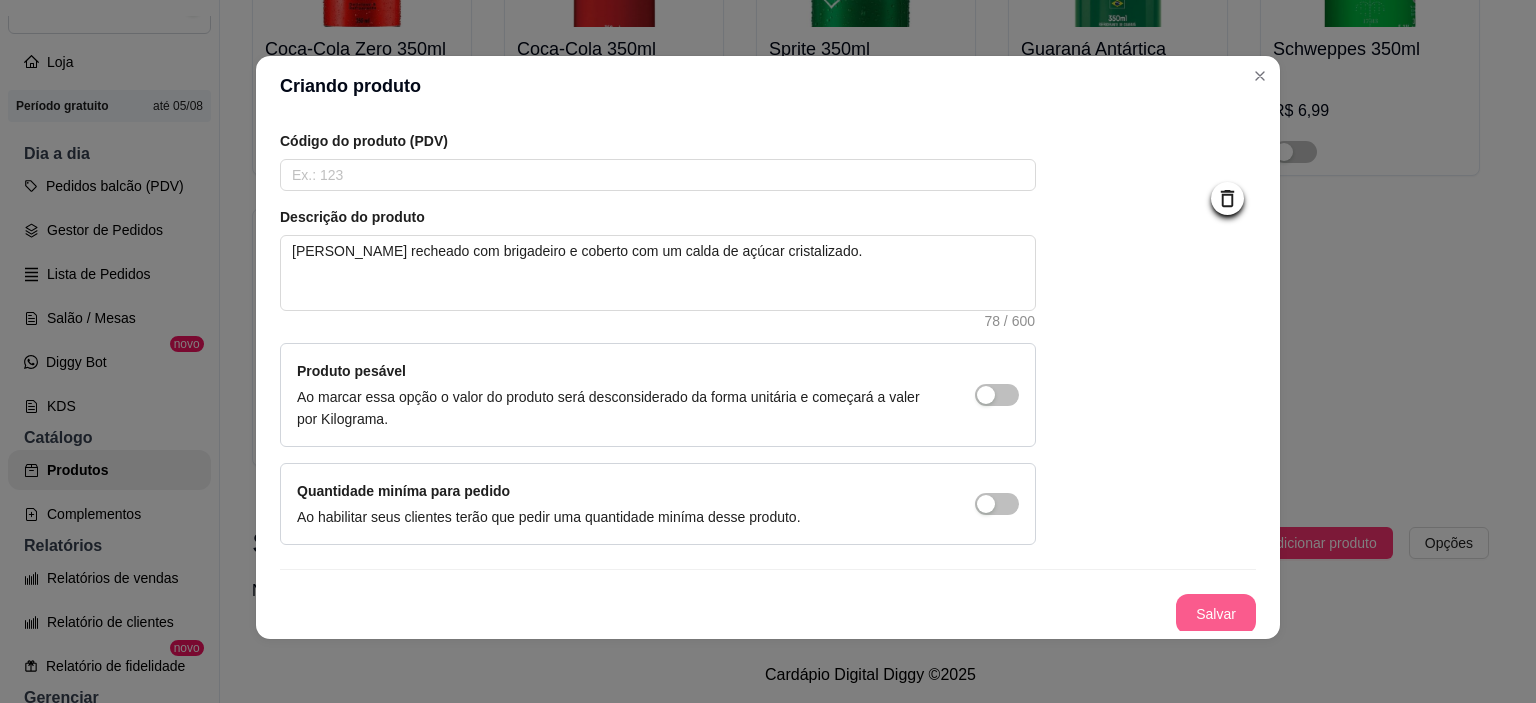 click on "Salvar" at bounding box center [1216, 614] 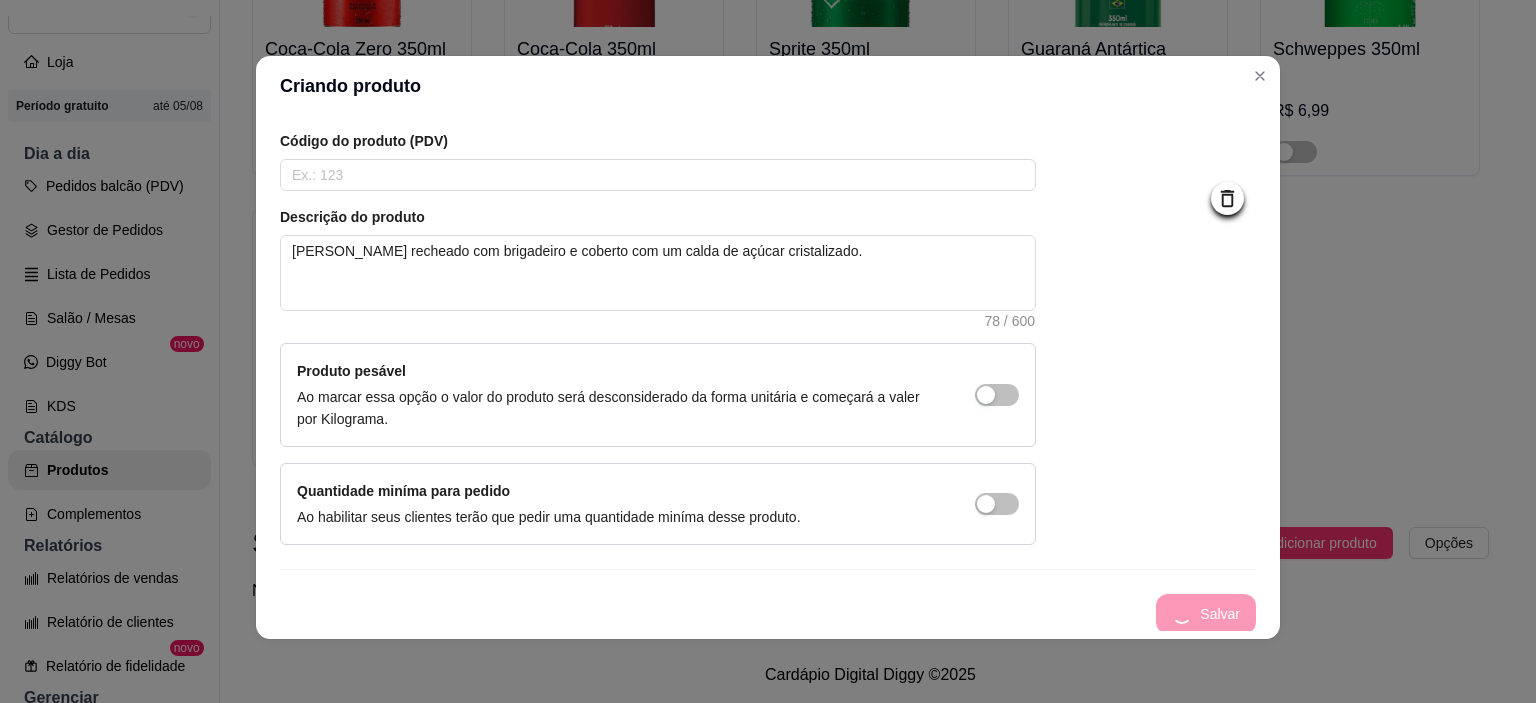 type 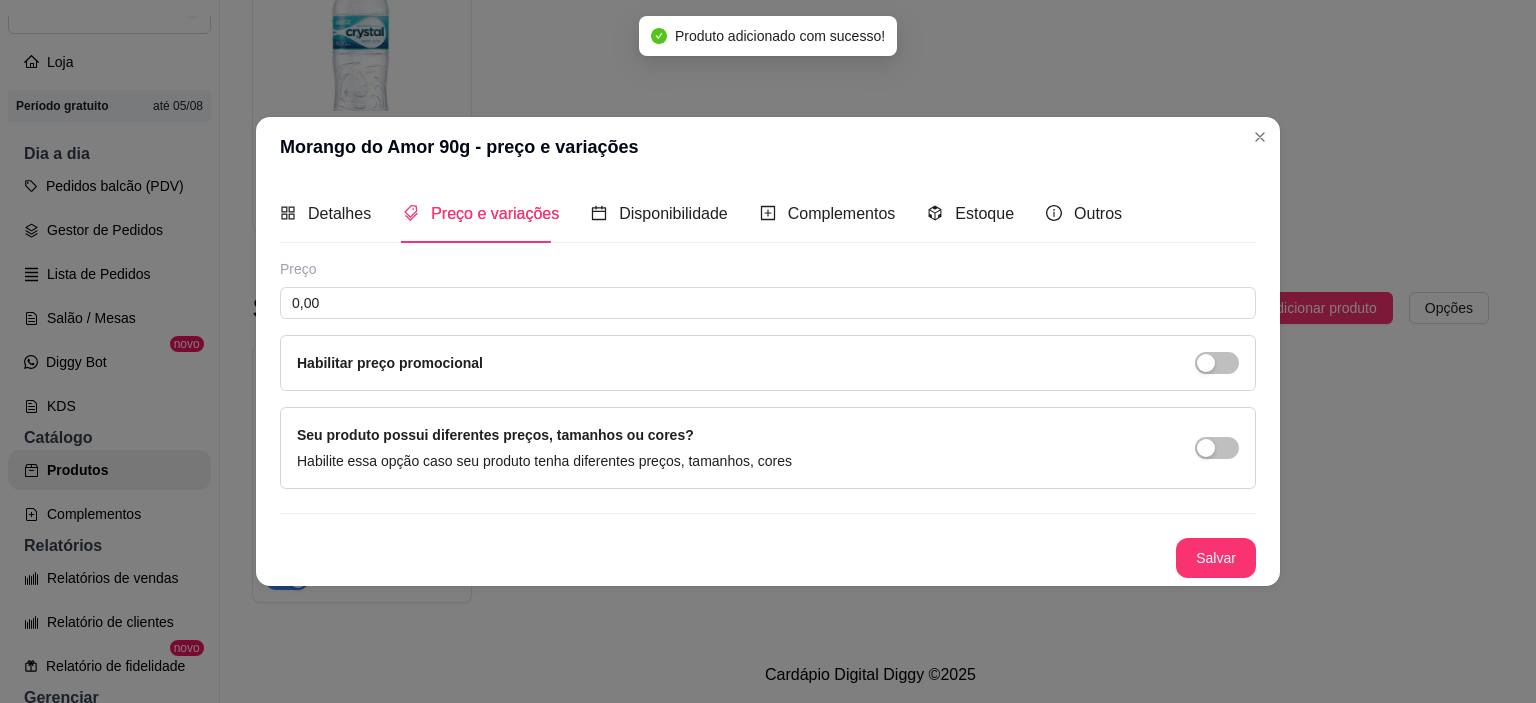scroll, scrollTop: 0, scrollLeft: 0, axis: both 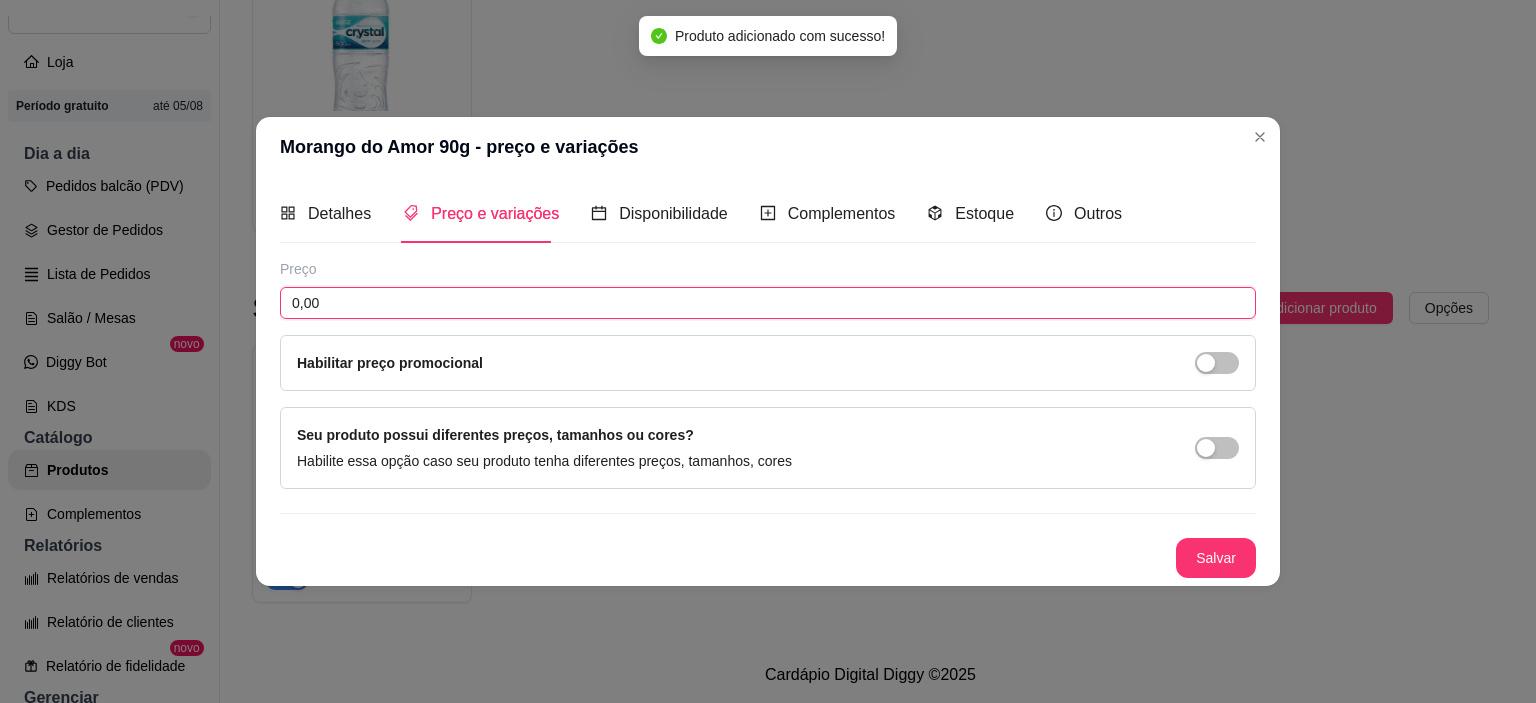 click on "0,00" at bounding box center [768, 303] 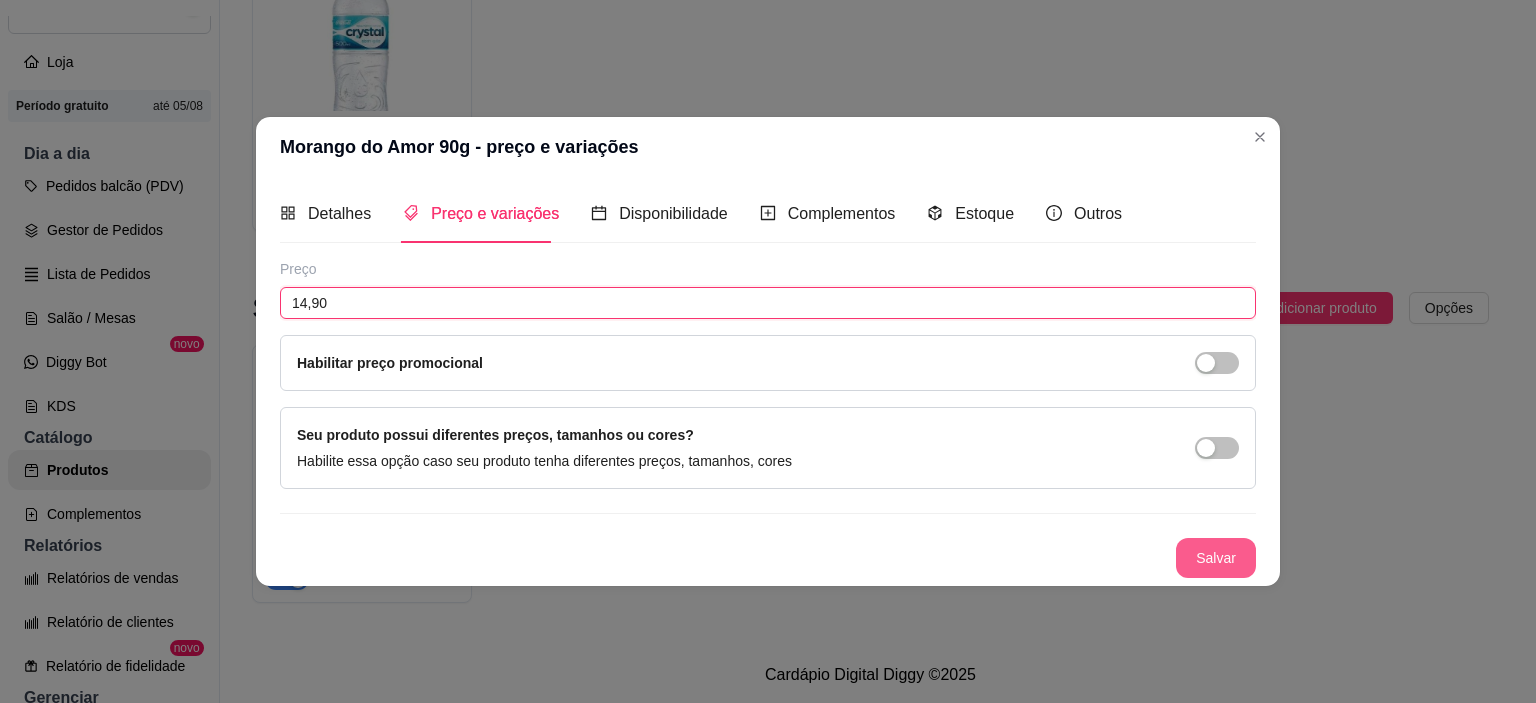 type on "14,90" 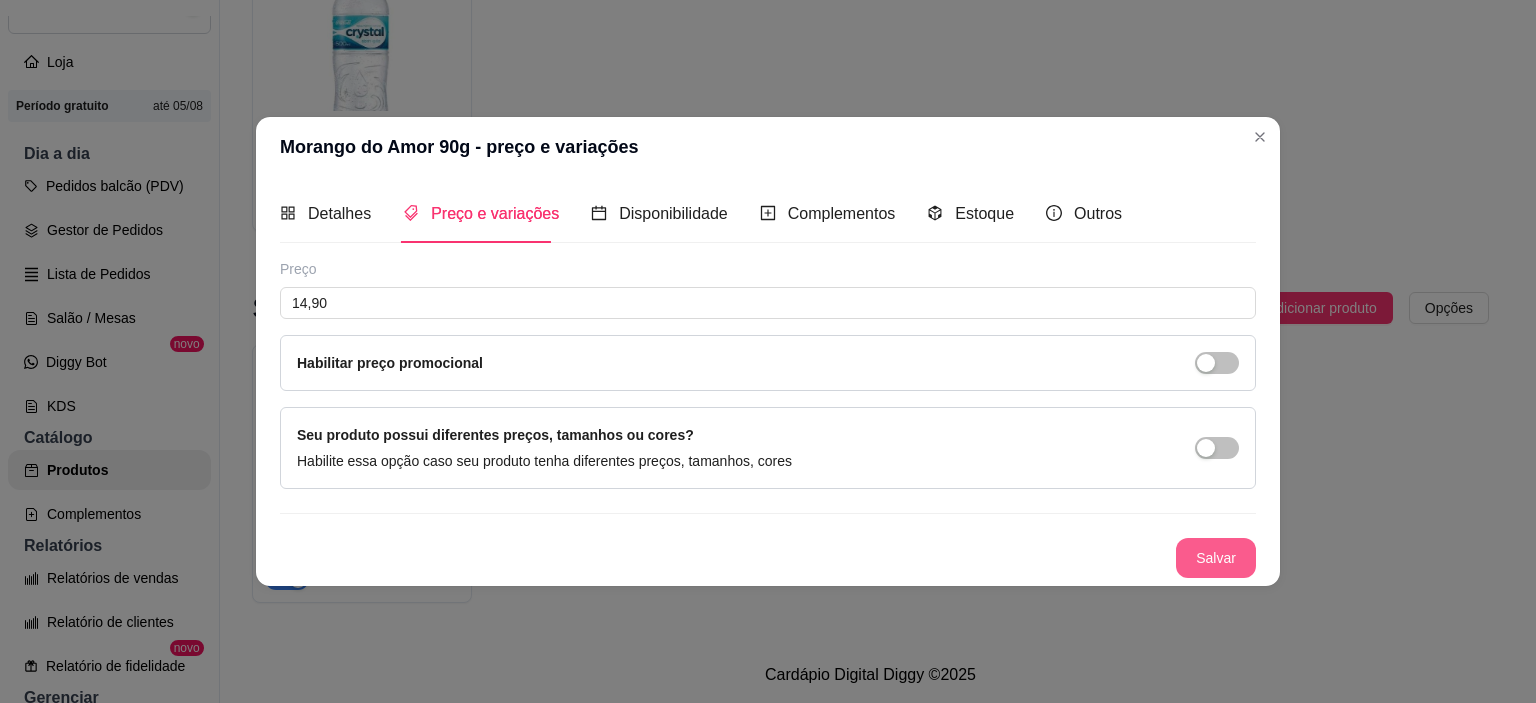 click on "Salvar" at bounding box center [1216, 558] 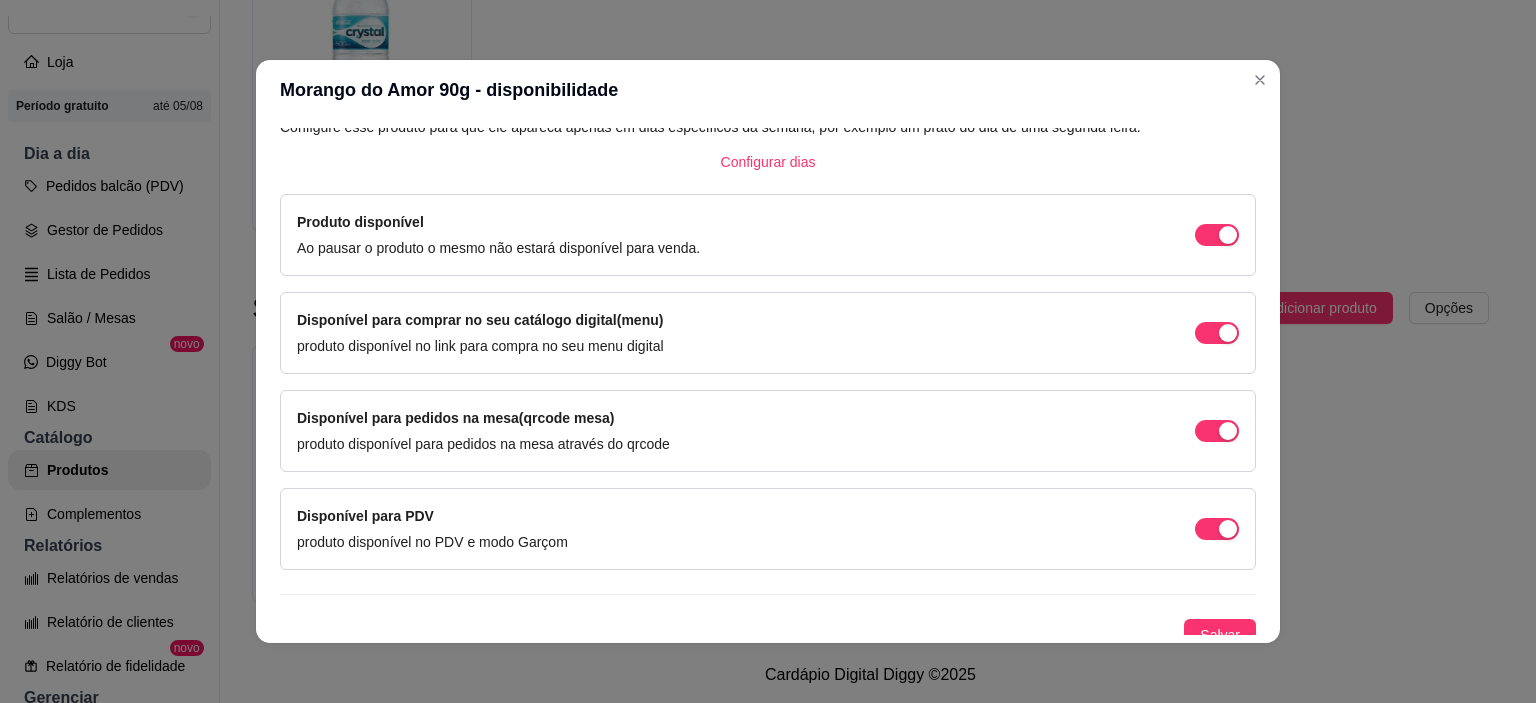 scroll, scrollTop: 140, scrollLeft: 0, axis: vertical 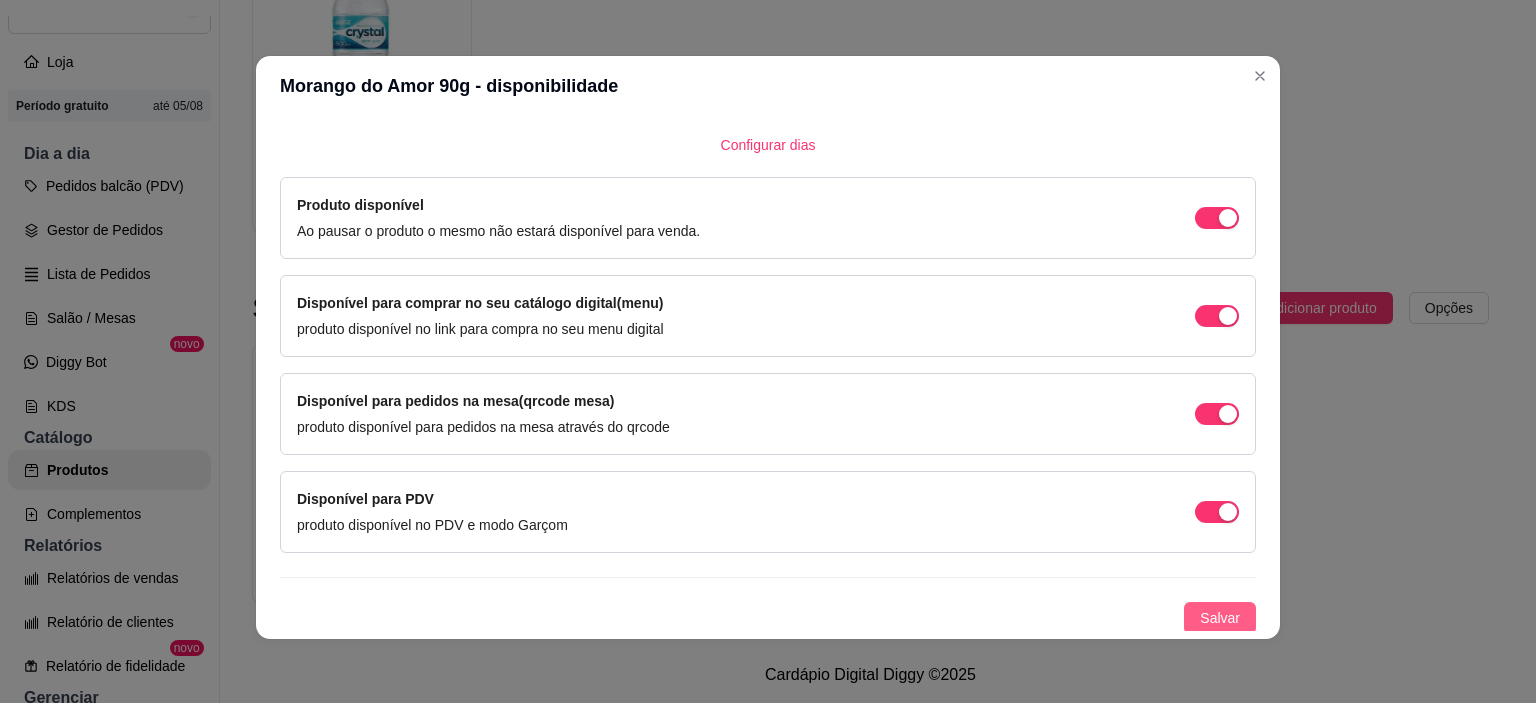 click on "Salvar" at bounding box center [1220, 618] 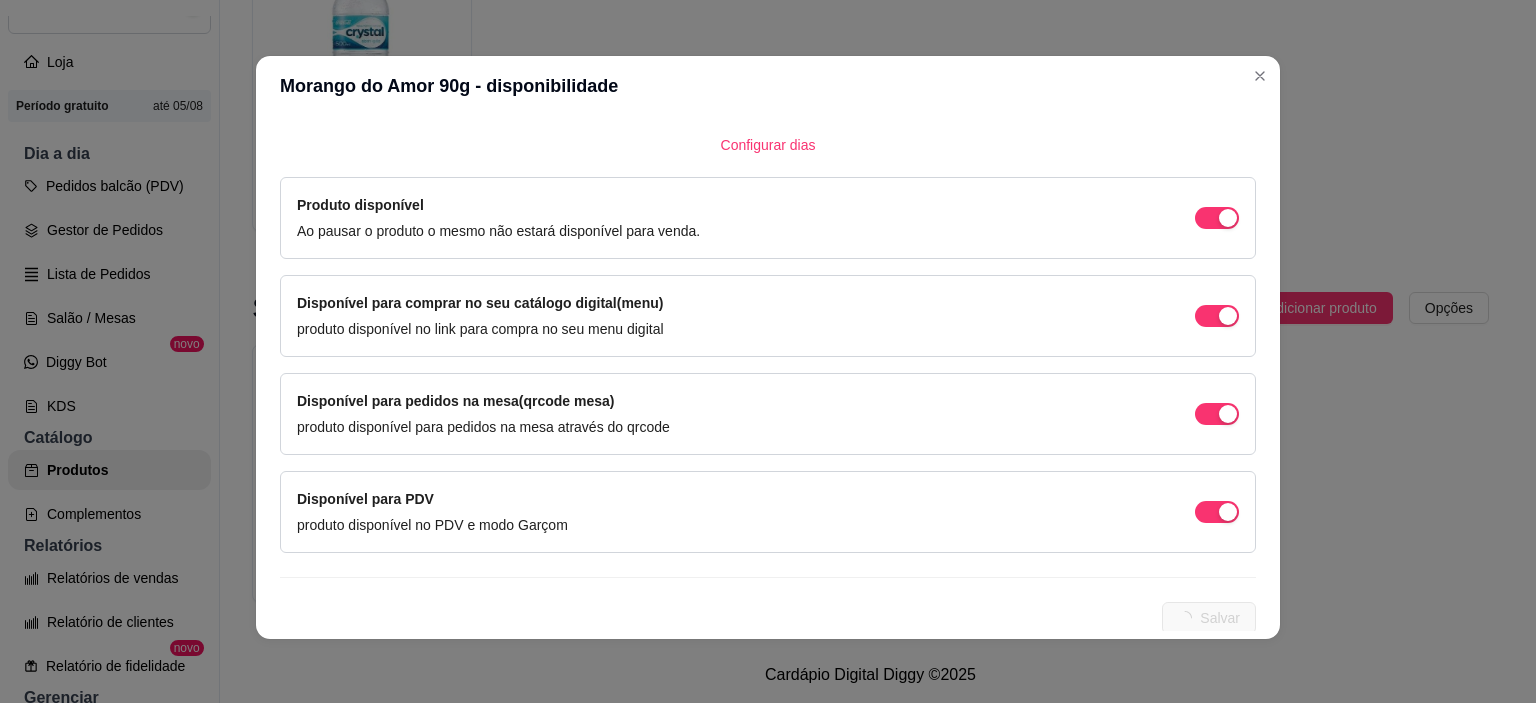 scroll, scrollTop: 0, scrollLeft: 0, axis: both 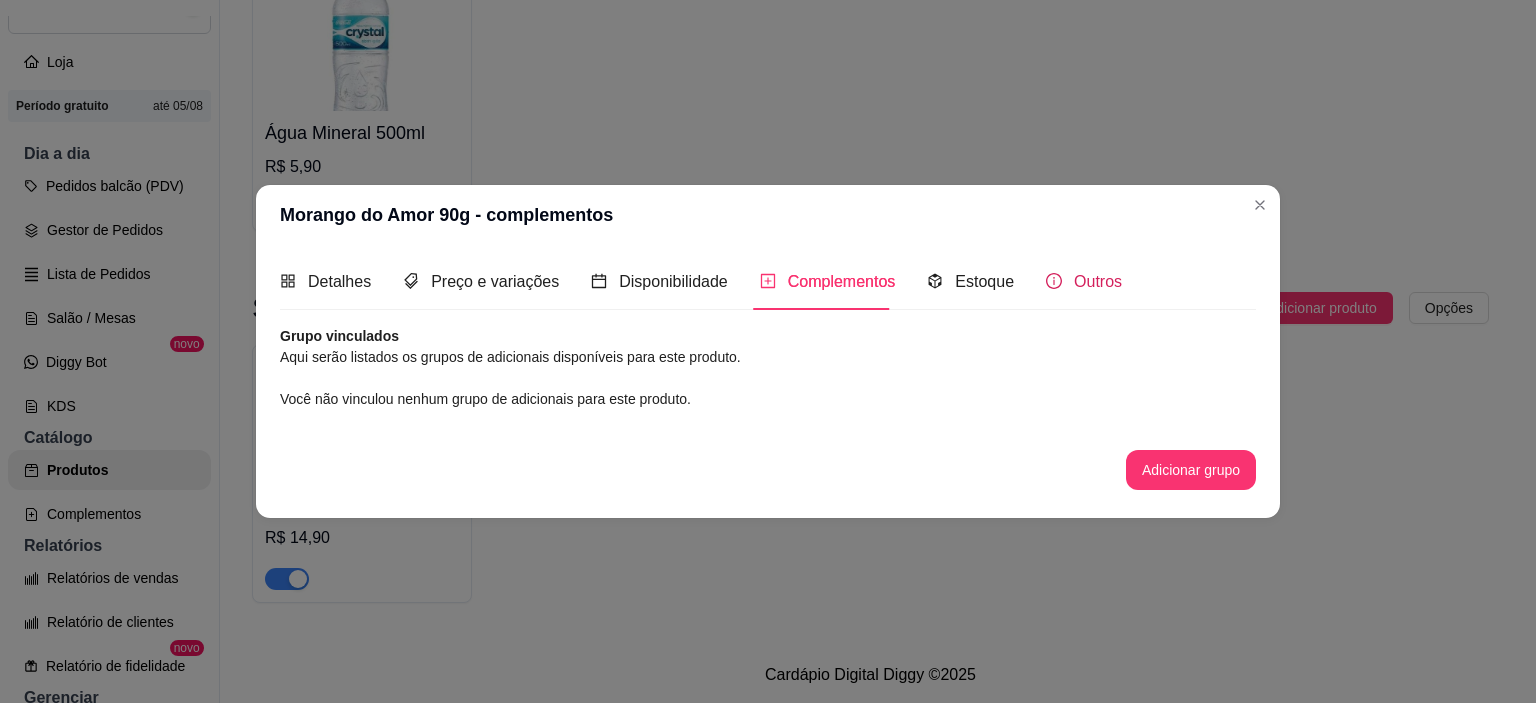 click on "Outros" at bounding box center (1098, 281) 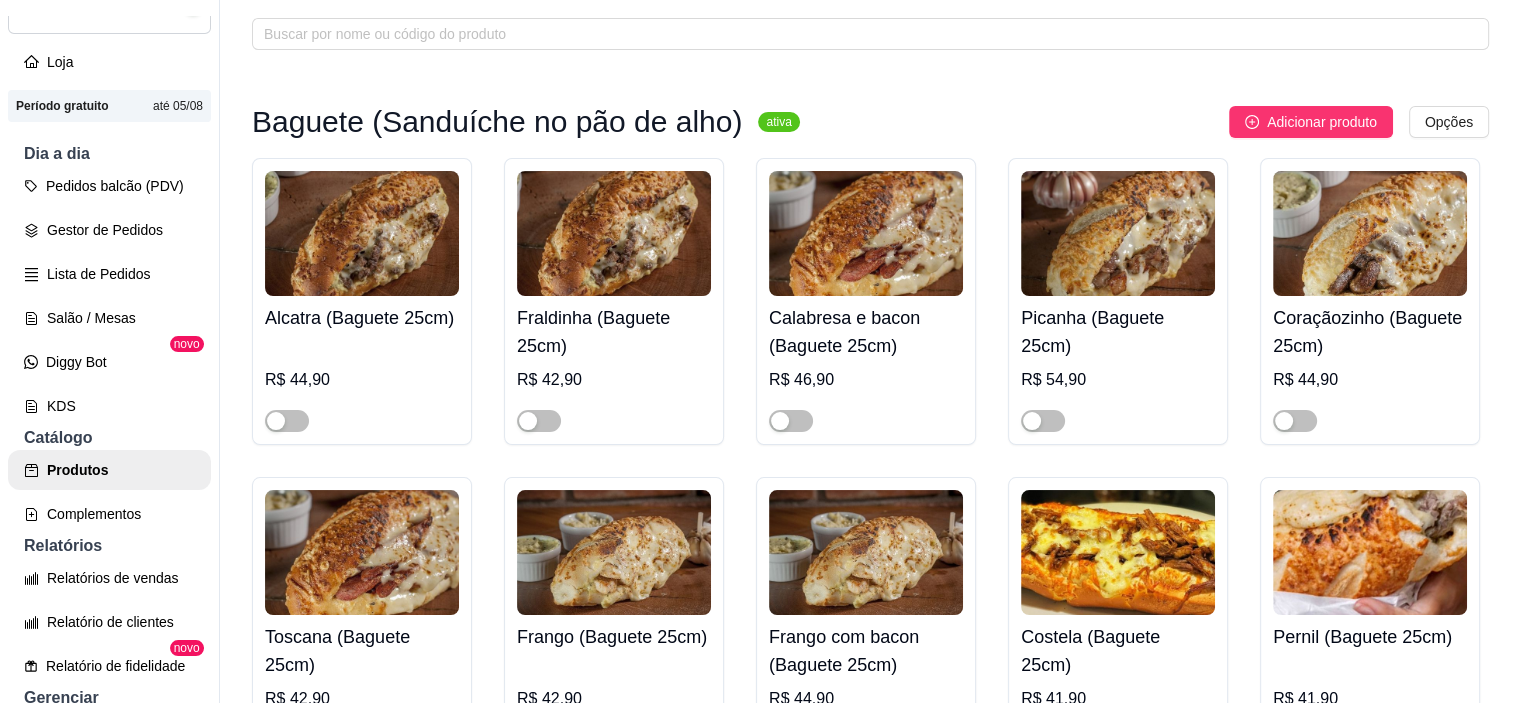 scroll, scrollTop: 0, scrollLeft: 0, axis: both 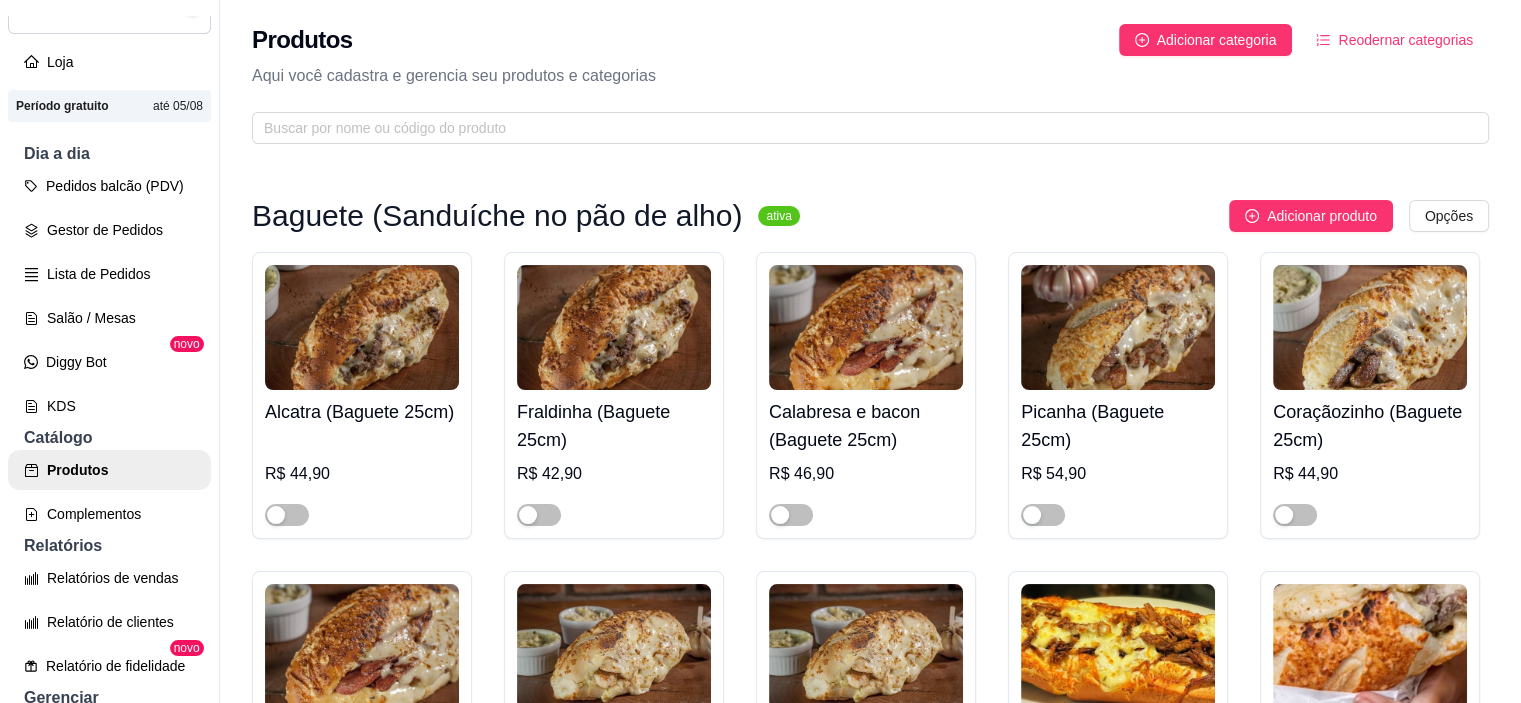 click on "Reodernar categorias" at bounding box center (1405, 40) 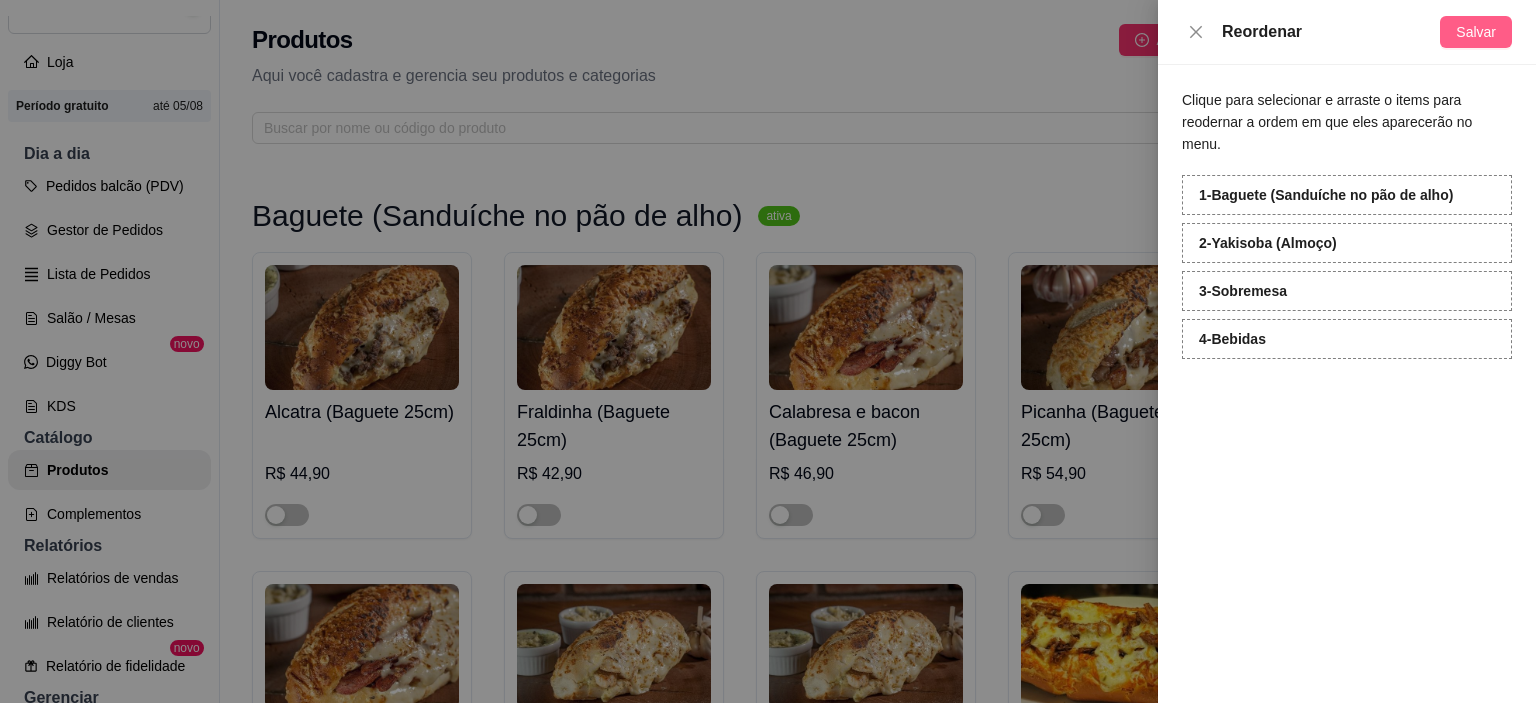 click on "Salvar" at bounding box center [1476, 32] 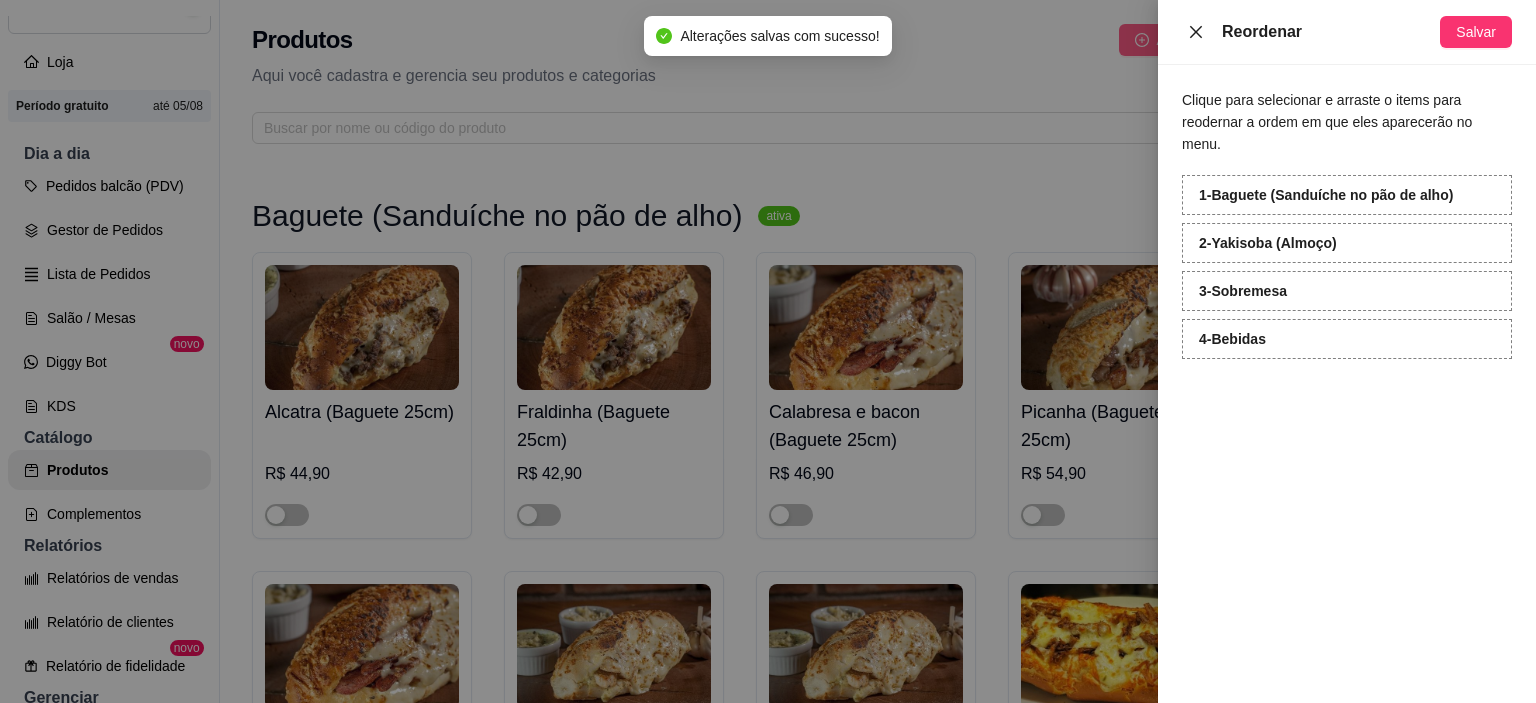 click 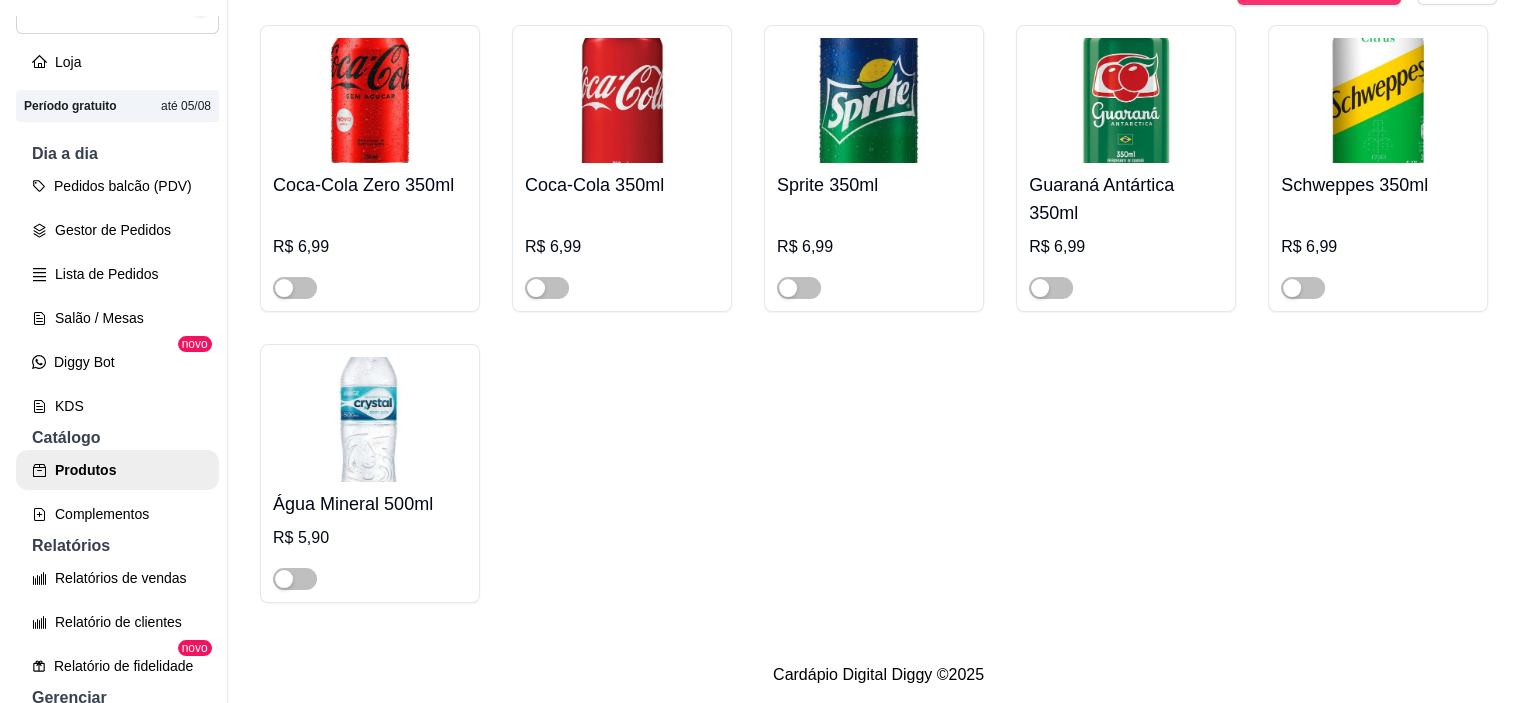 scroll, scrollTop: 1428, scrollLeft: 0, axis: vertical 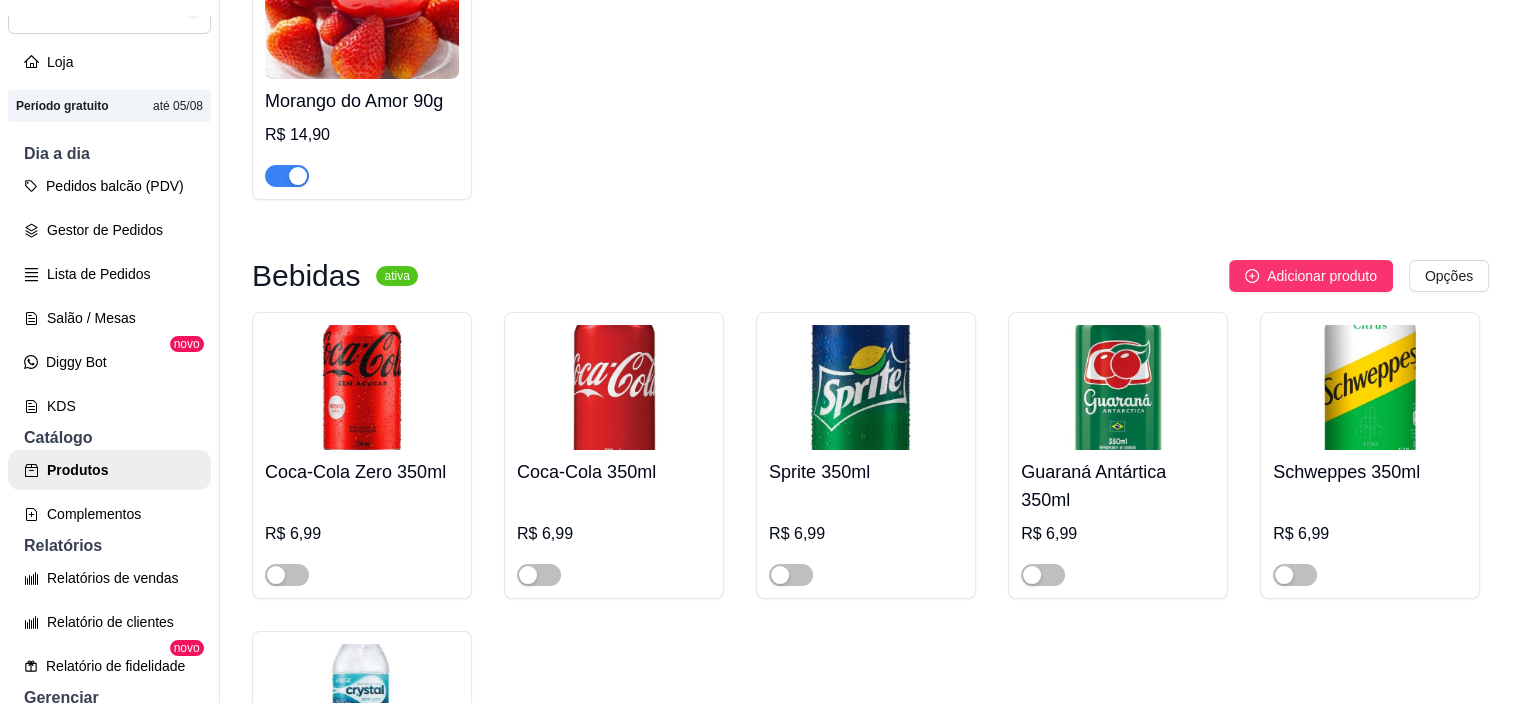click on "Adicionar produto" at bounding box center (1322, -95) 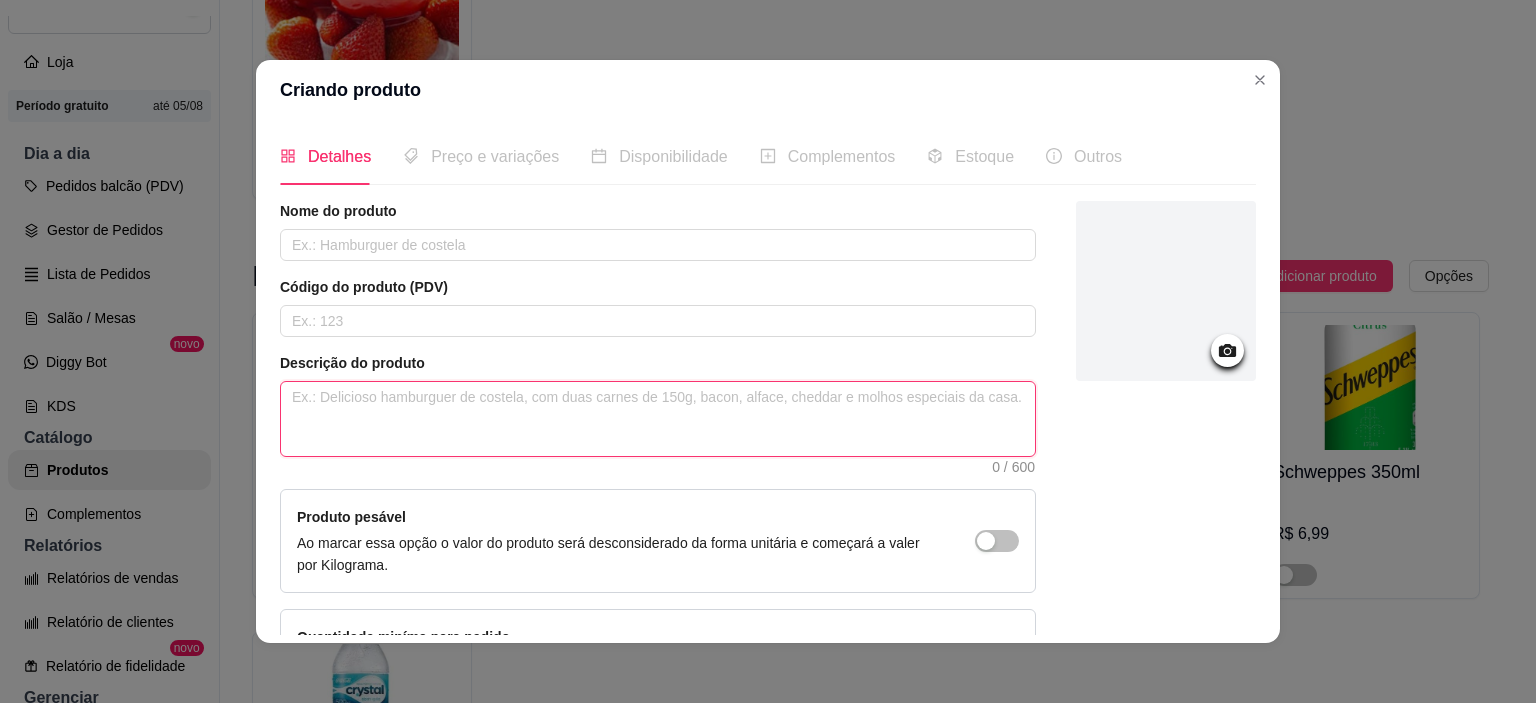 click at bounding box center [658, 419] 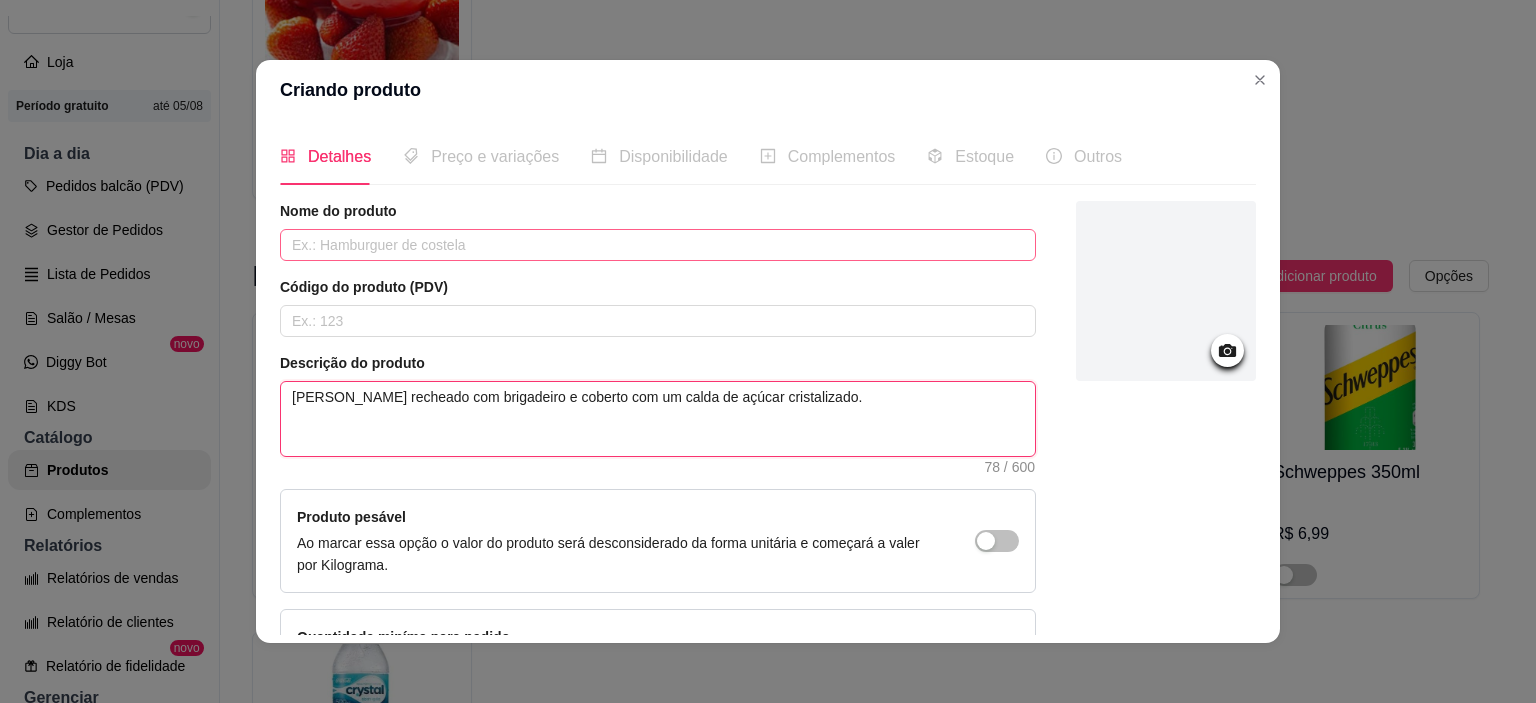 type on "[PERSON_NAME] recheado com brigadeiro e coberto com um calda de açúcar cristalizado." 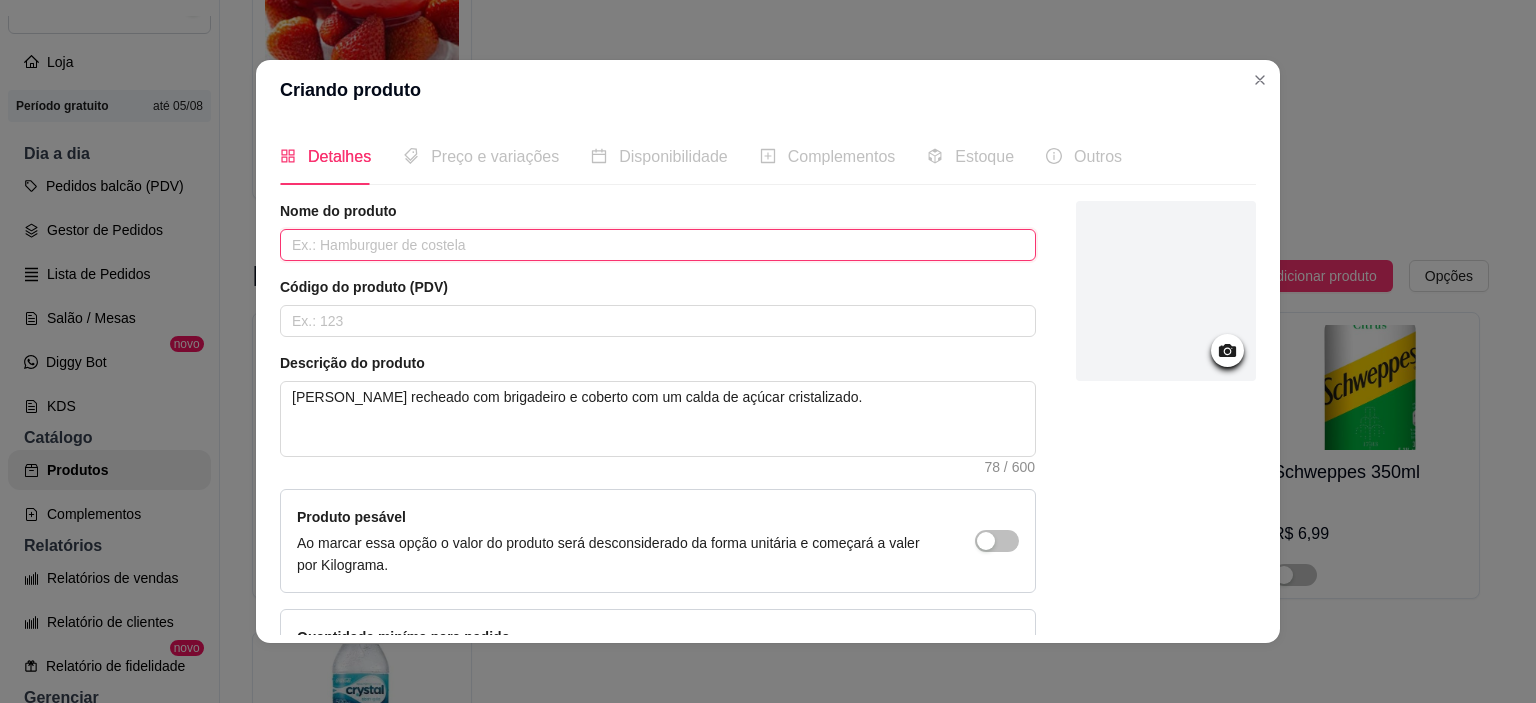 click at bounding box center [658, 245] 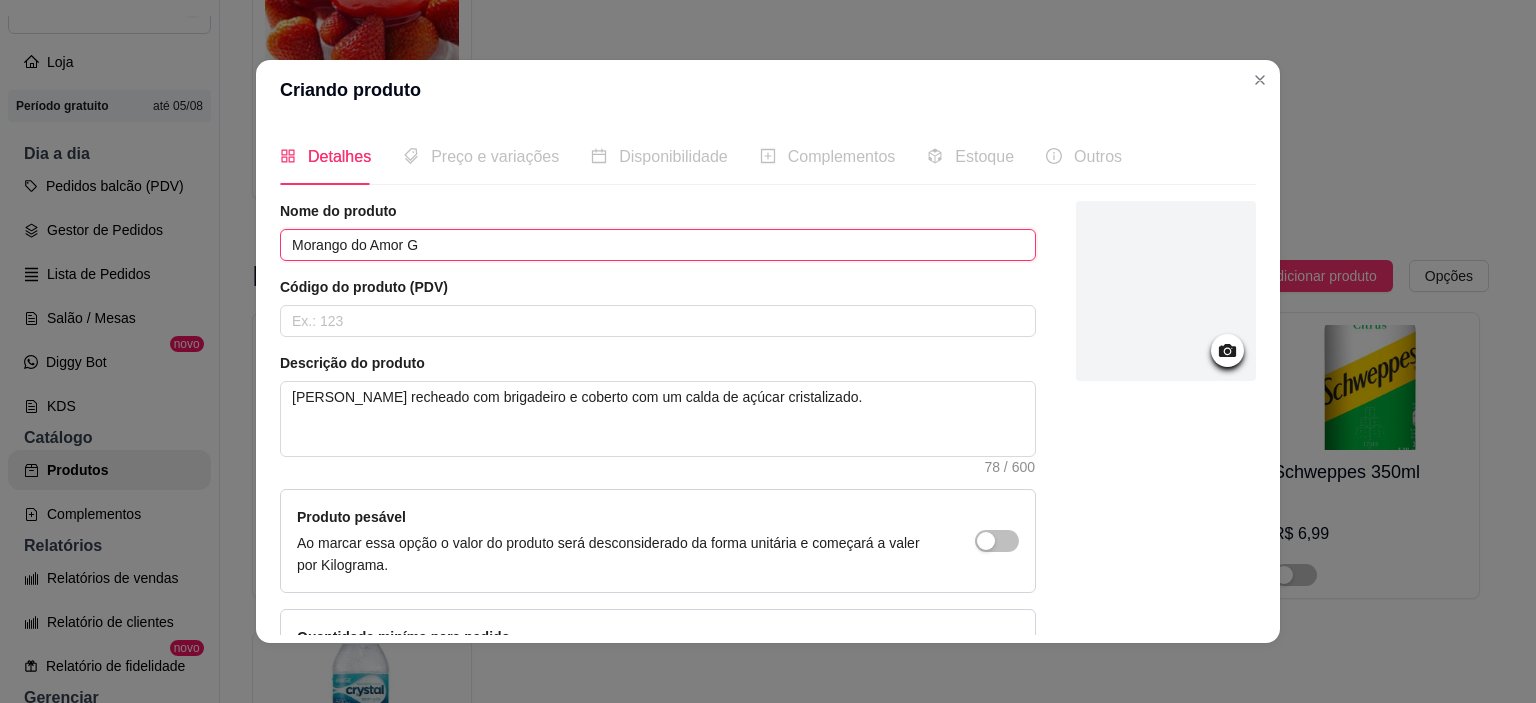 type on "Morango do Amor G" 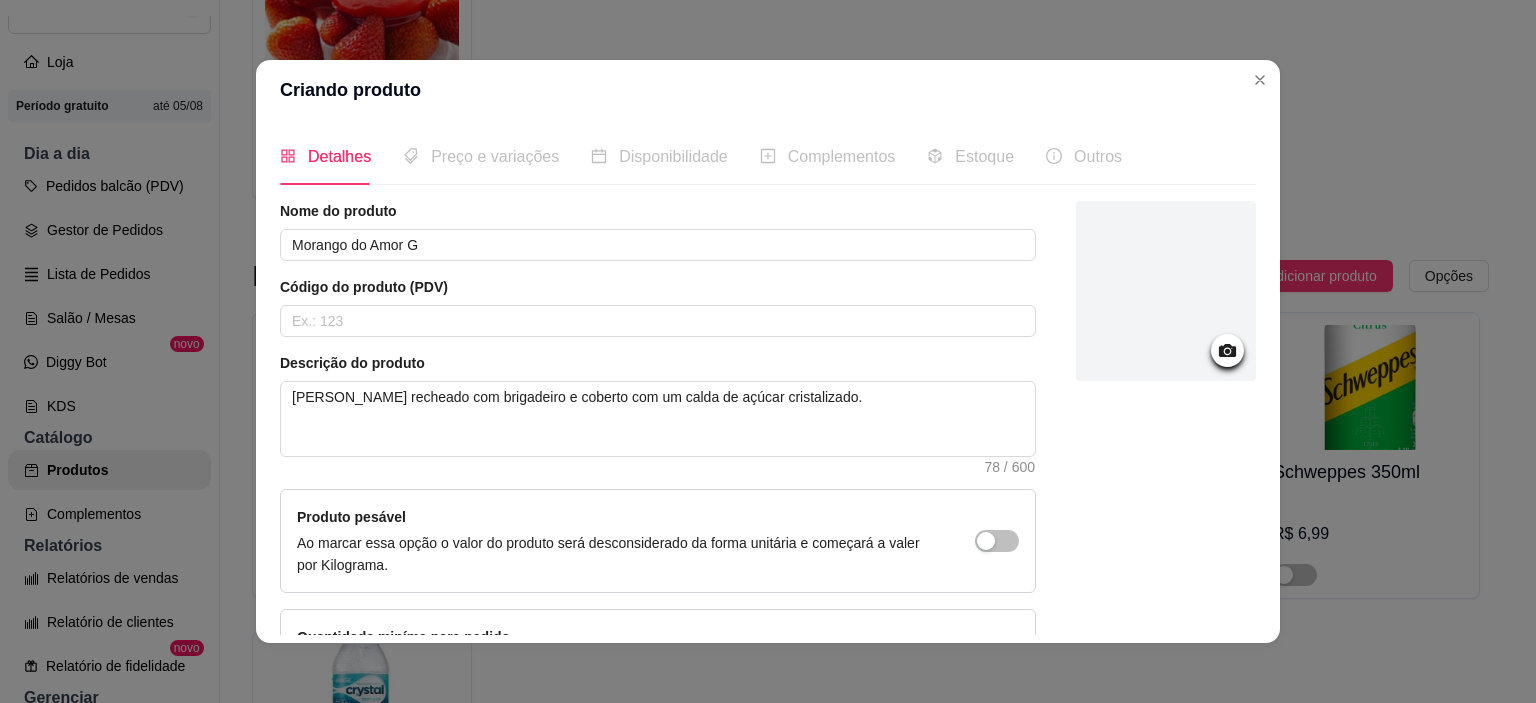 click 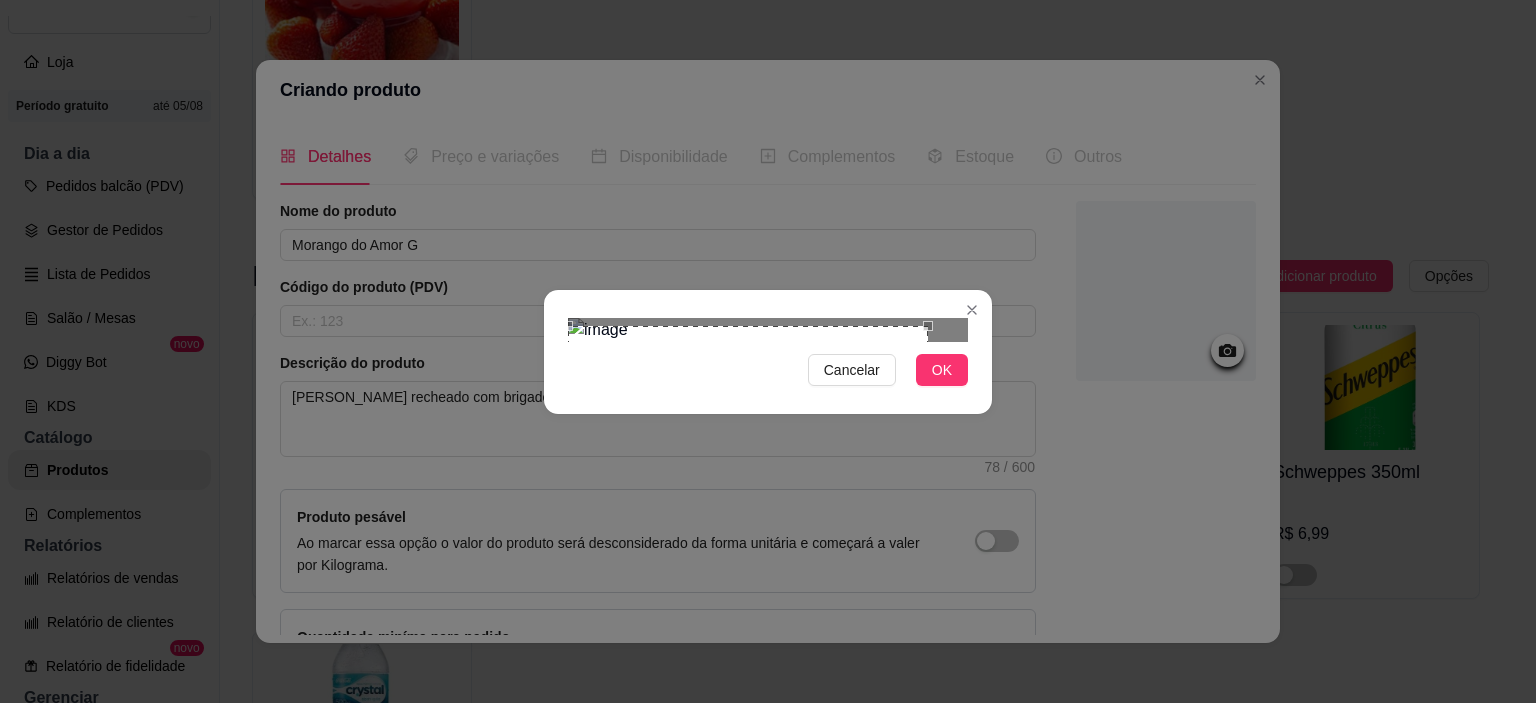 click at bounding box center [748, 427] 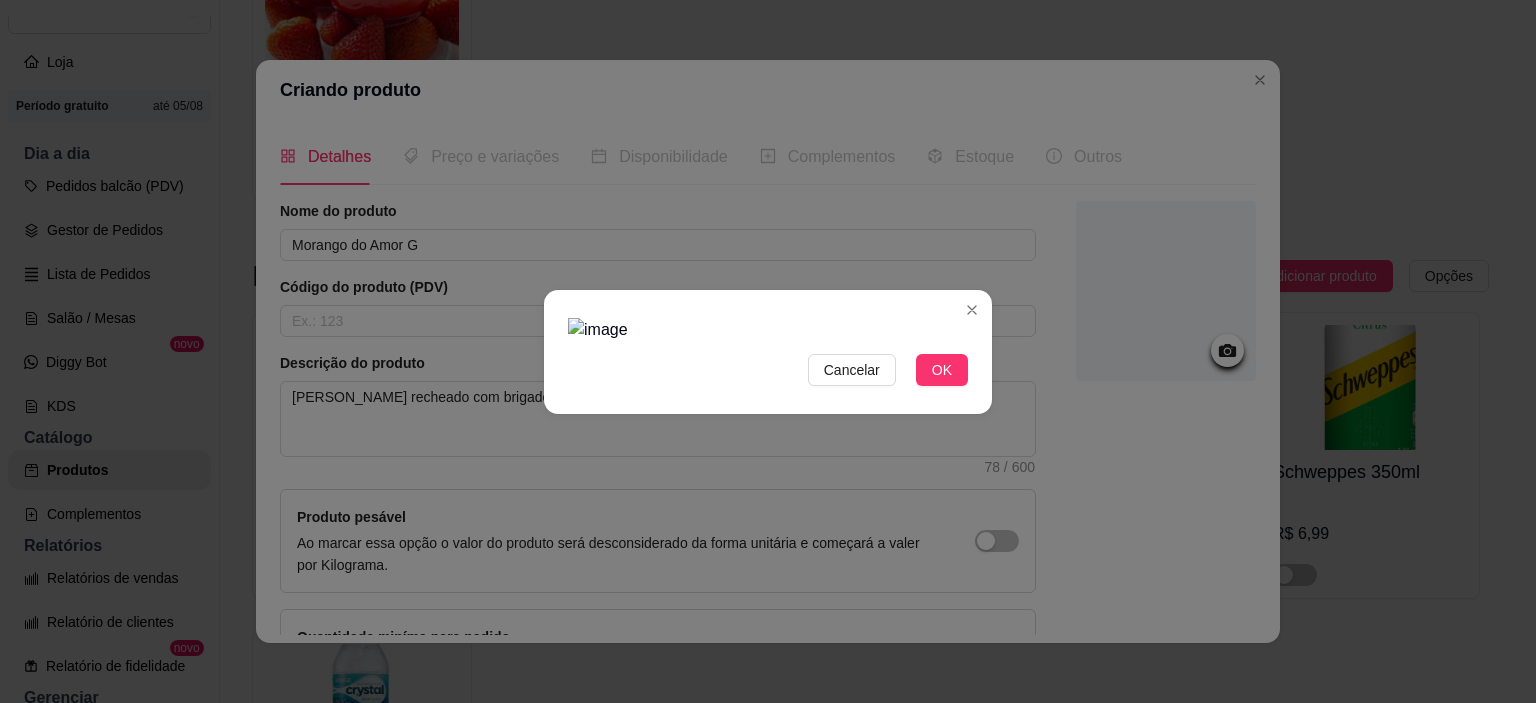 click at bounding box center (768, 330) 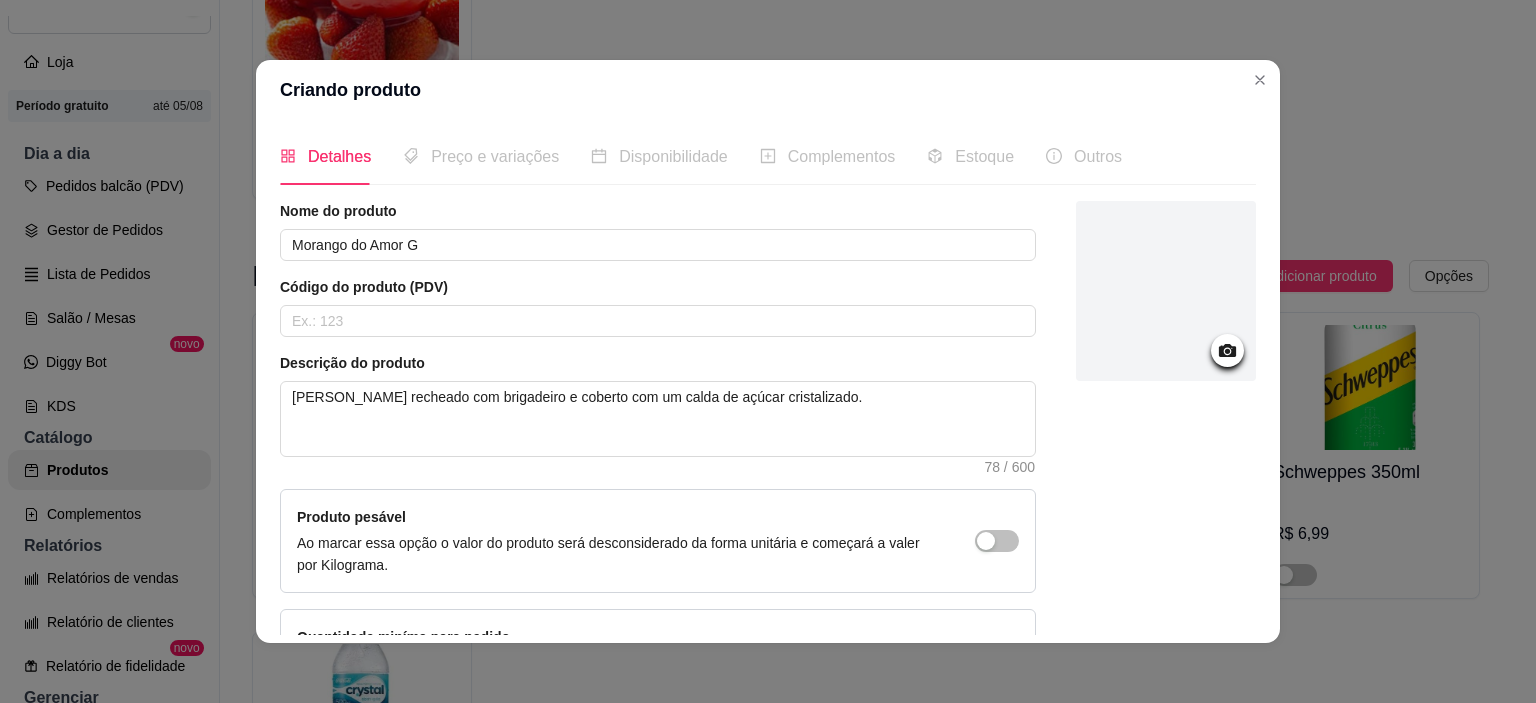 click 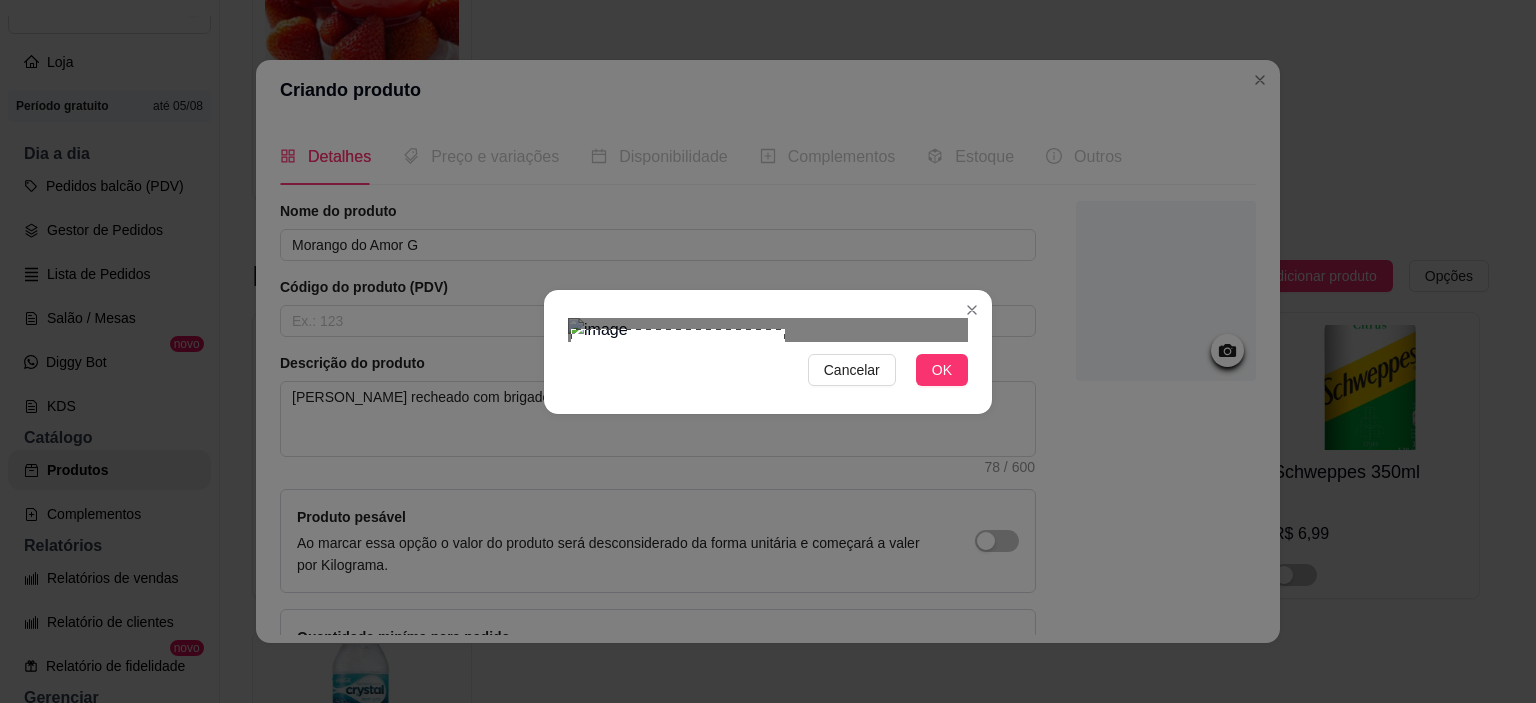 click on "Cancelar OK" at bounding box center [768, 351] 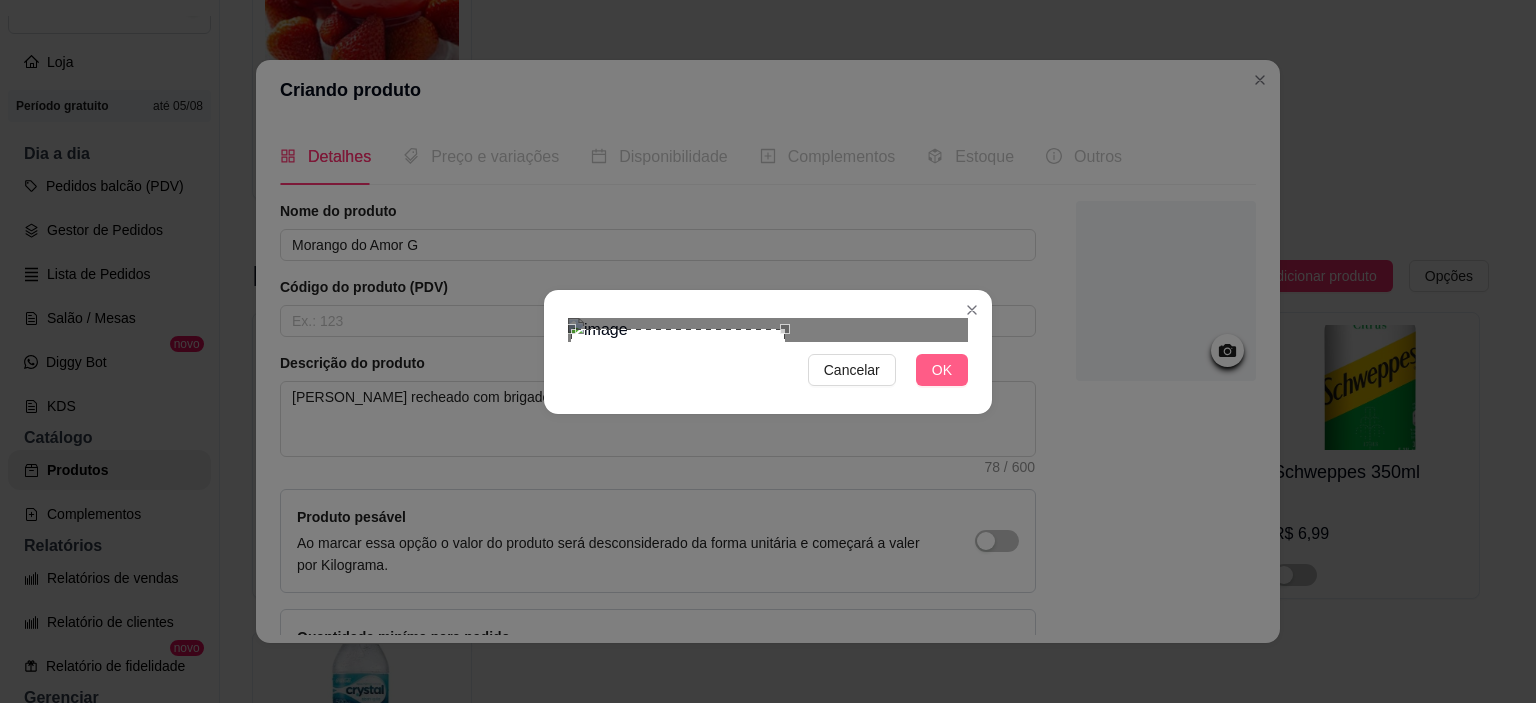 click on "OK" at bounding box center [942, 370] 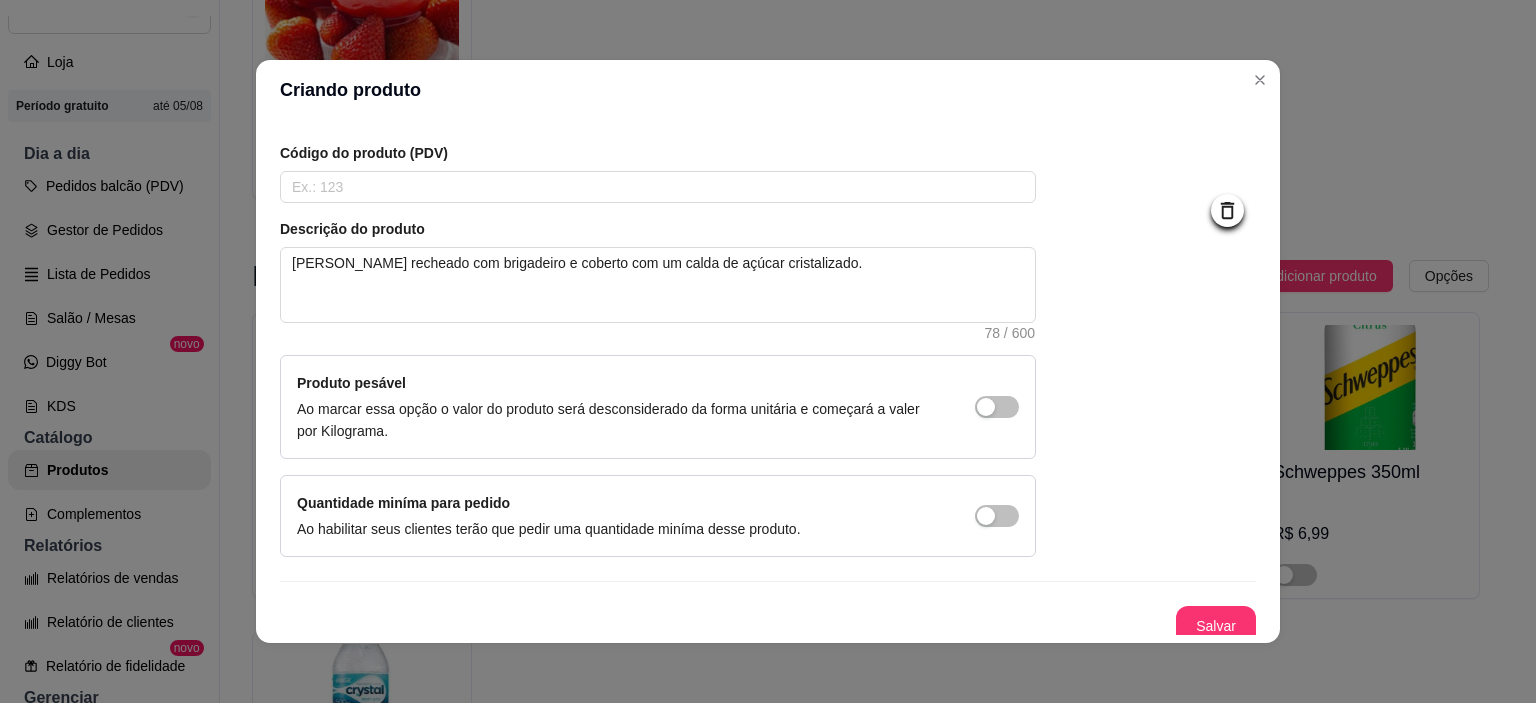 scroll, scrollTop: 142, scrollLeft: 0, axis: vertical 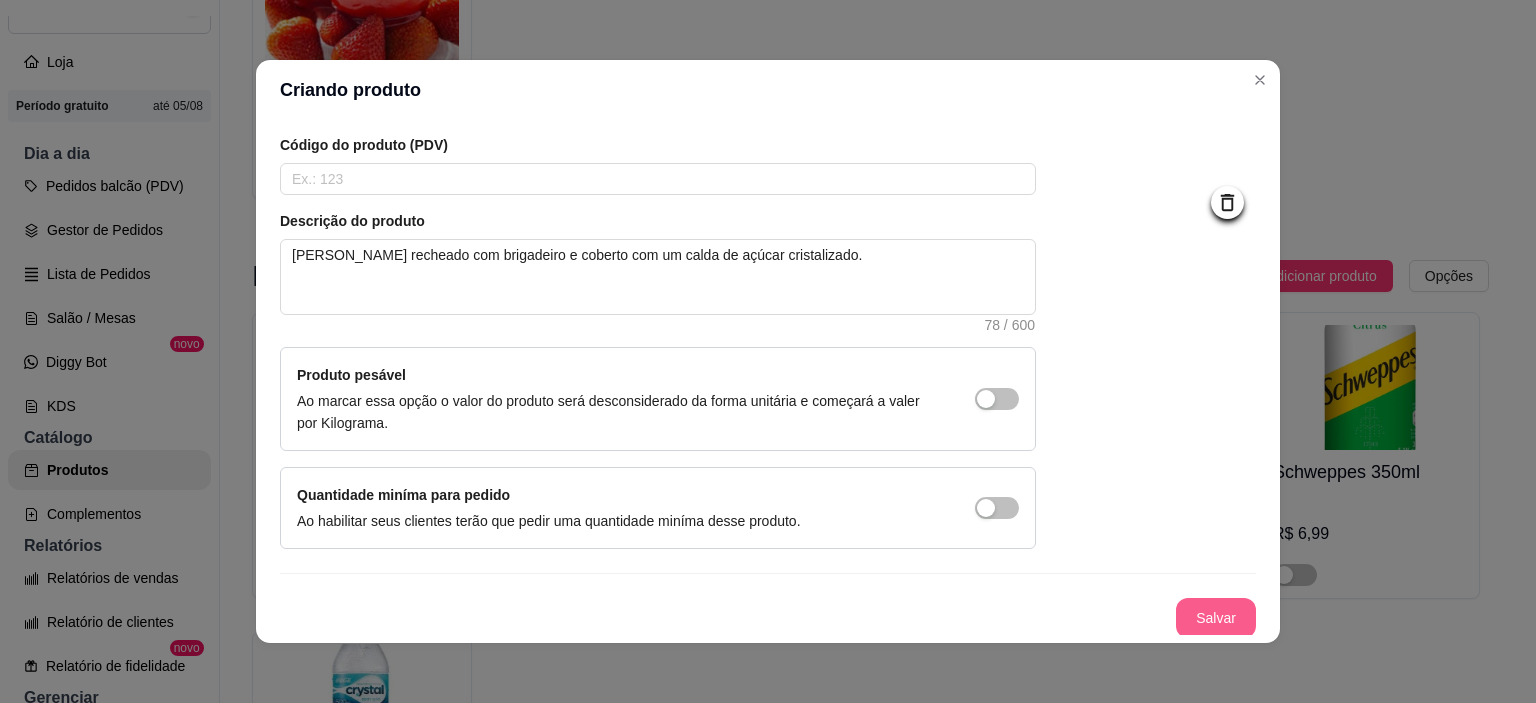 click on "Salvar" at bounding box center [1216, 618] 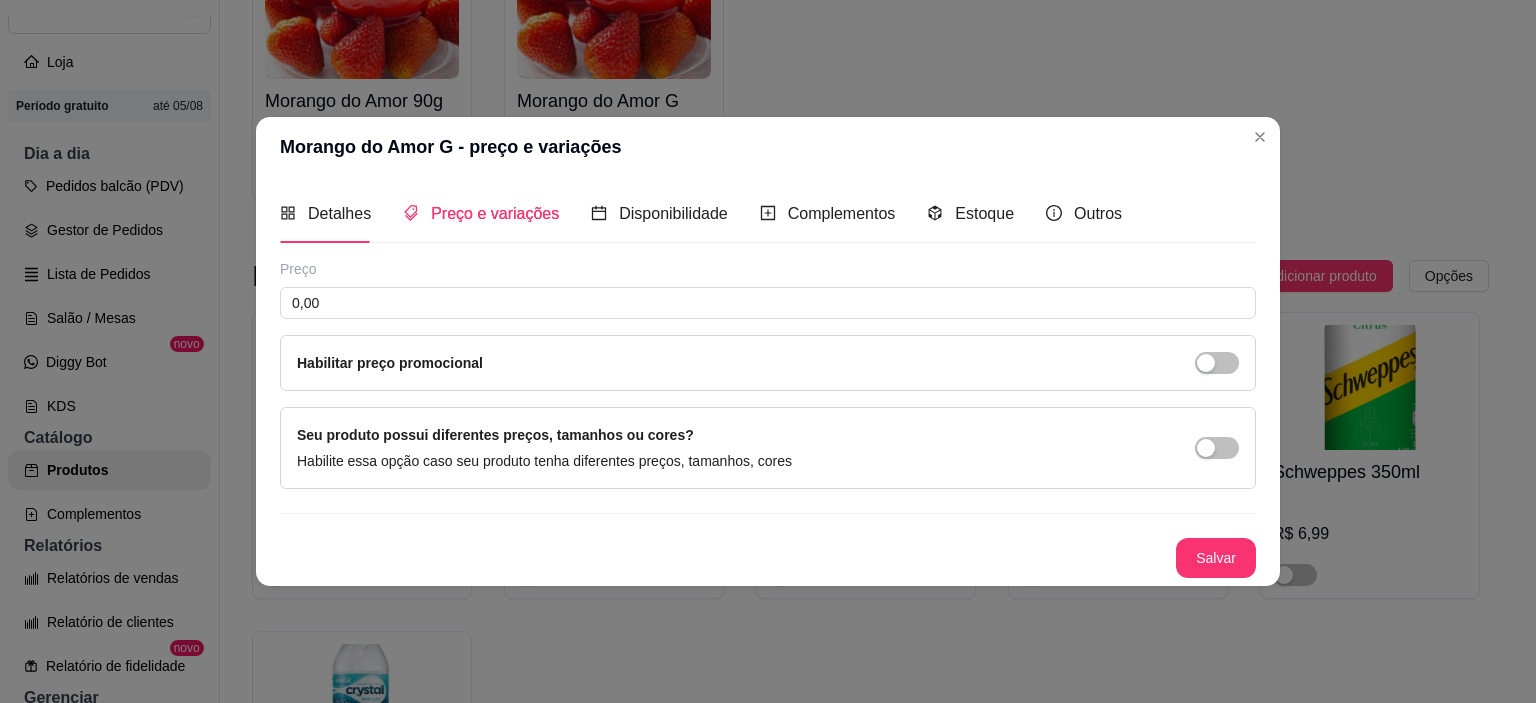 type 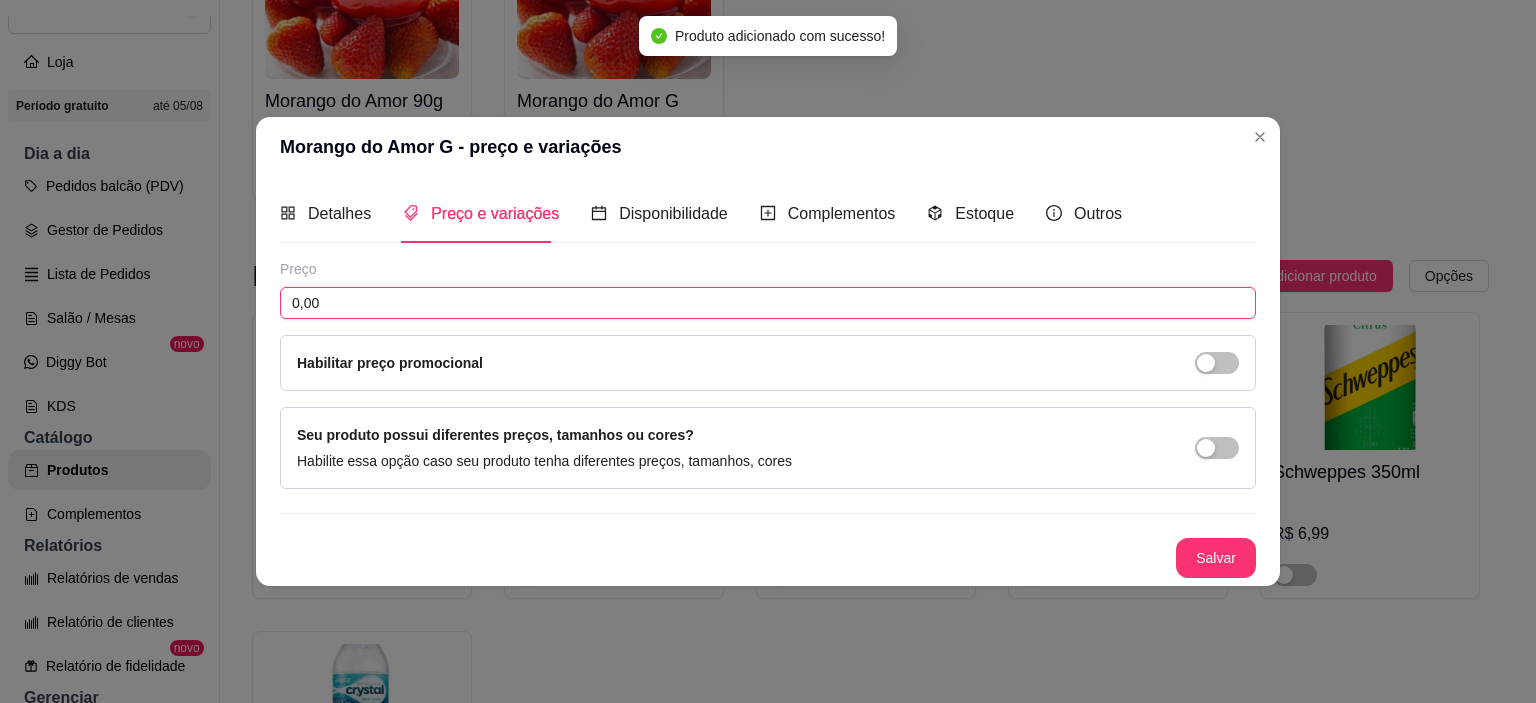 click on "0,00" at bounding box center (768, 303) 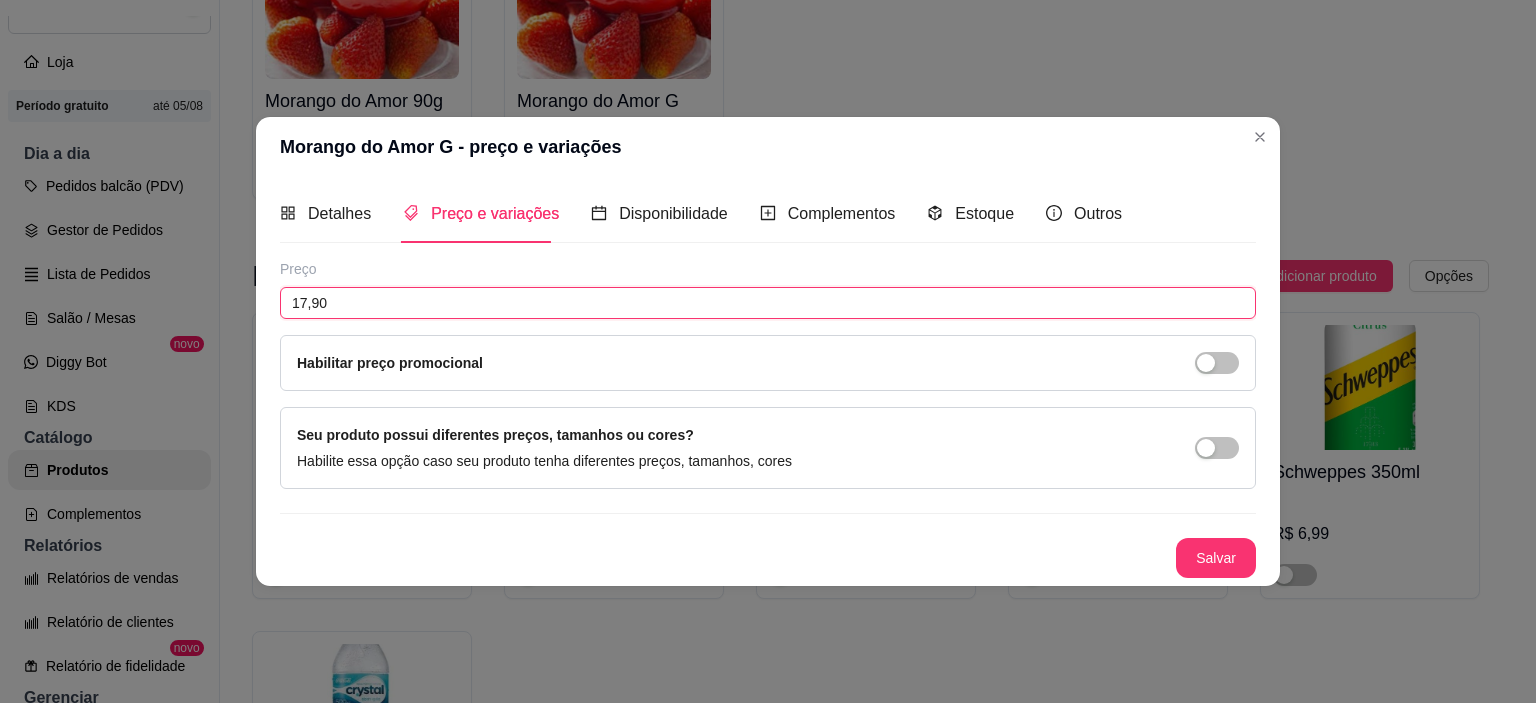 drag, startPoint x: 364, startPoint y: 299, endPoint x: 336, endPoint y: 305, distance: 28.635643 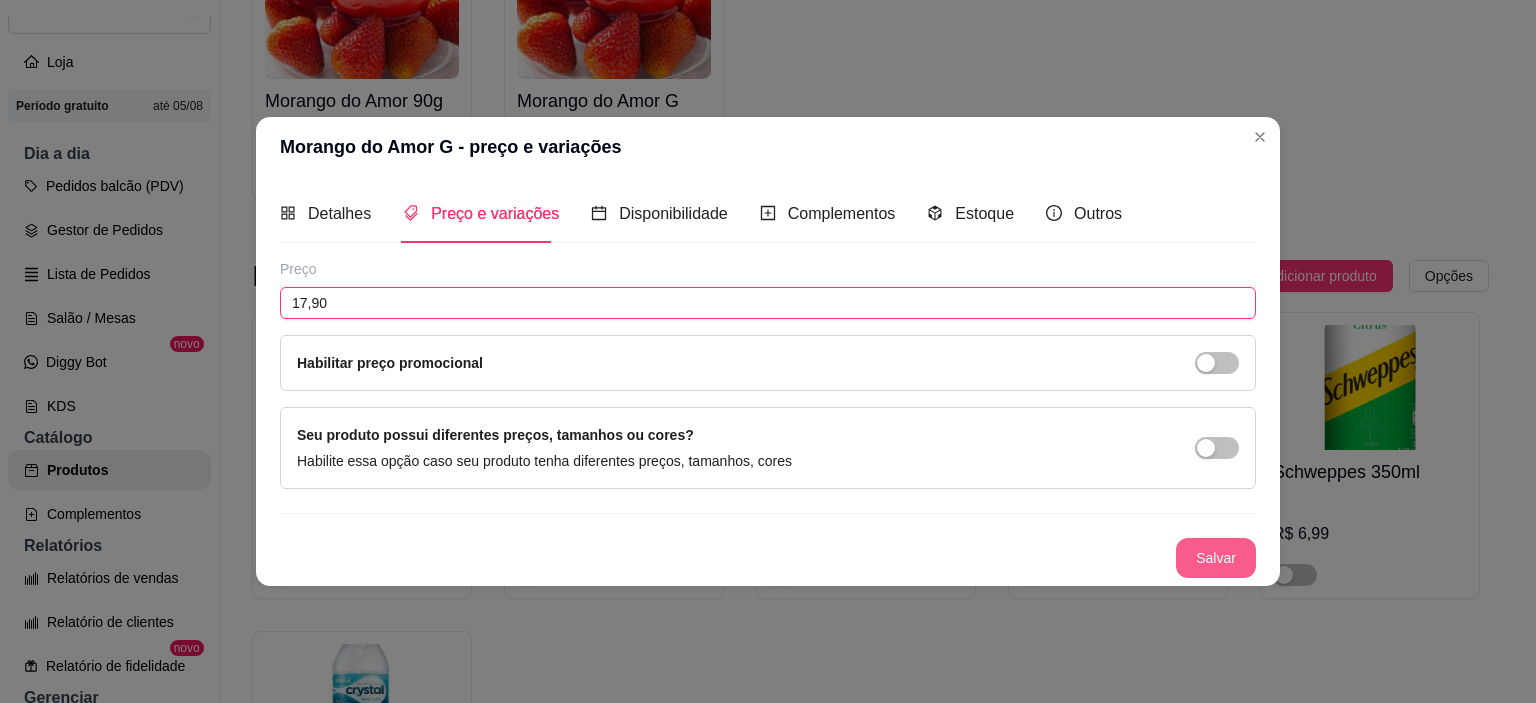 type on "17,90" 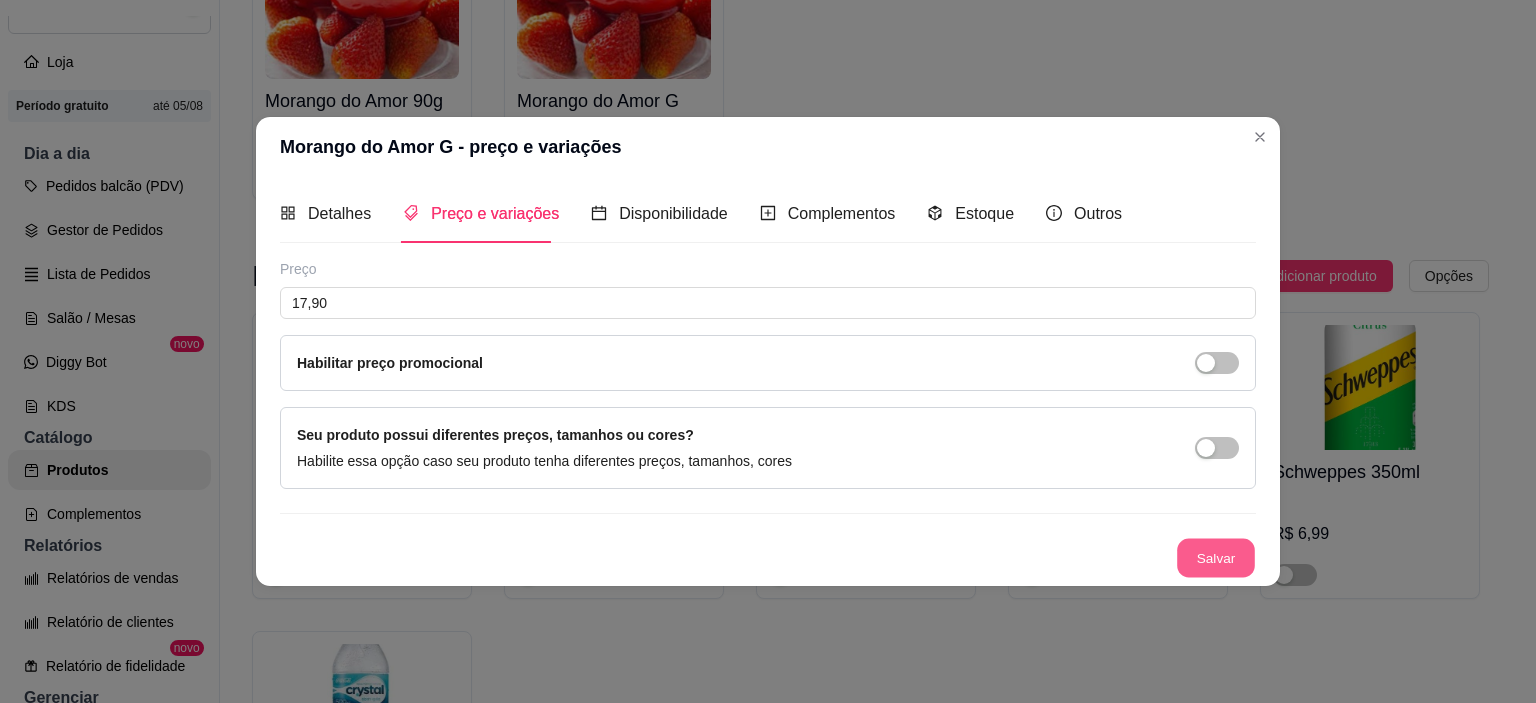 click on "Salvar" at bounding box center (1216, 557) 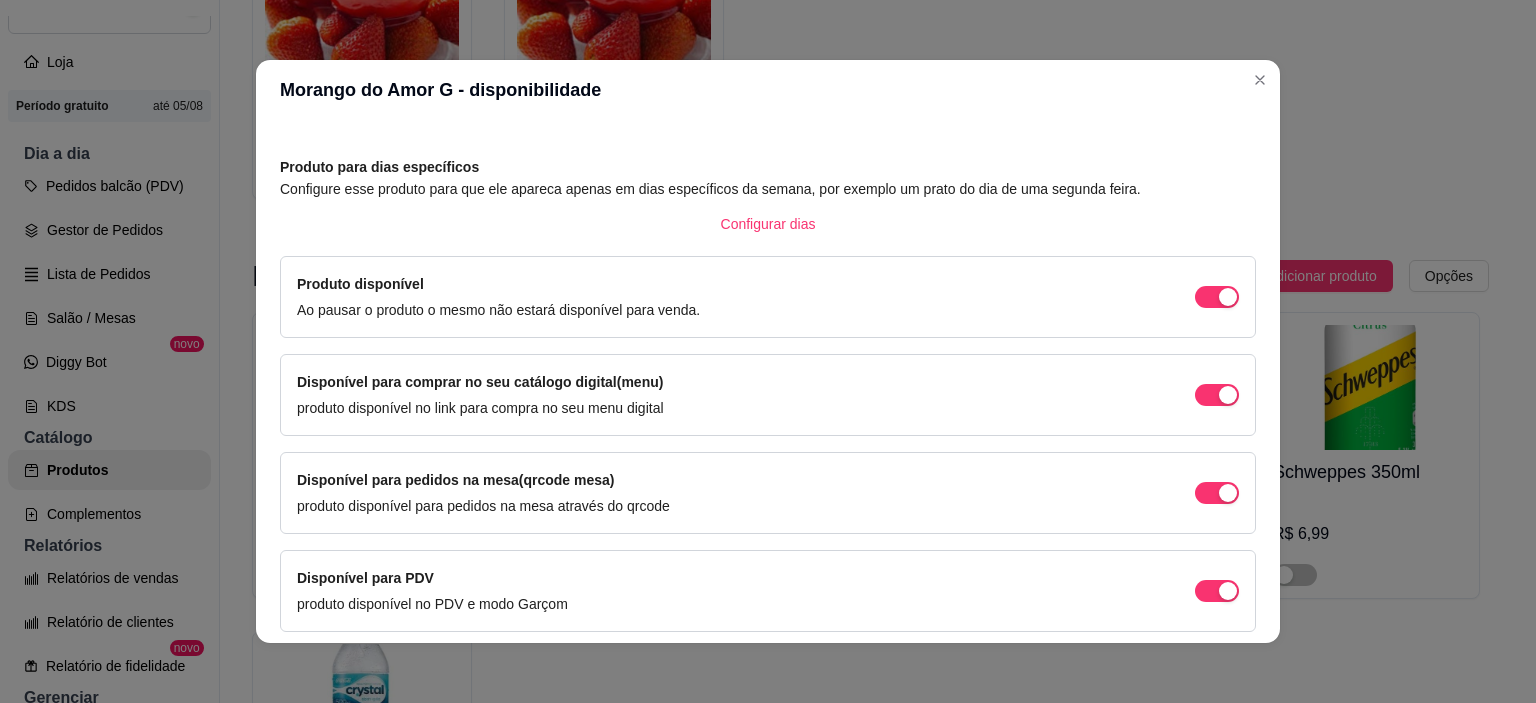 scroll, scrollTop: 140, scrollLeft: 0, axis: vertical 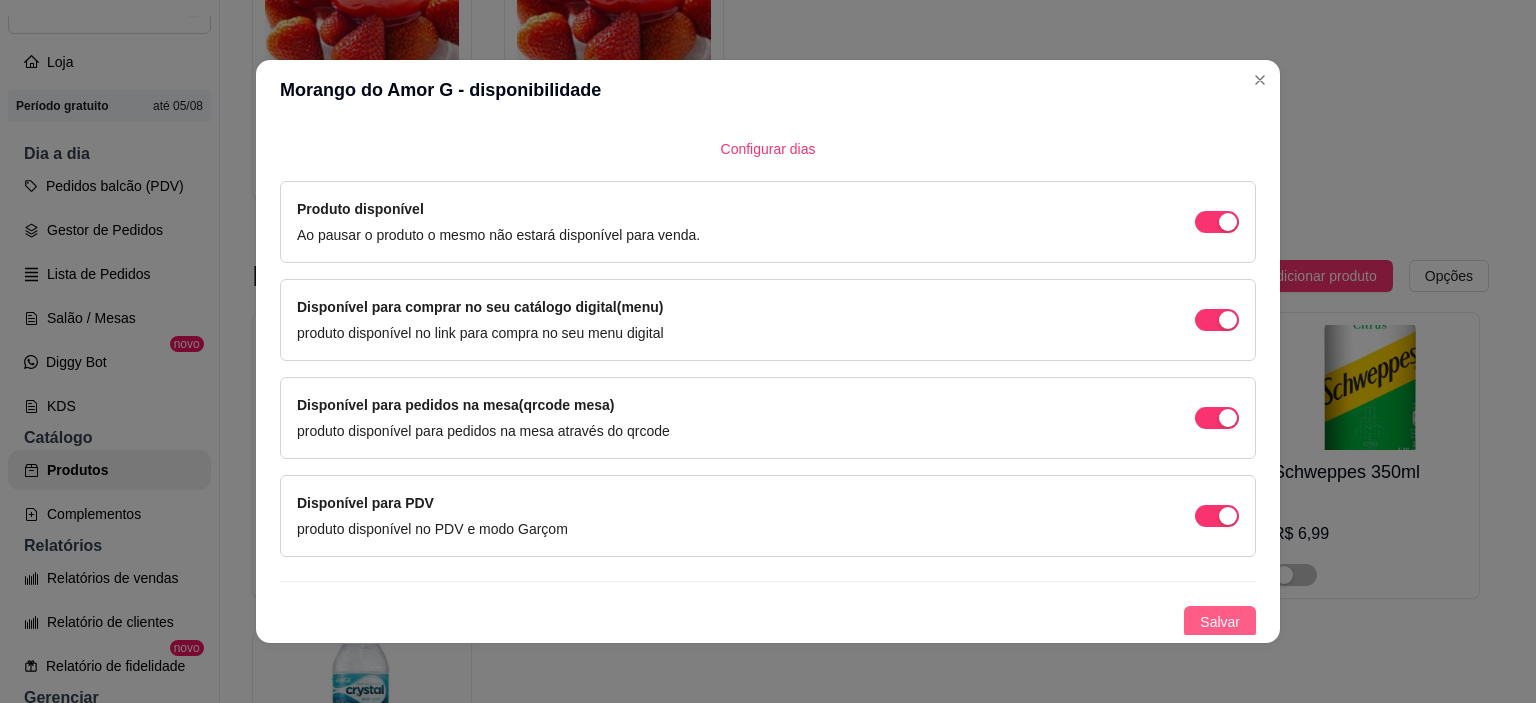 click on "Salvar" at bounding box center (1220, 622) 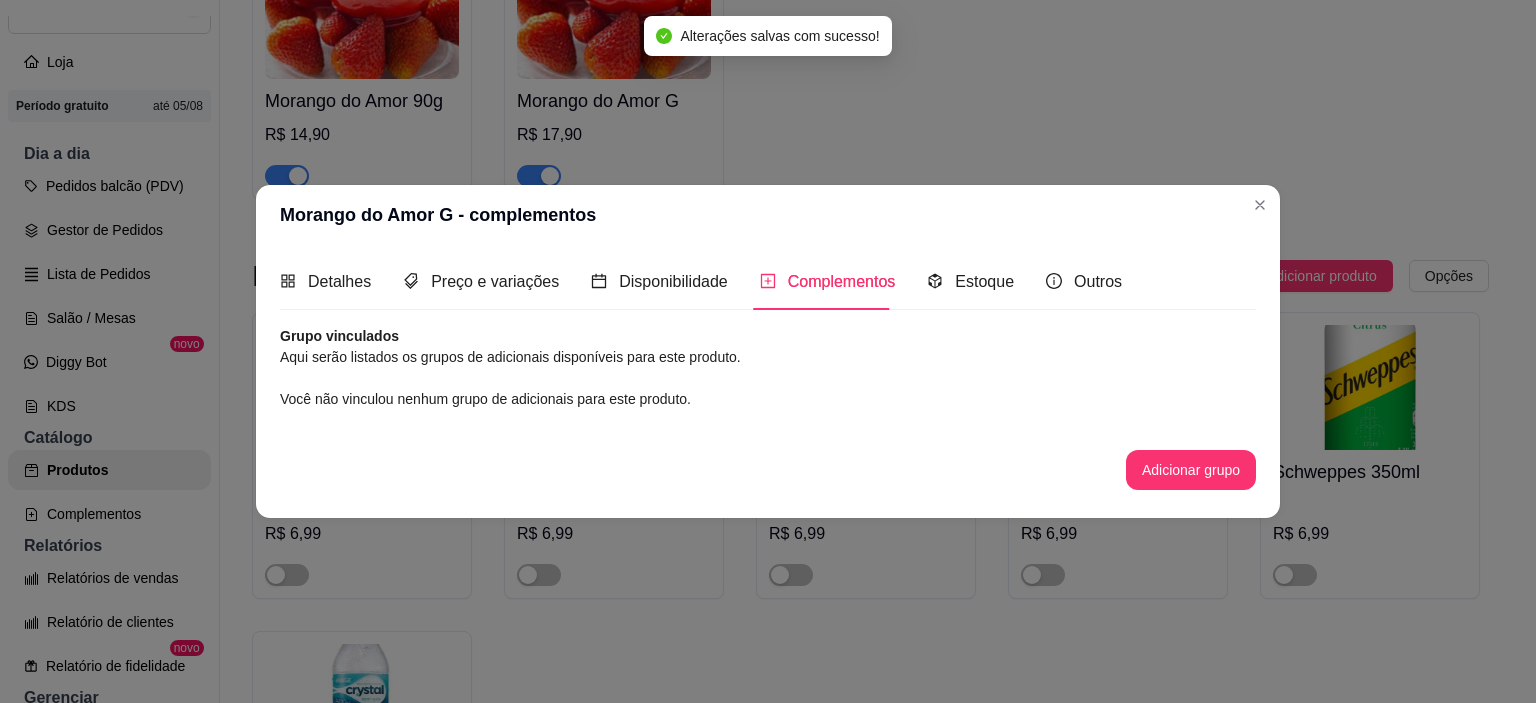 scroll, scrollTop: 0, scrollLeft: 0, axis: both 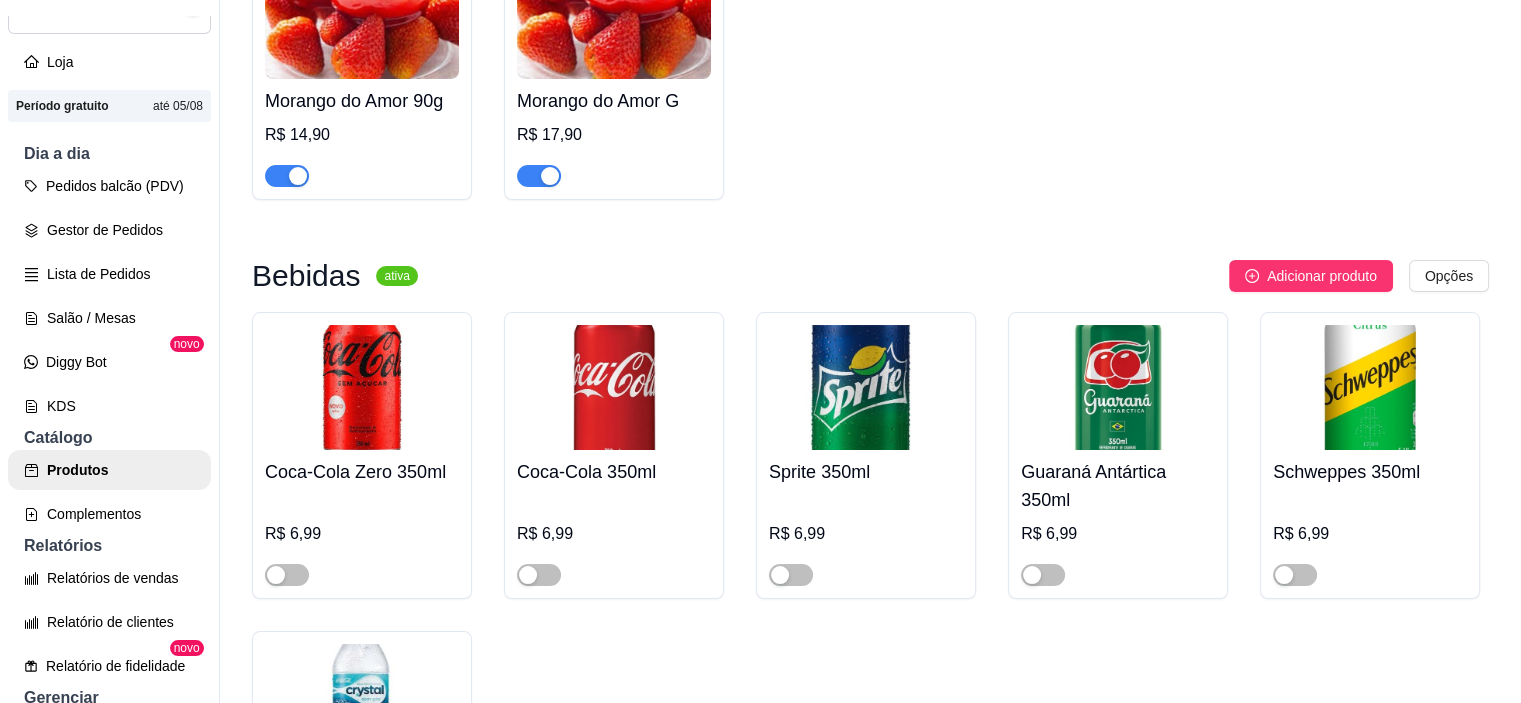 click on "Adicionar produto" at bounding box center (1322, -95) 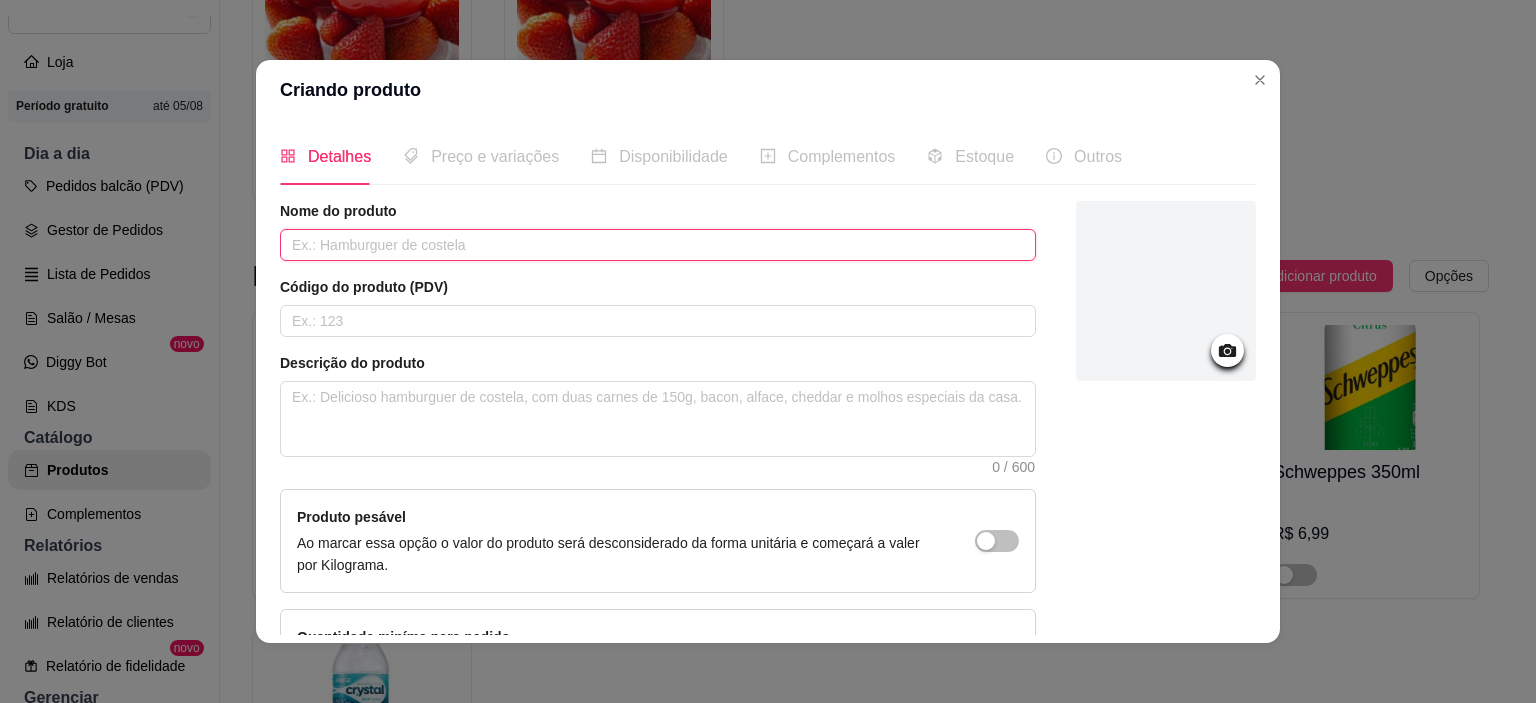 click at bounding box center [658, 245] 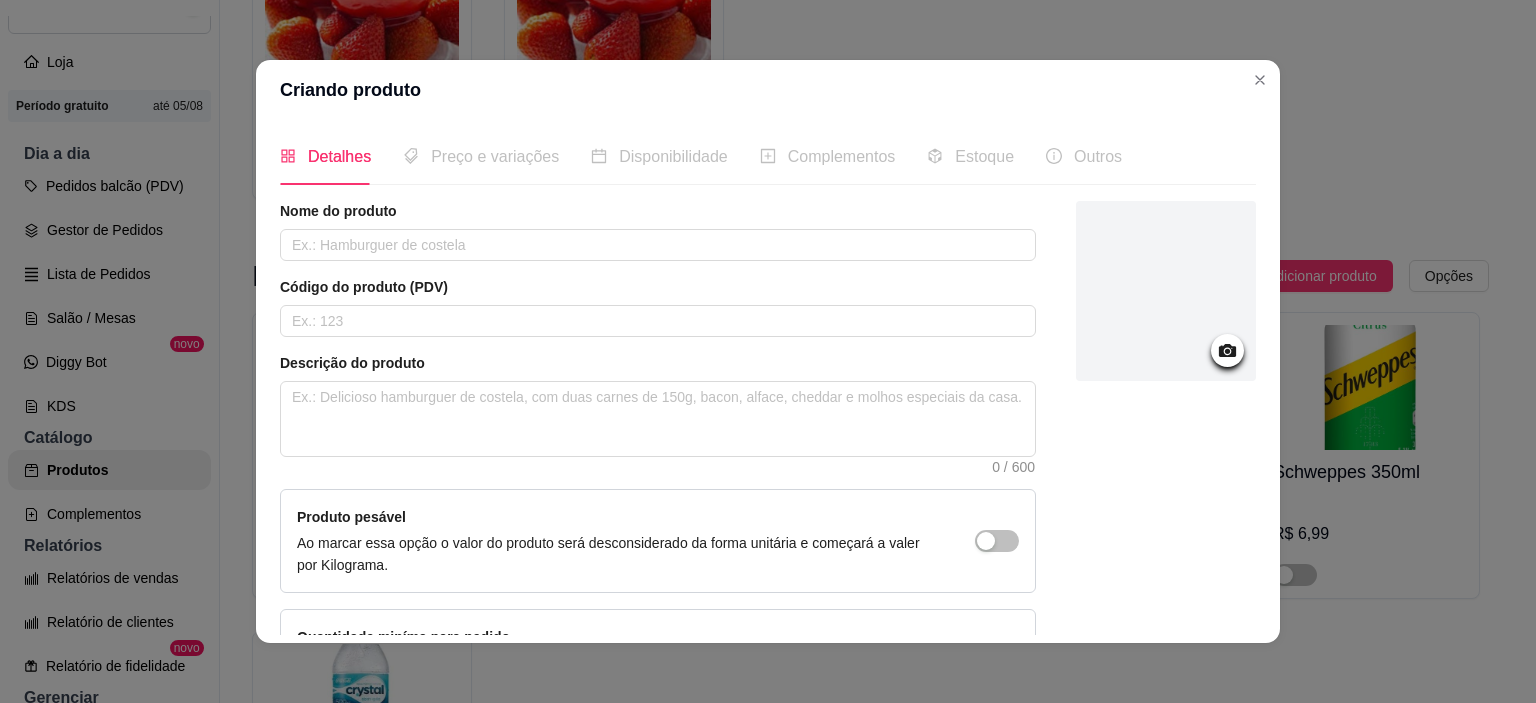 click 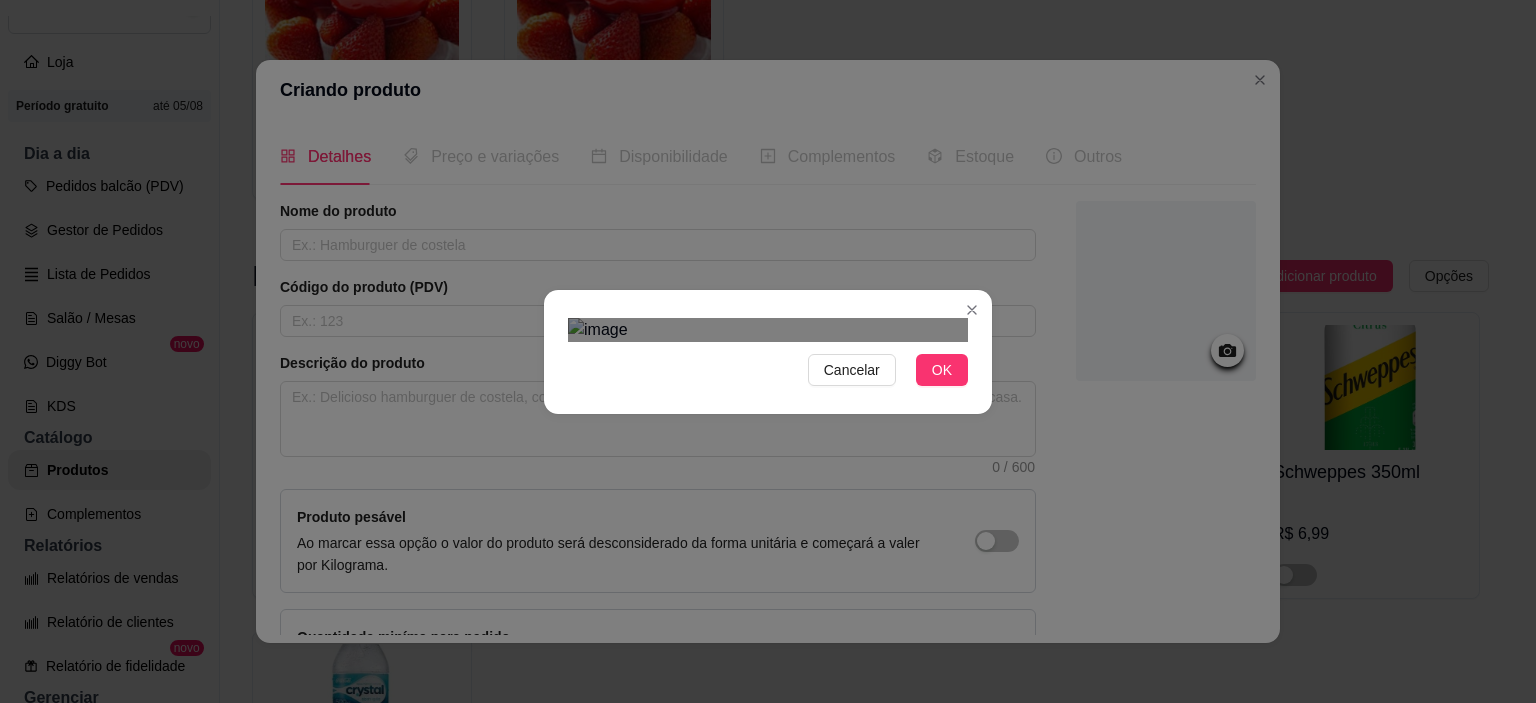 click at bounding box center (768, 330) 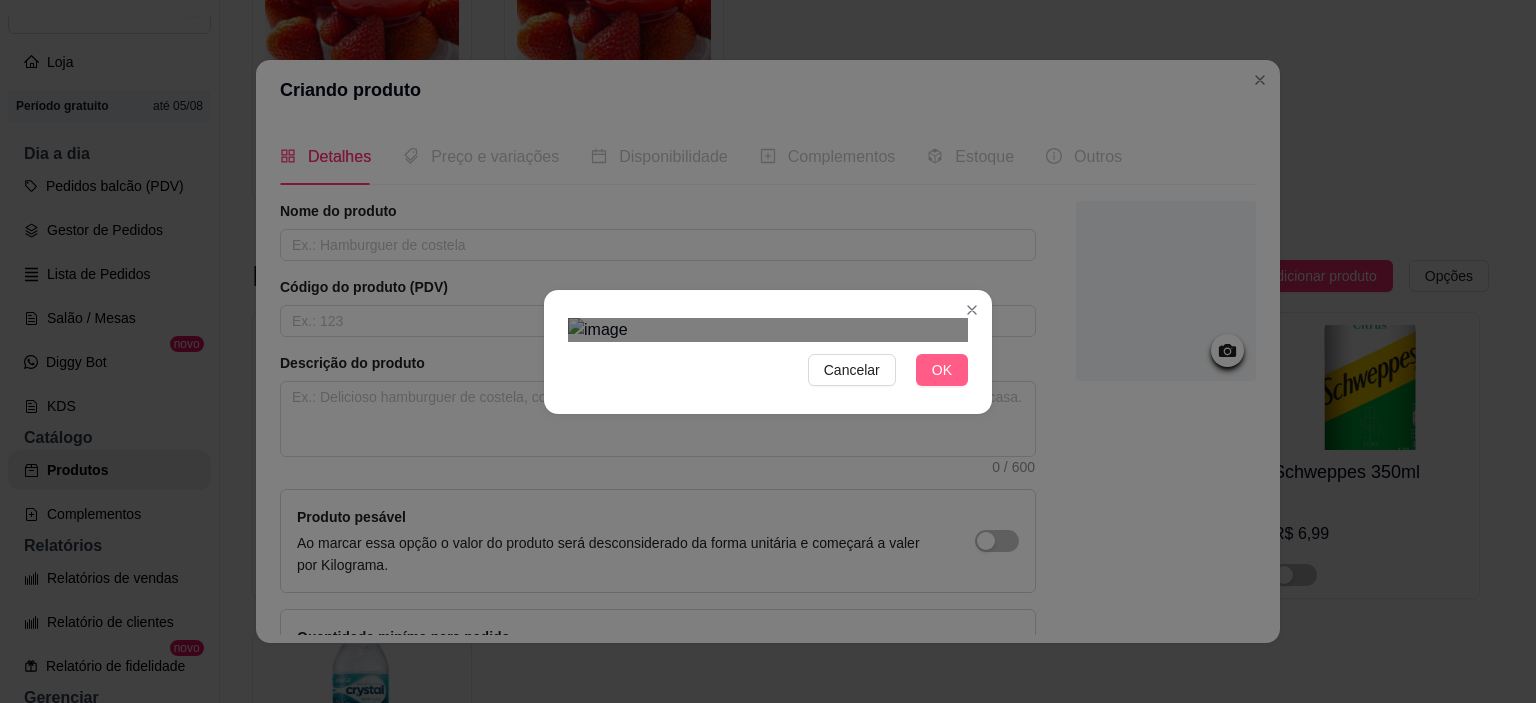 click on "OK" at bounding box center (942, 370) 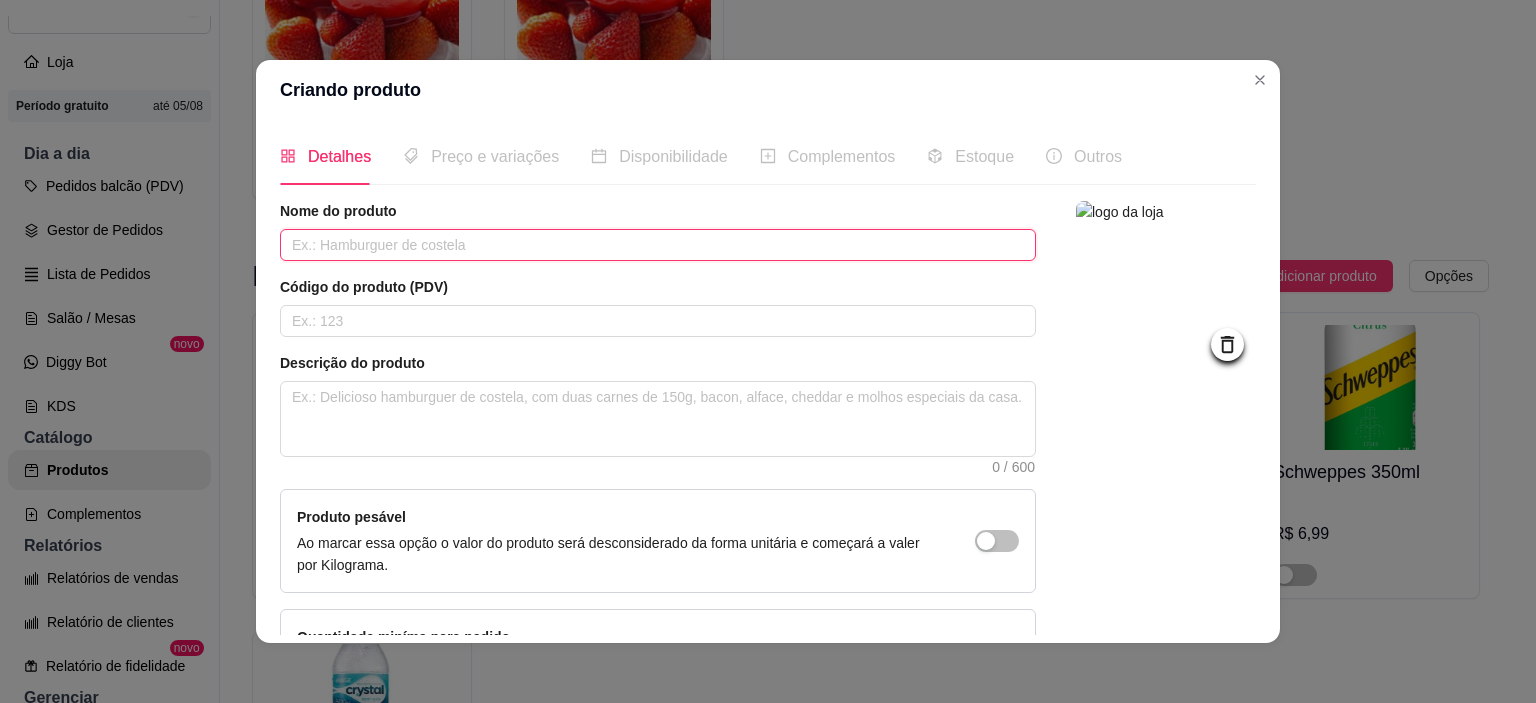 click at bounding box center (658, 245) 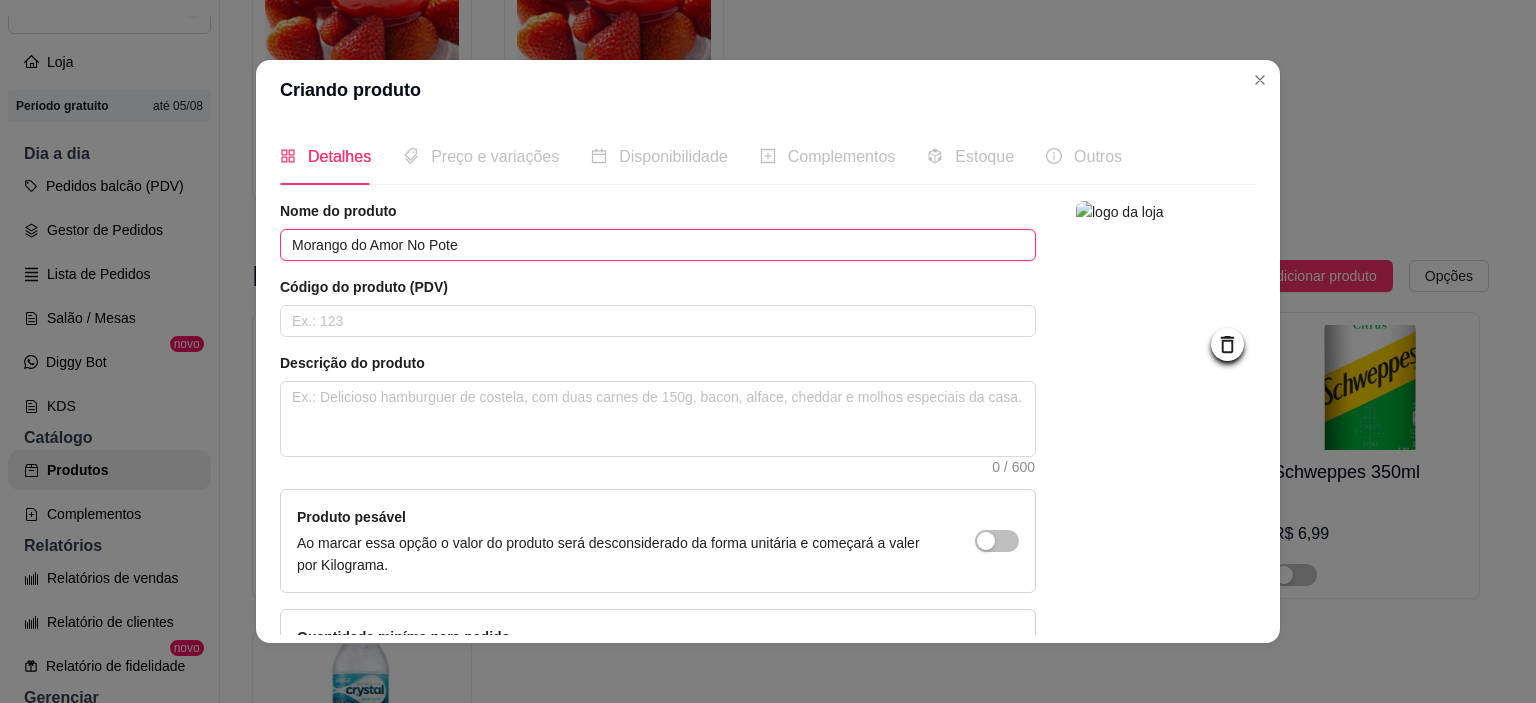 click on "Morango do Amor No Pote" at bounding box center [658, 245] 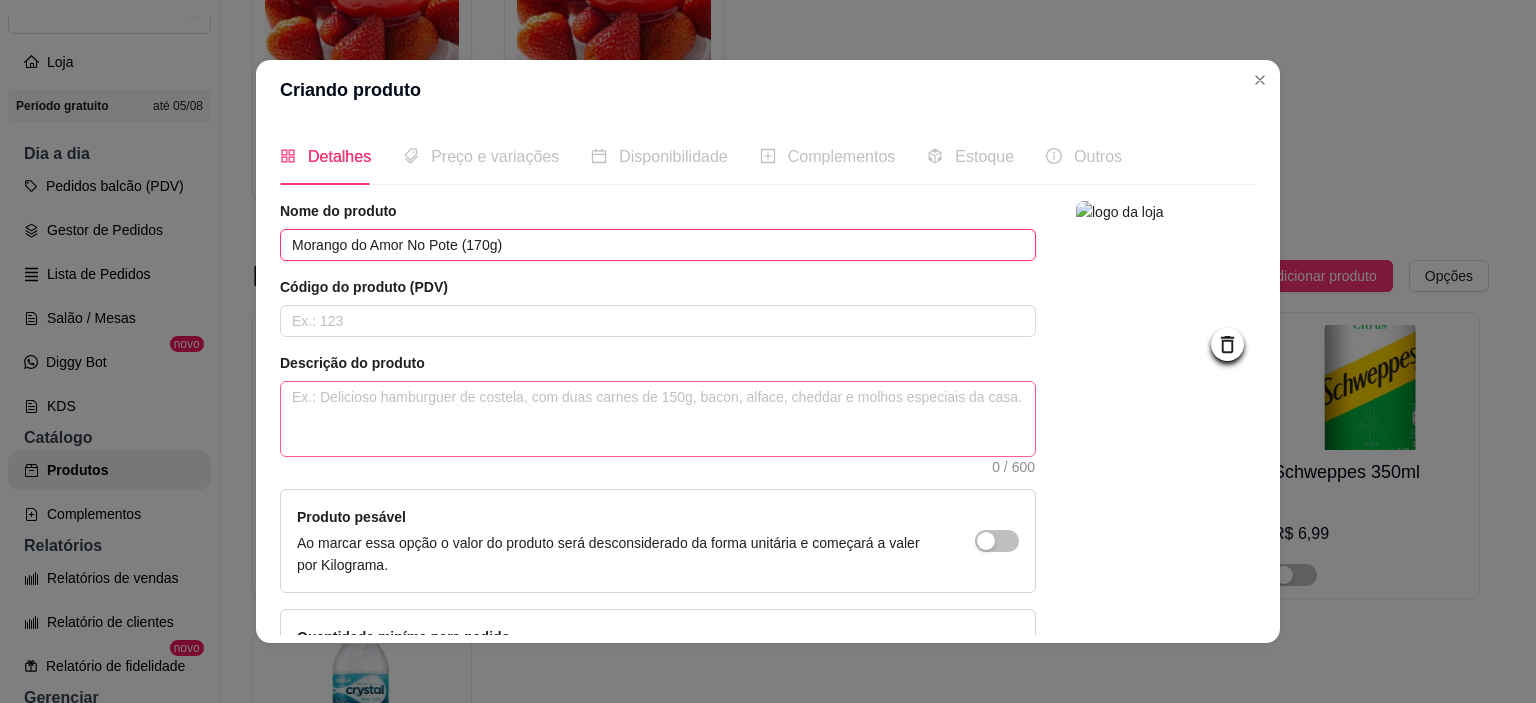 type on "Morango do Amor No Pote (170g)" 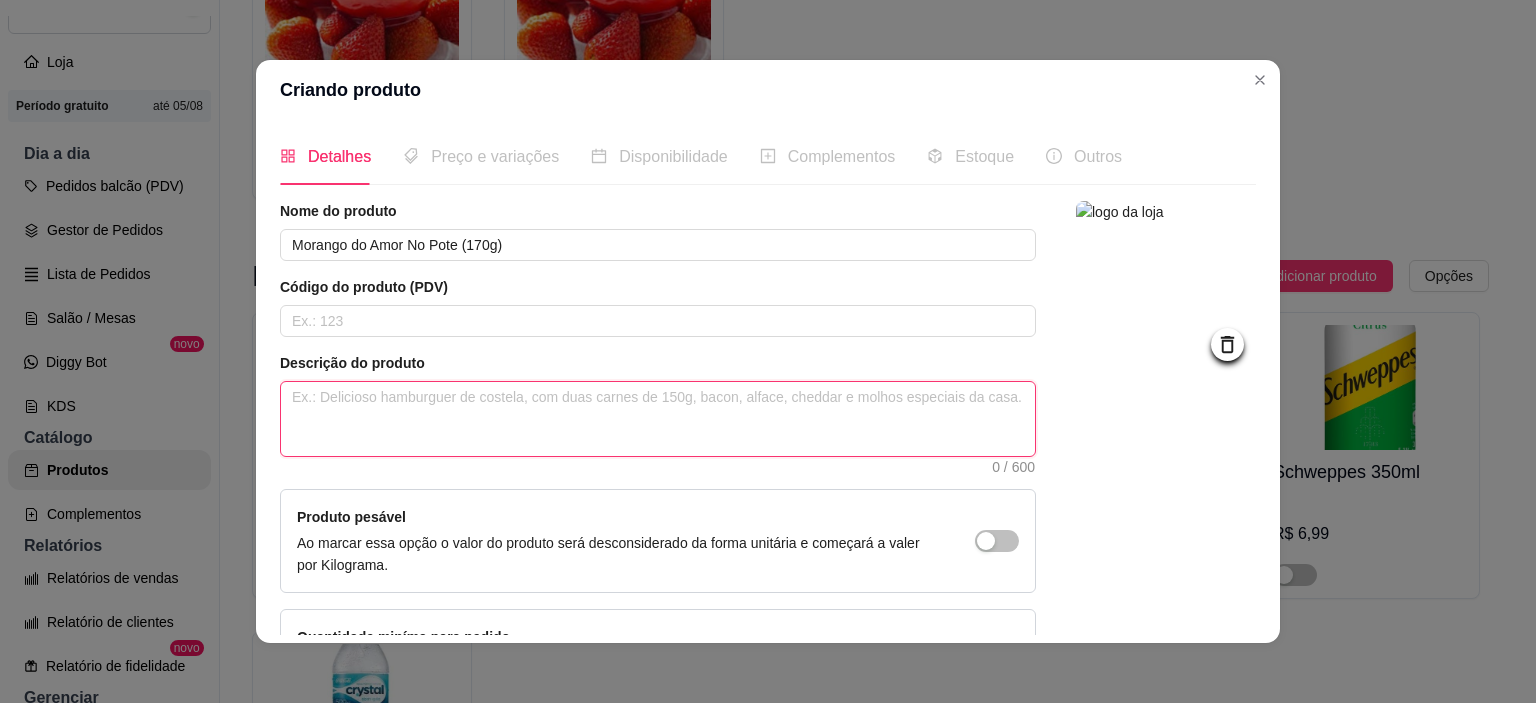 click at bounding box center (658, 419) 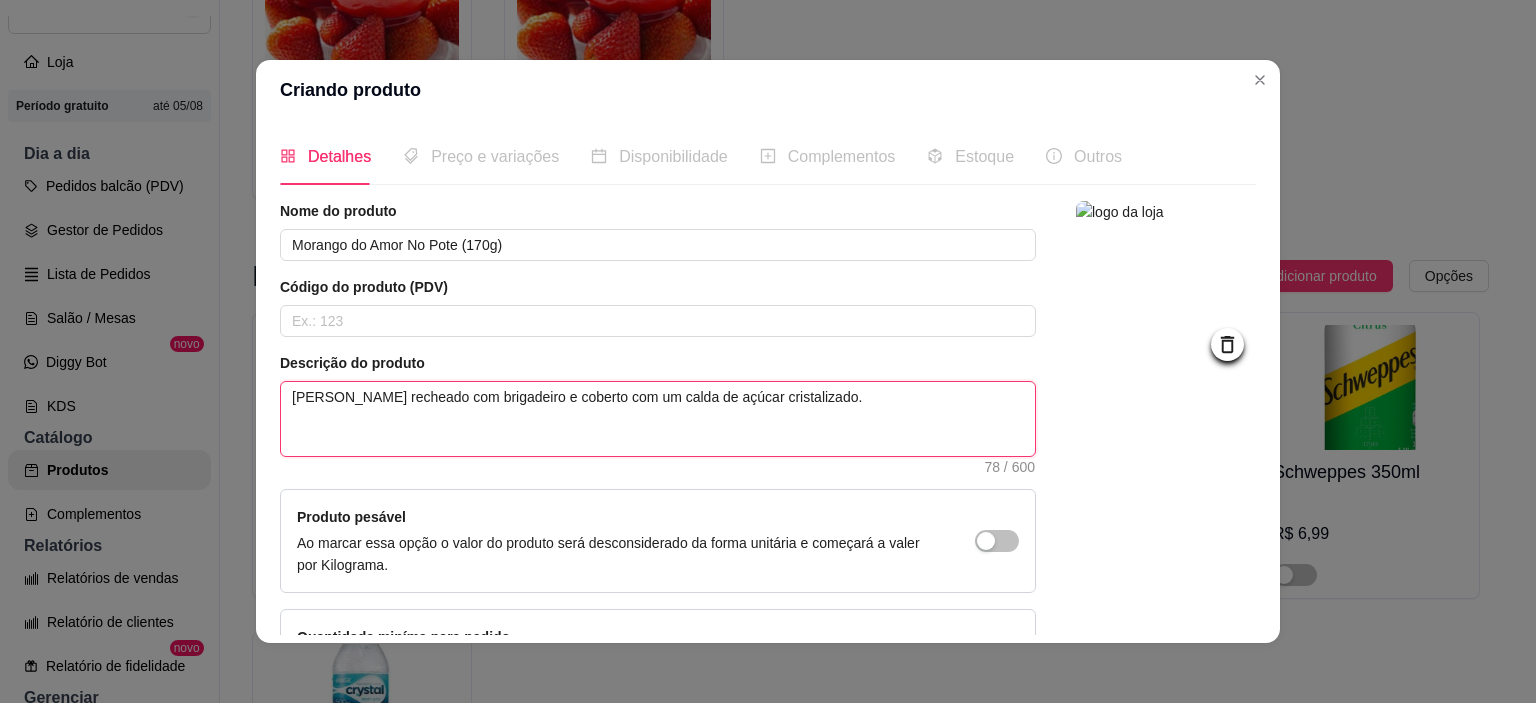 type 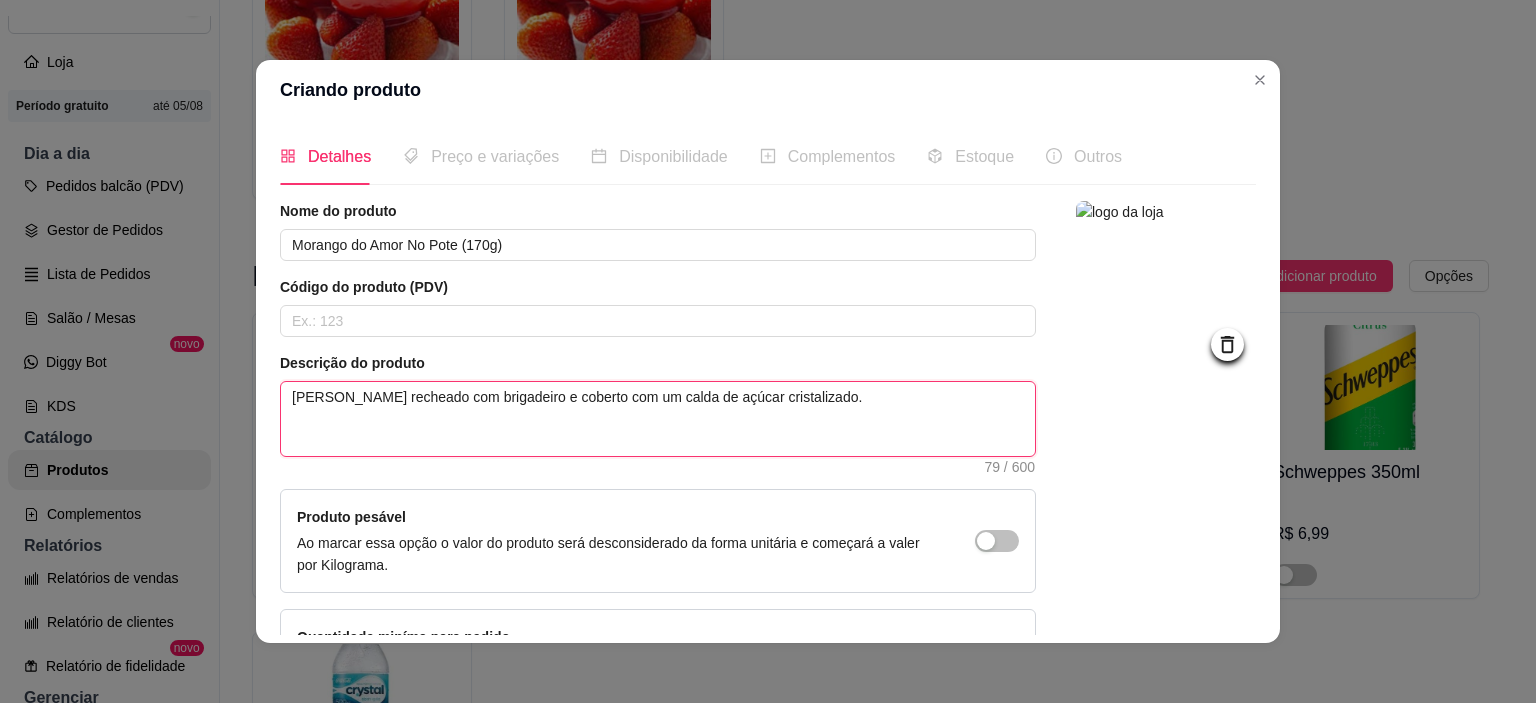 type 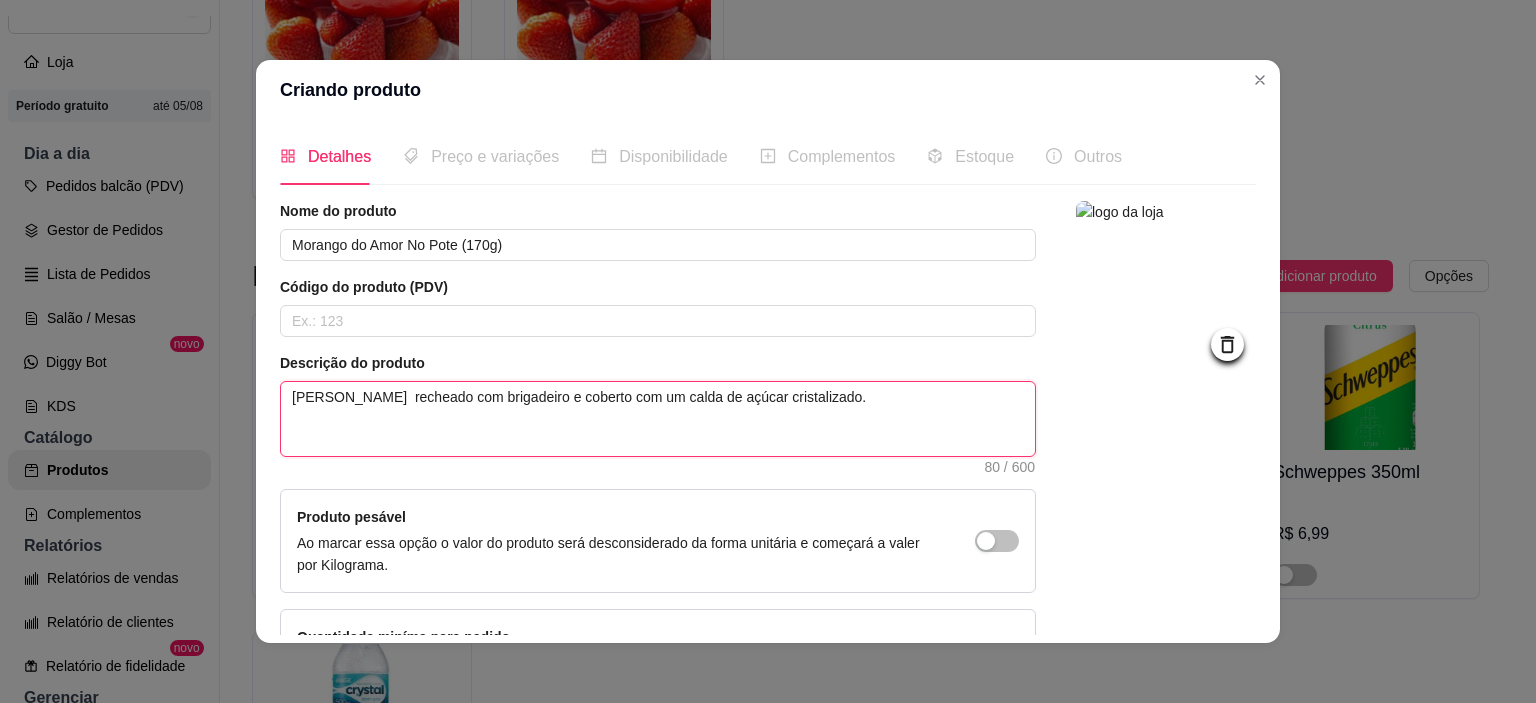 type 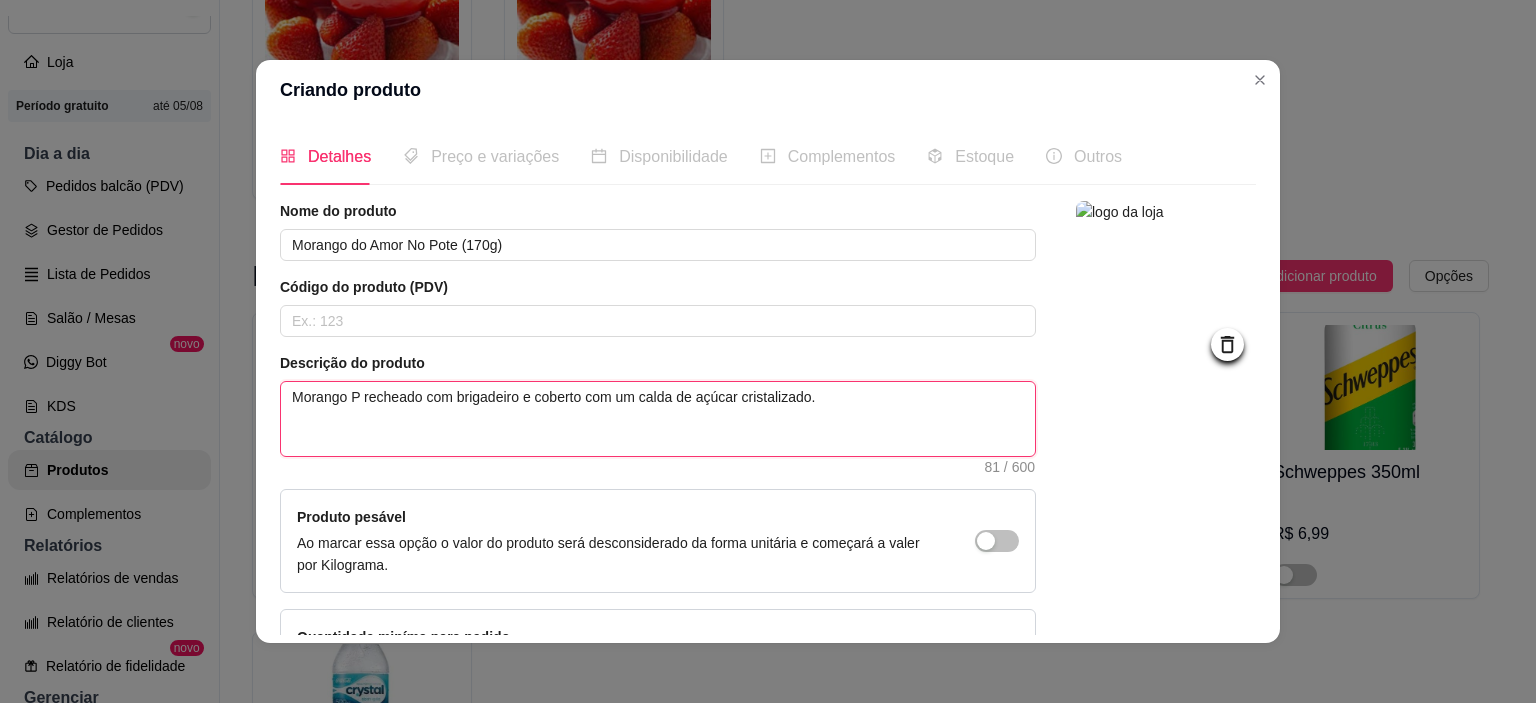 type 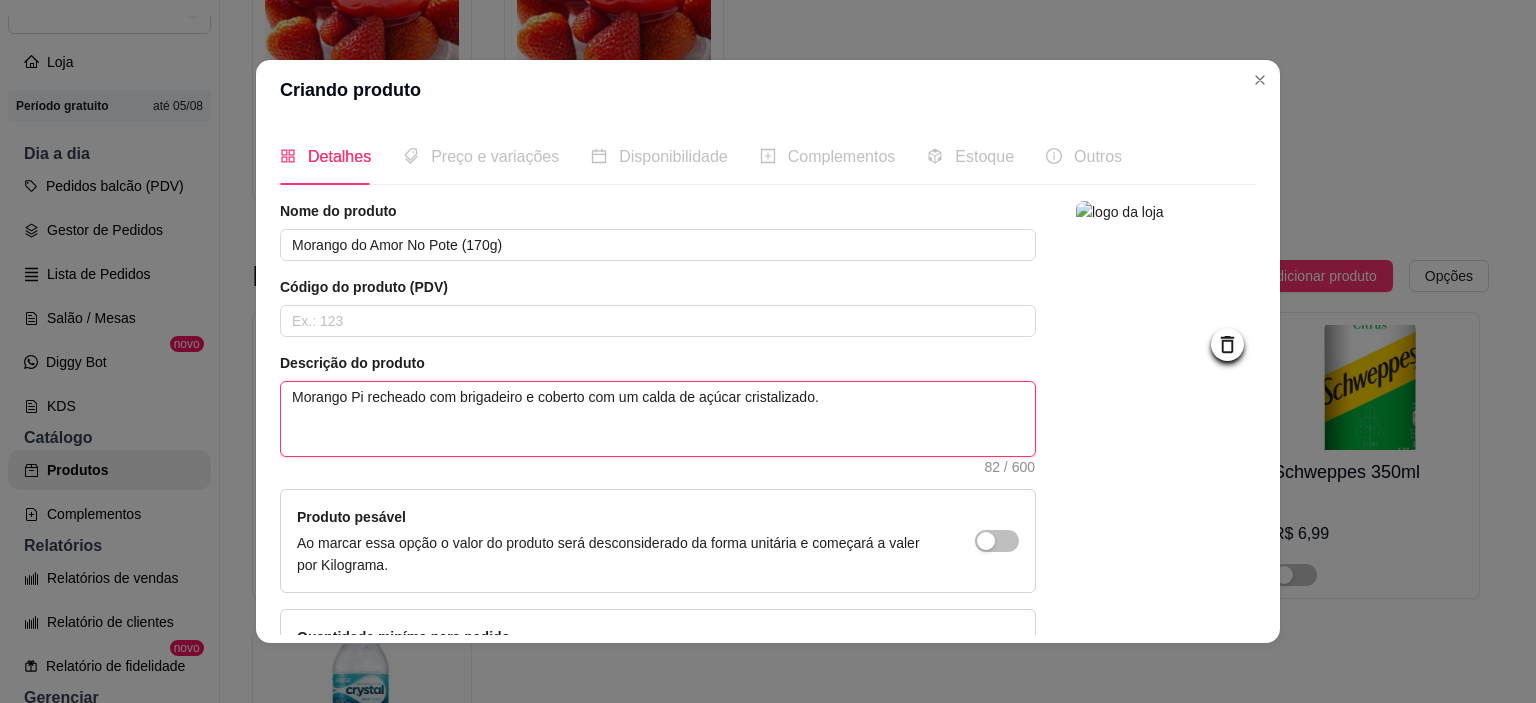 type 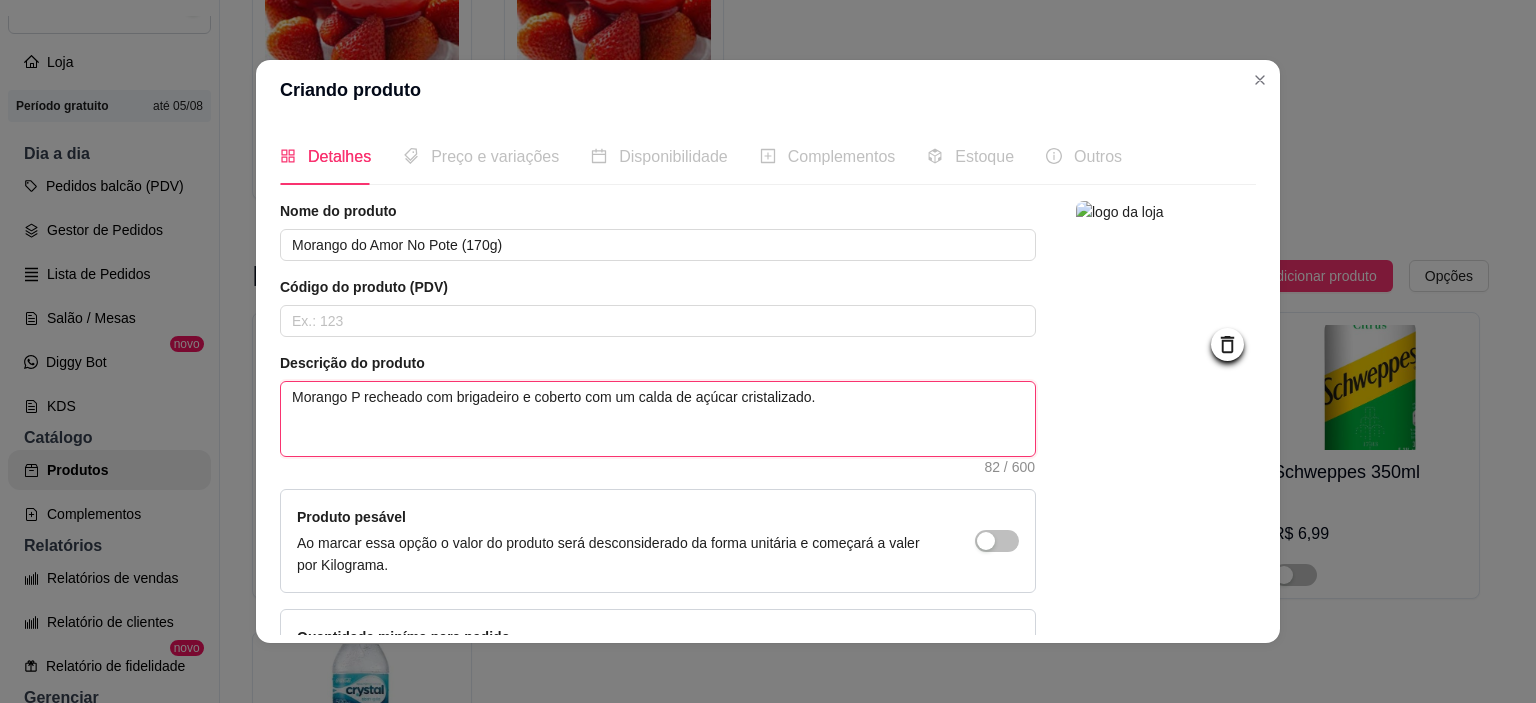 type 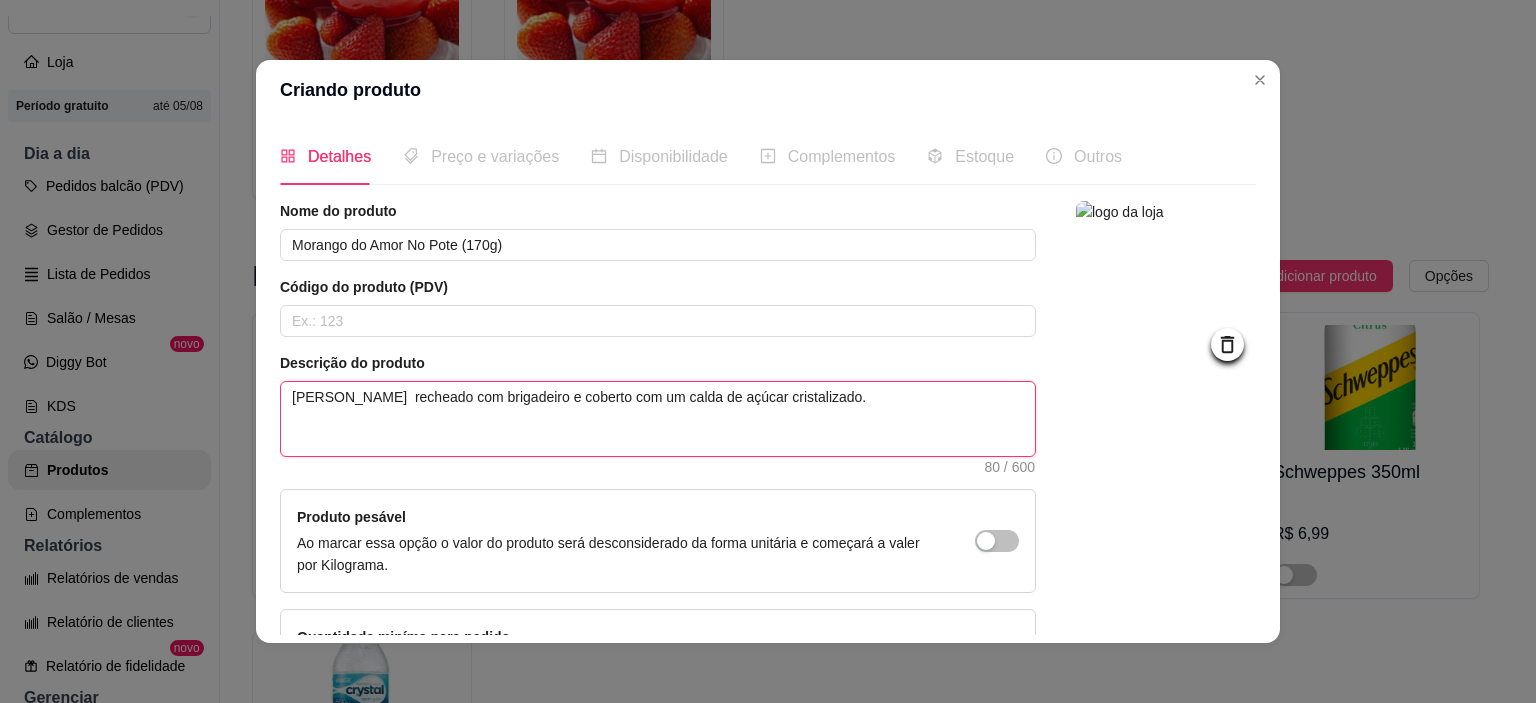 type 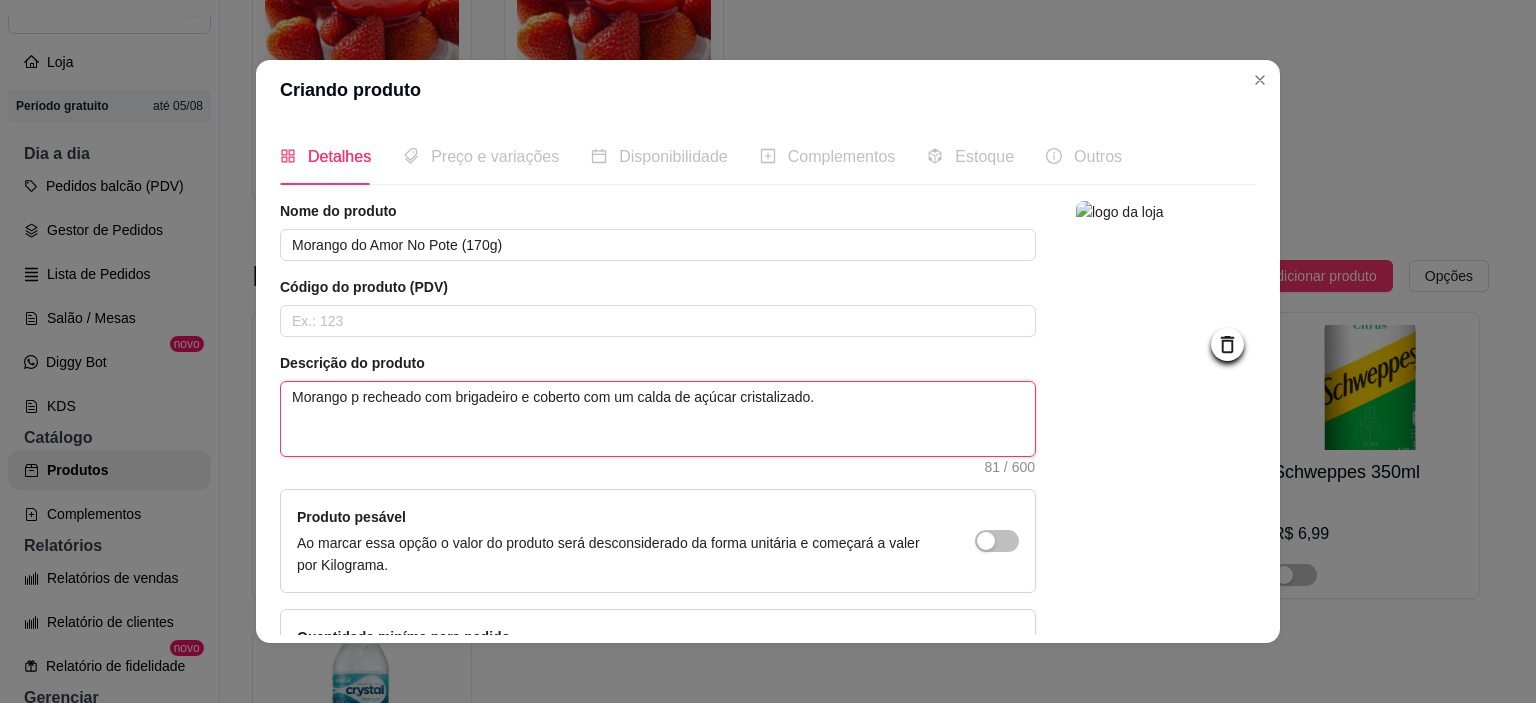 type 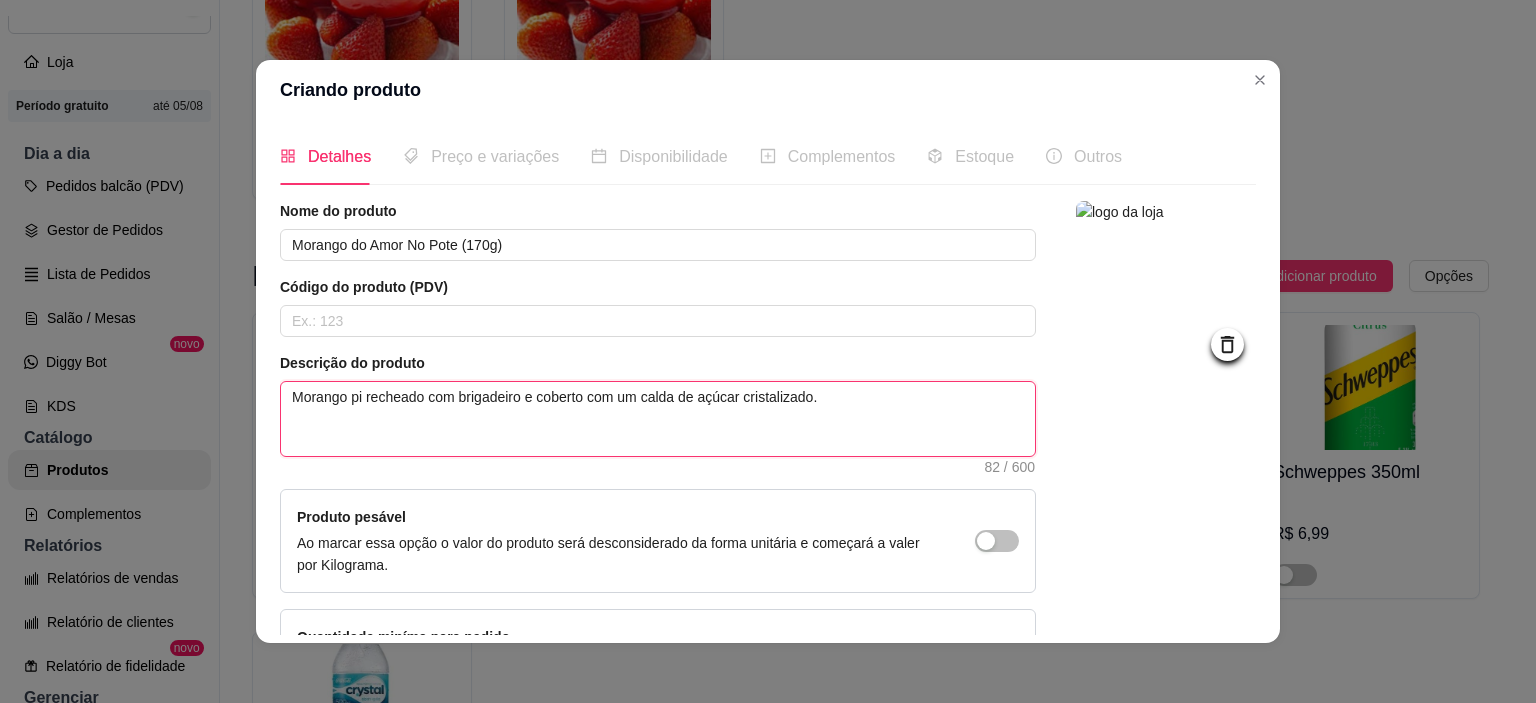 type 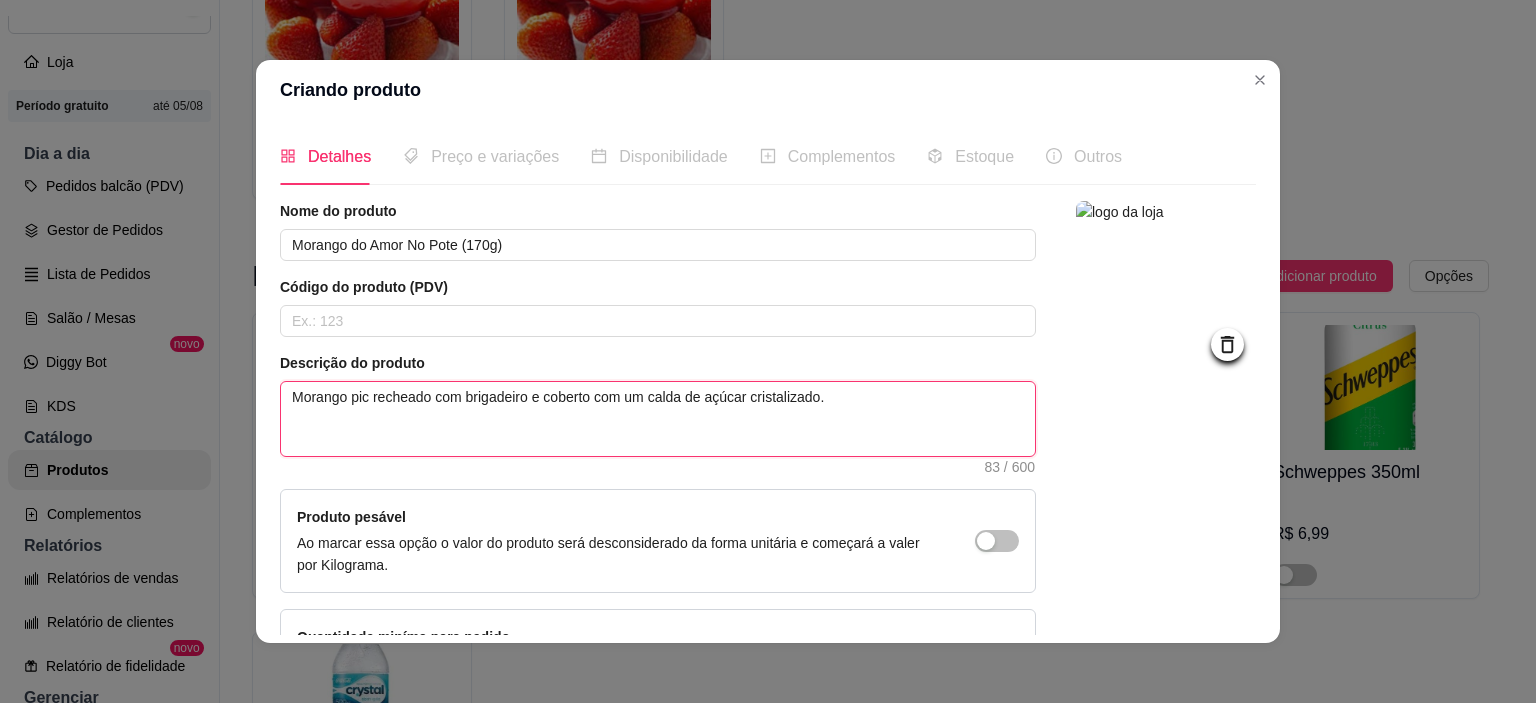 type 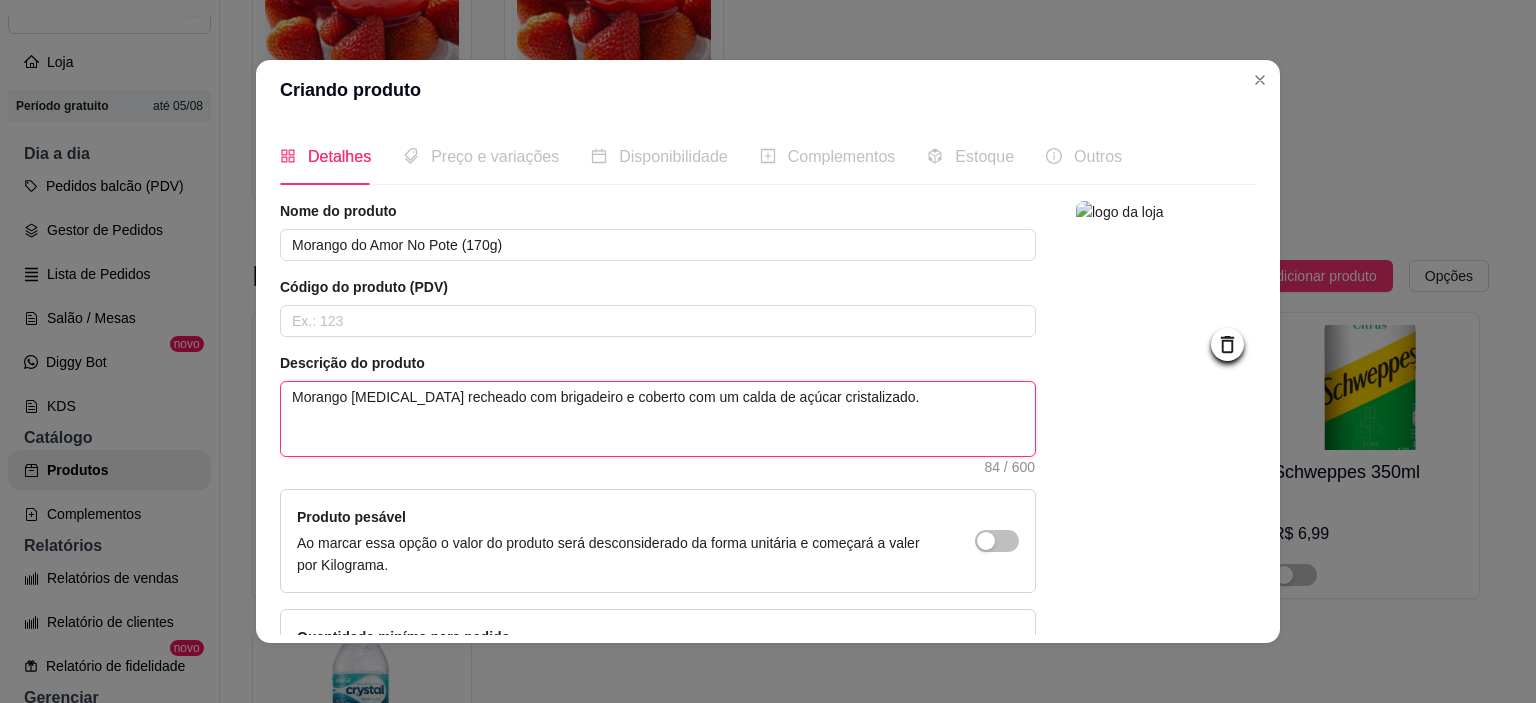 type 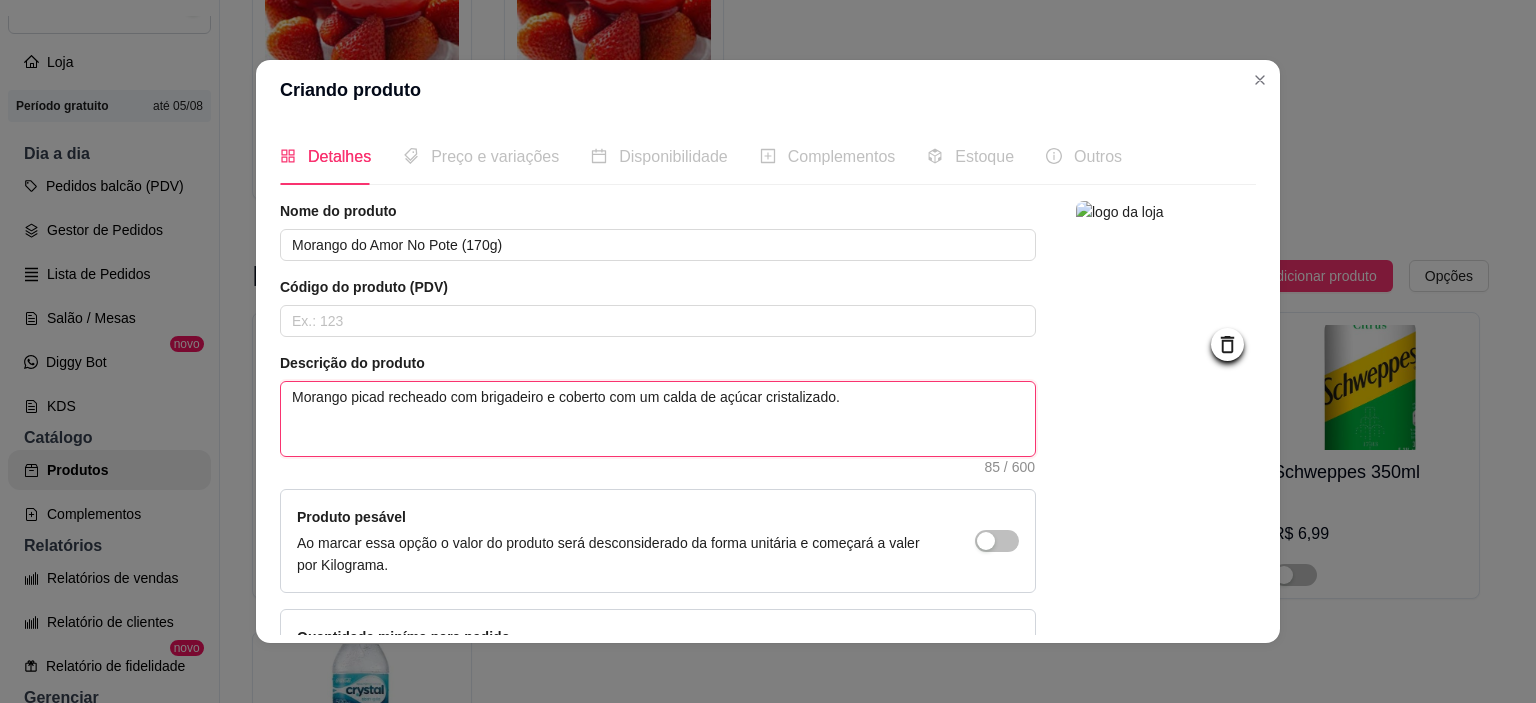 type 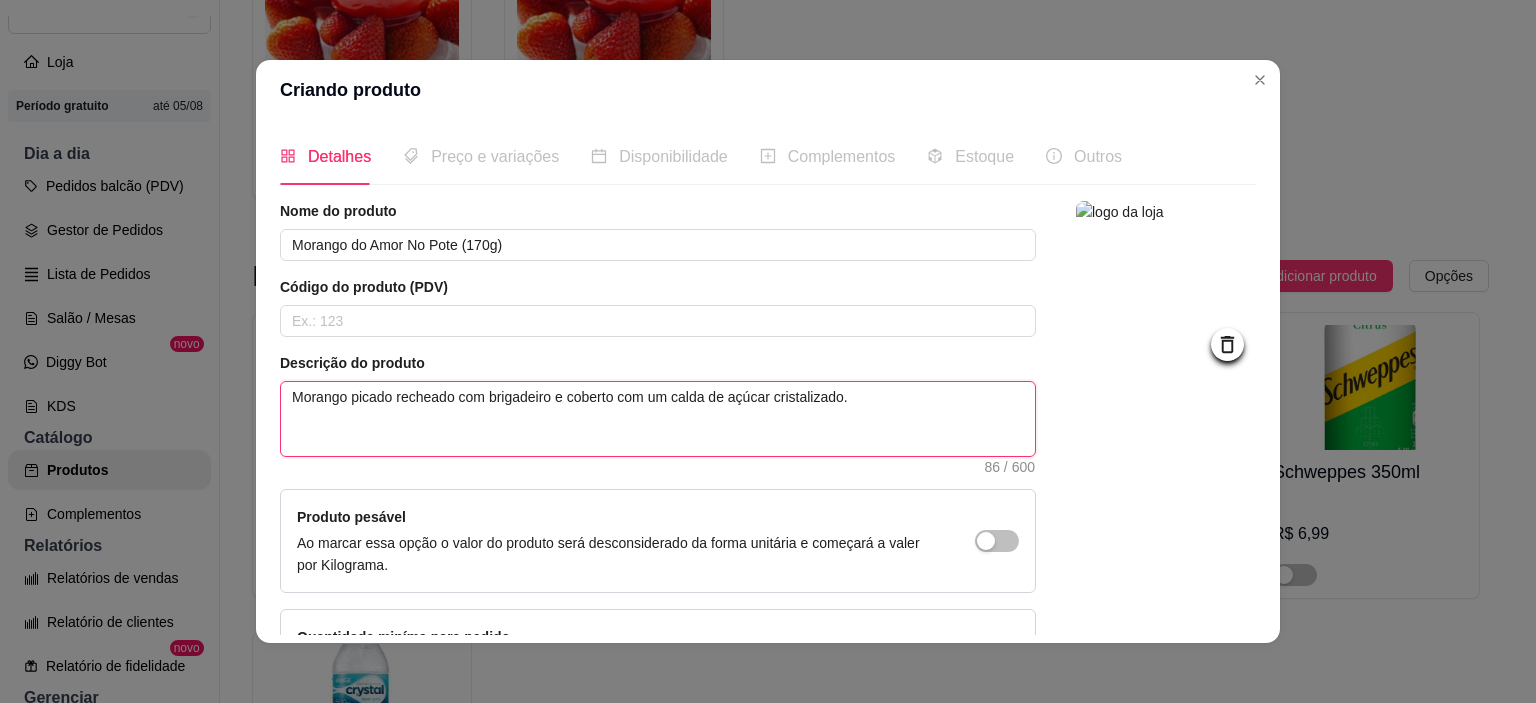 type 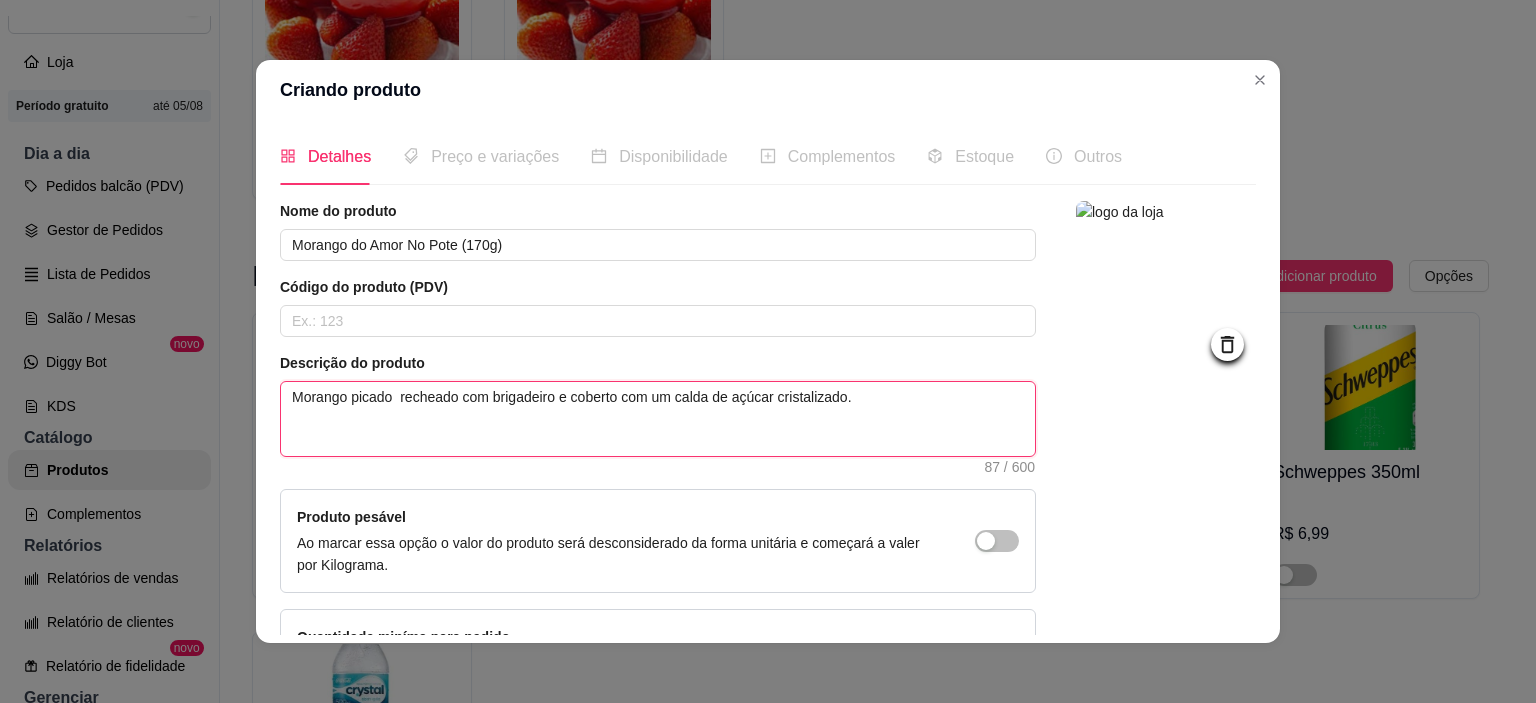 type 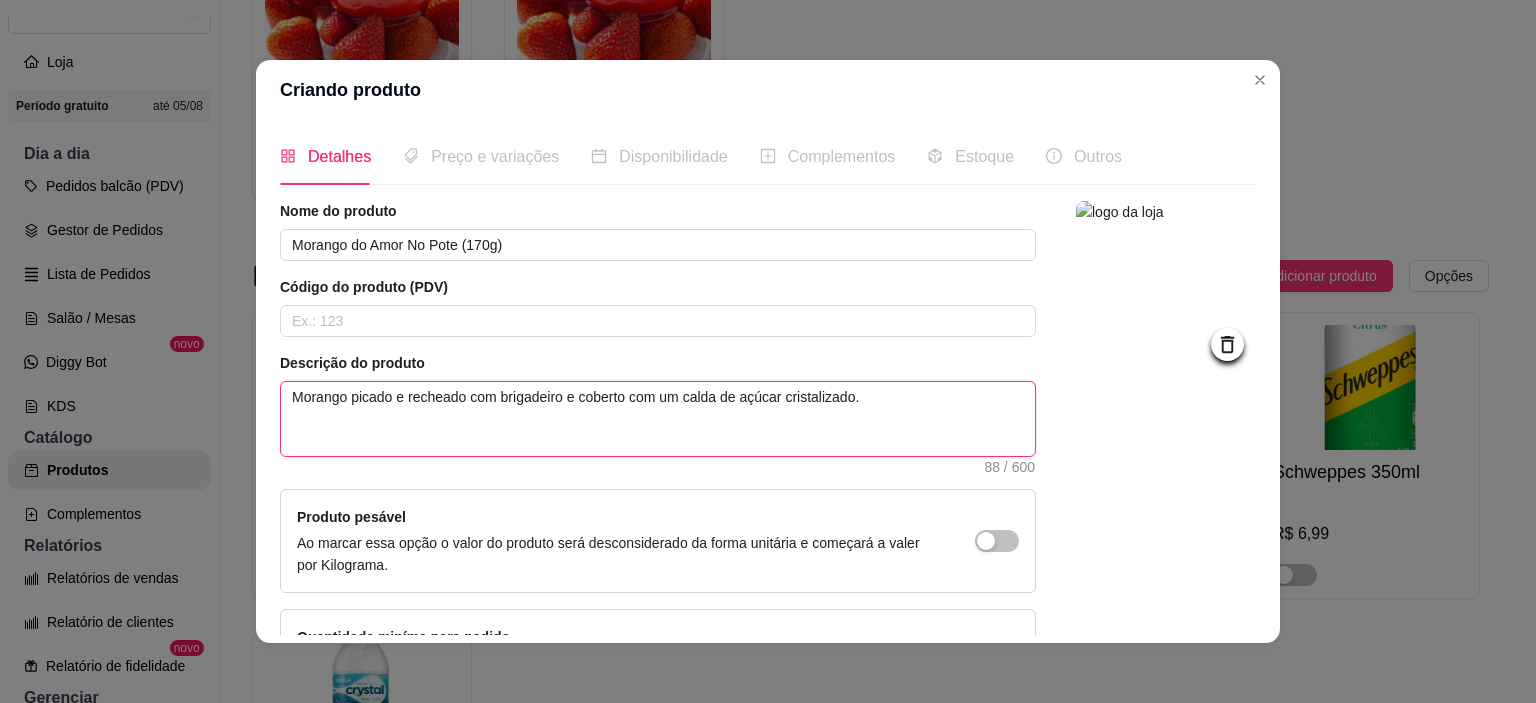 type 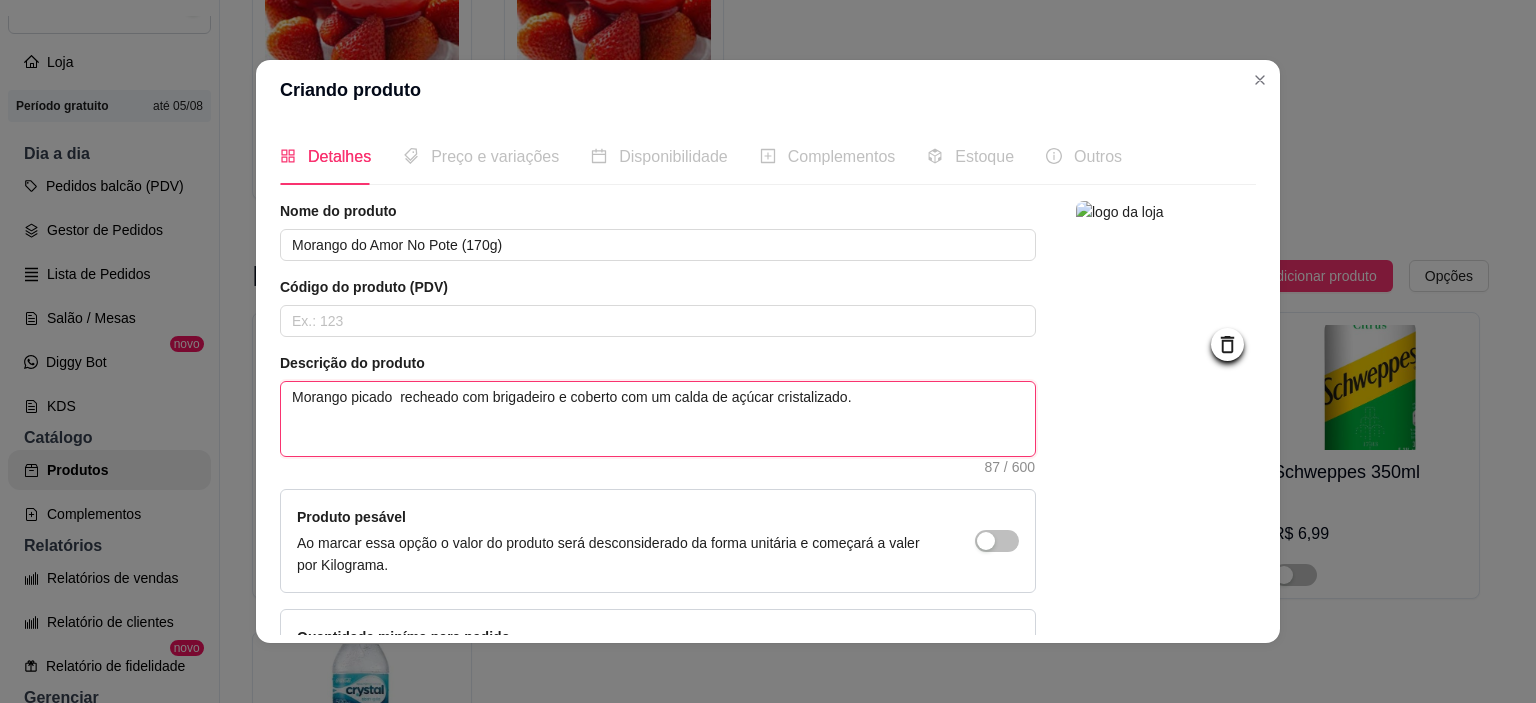 type 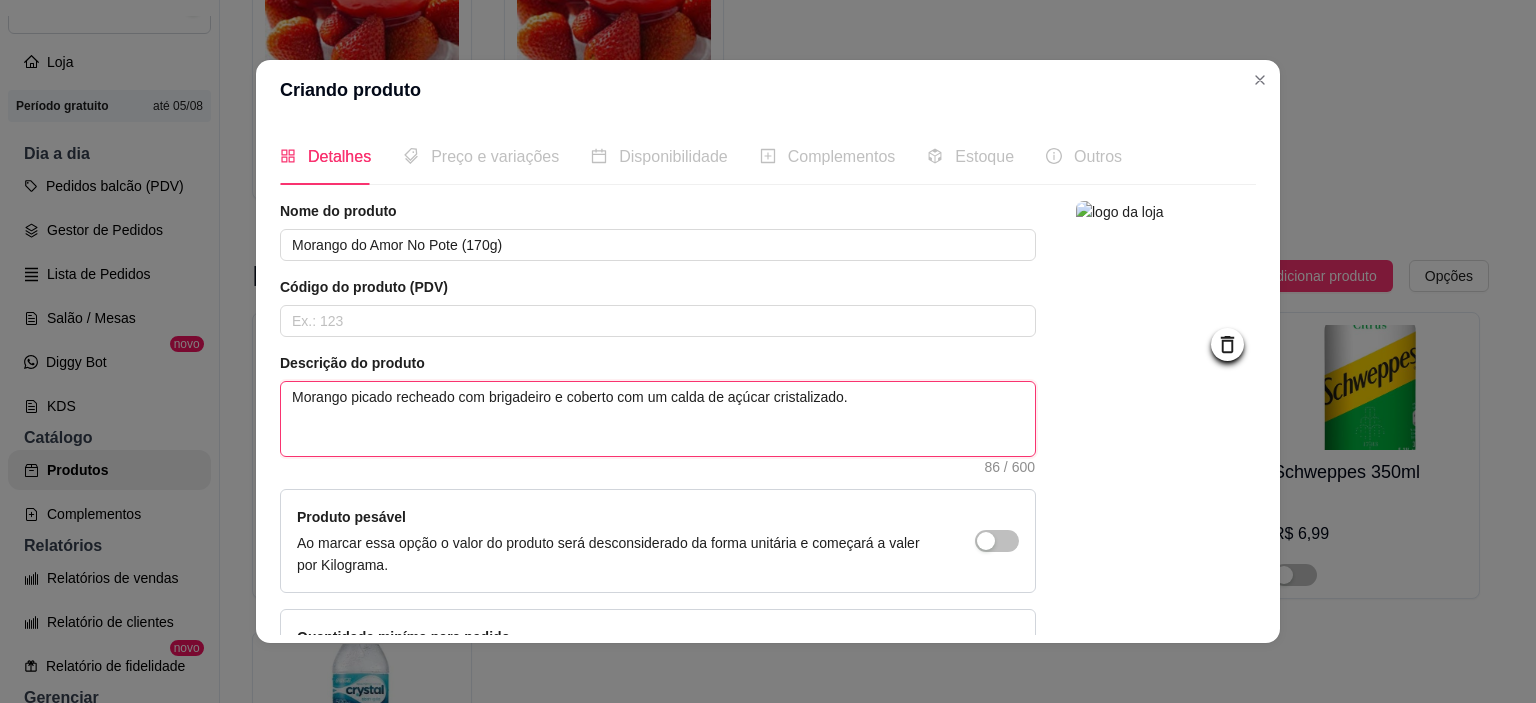 type 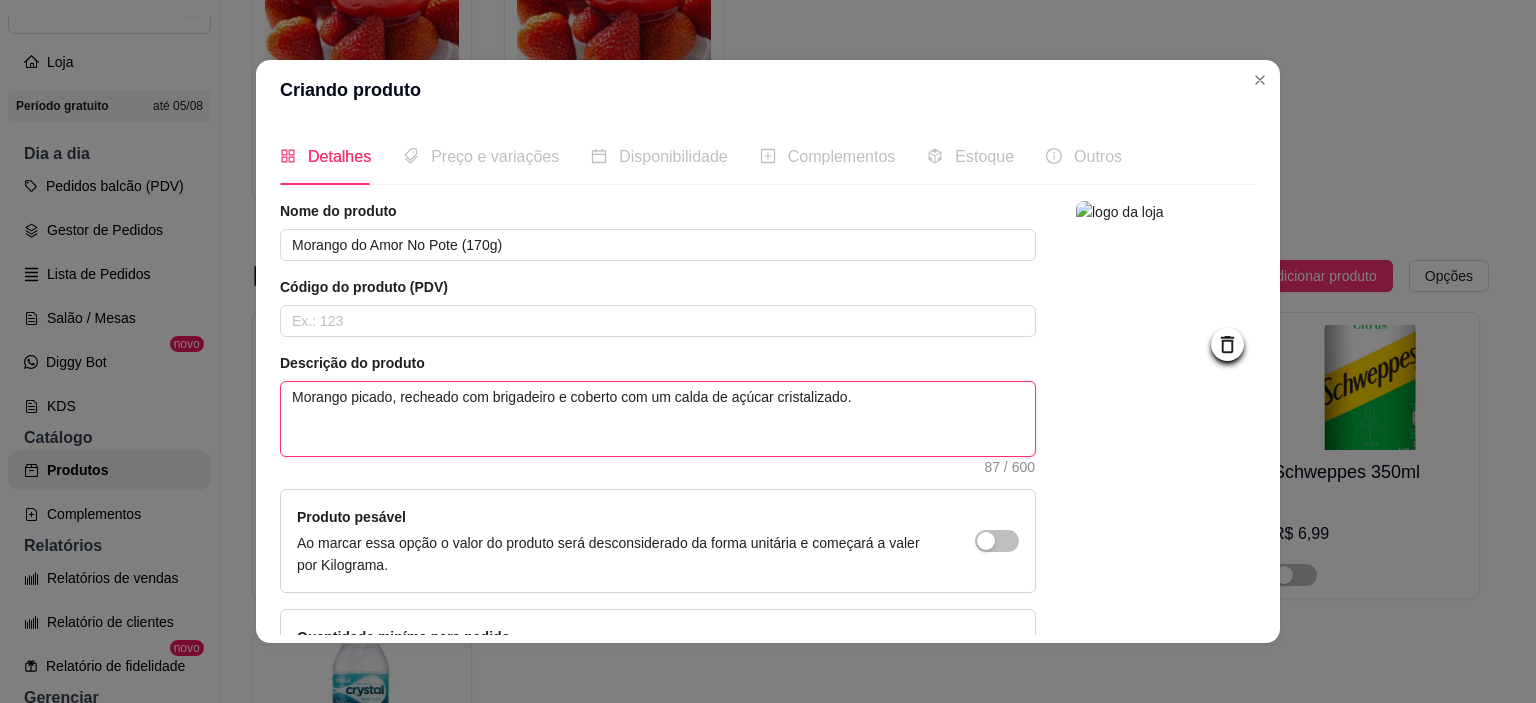 type 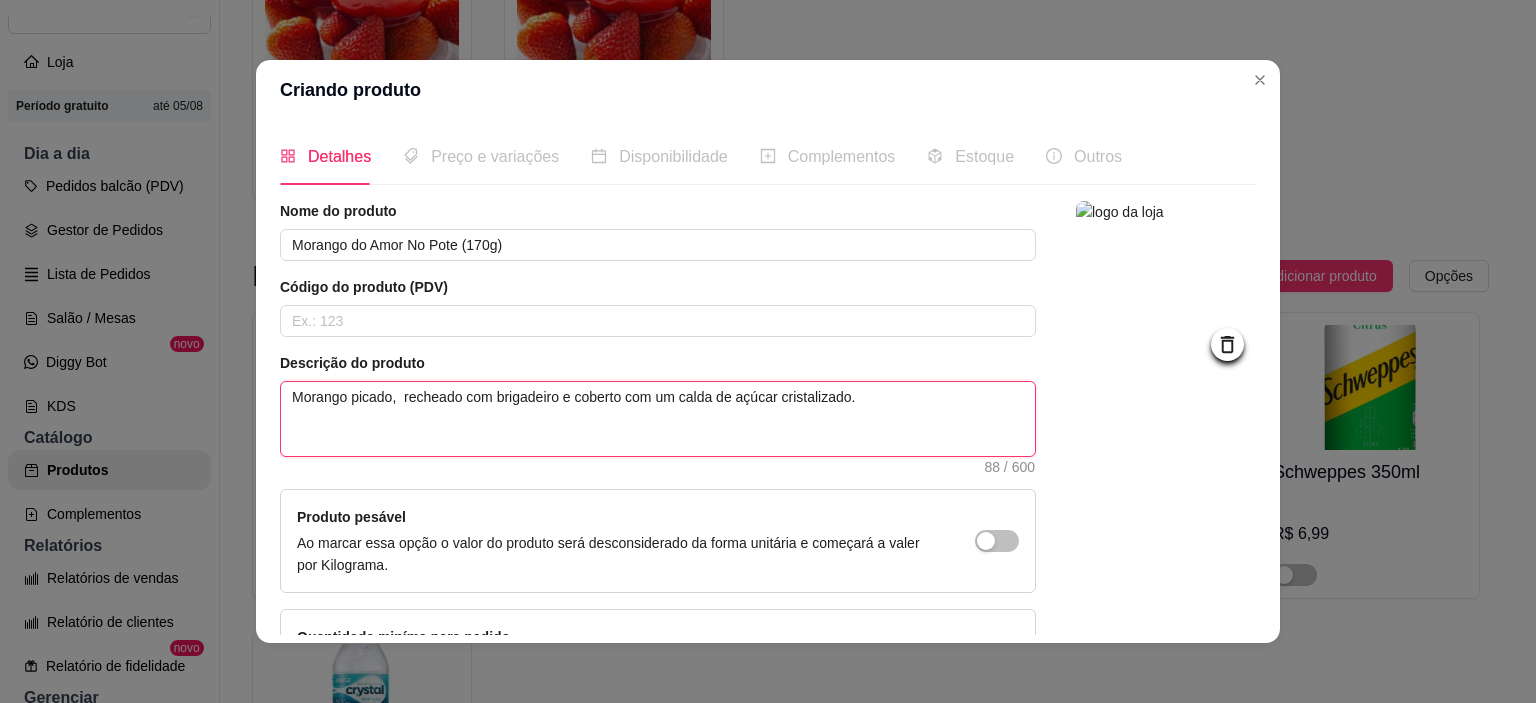 type 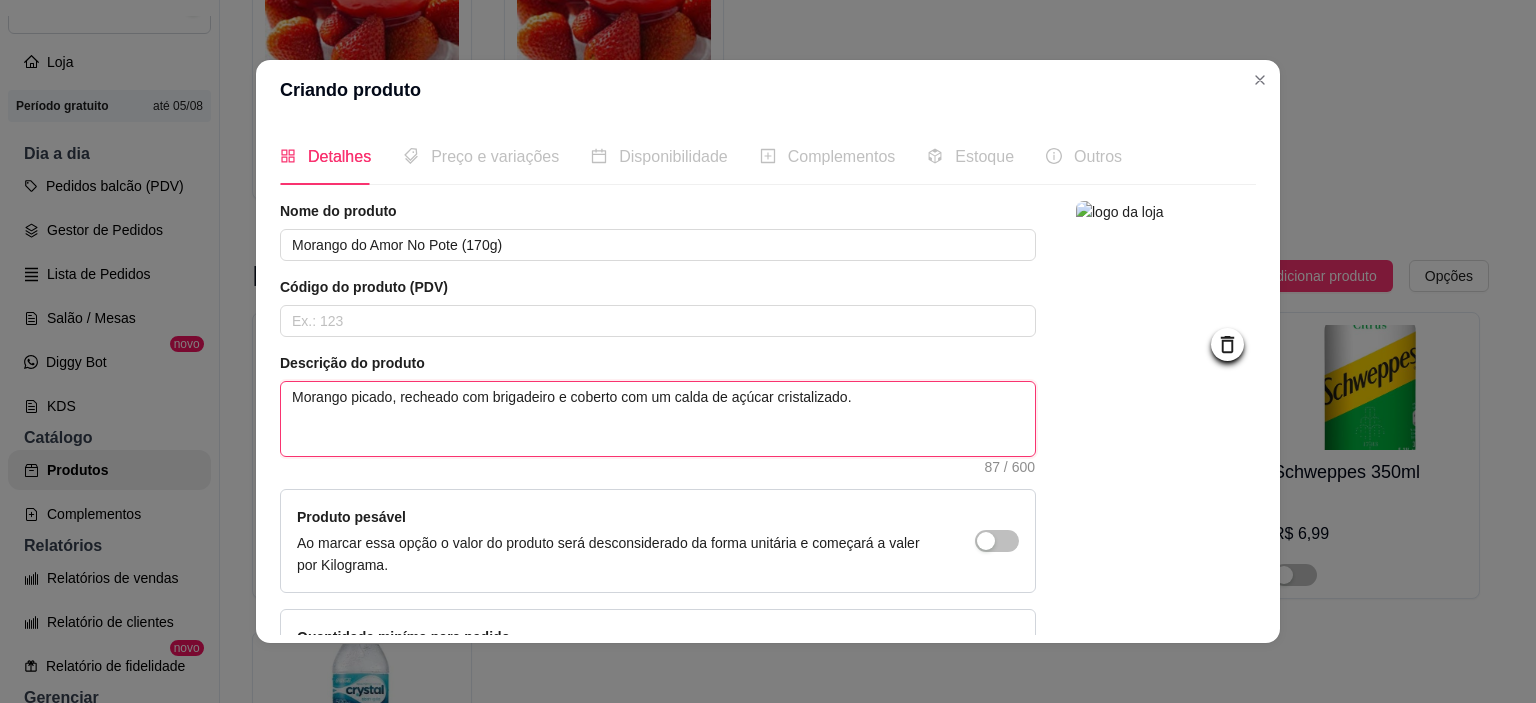 click on "Morango picado, recheado com brigadeiro e coberto com um calda de açúcar cristalizado." at bounding box center [658, 419] 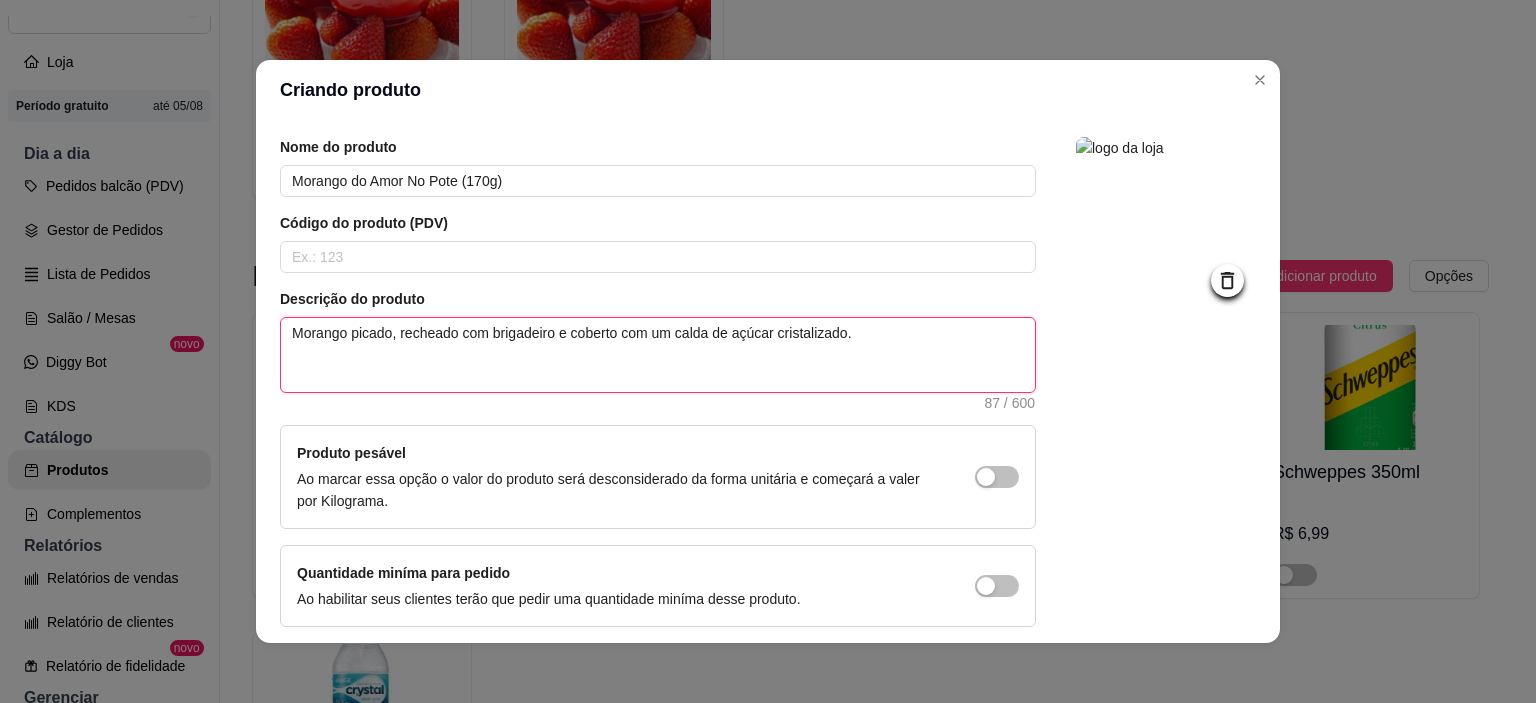 scroll, scrollTop: 142, scrollLeft: 0, axis: vertical 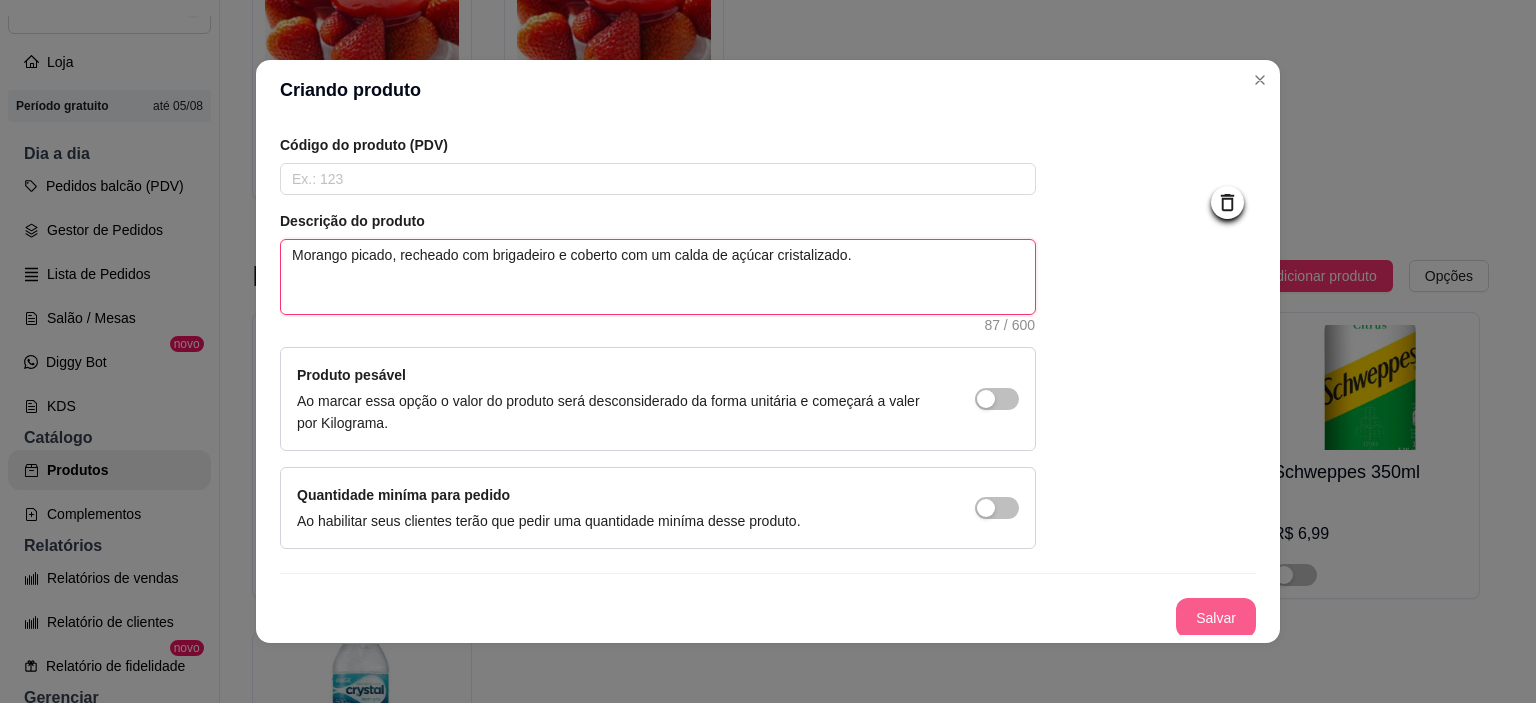 type on "Morango picado, recheado com brigadeiro e coberto com um calda de açúcar cristalizado." 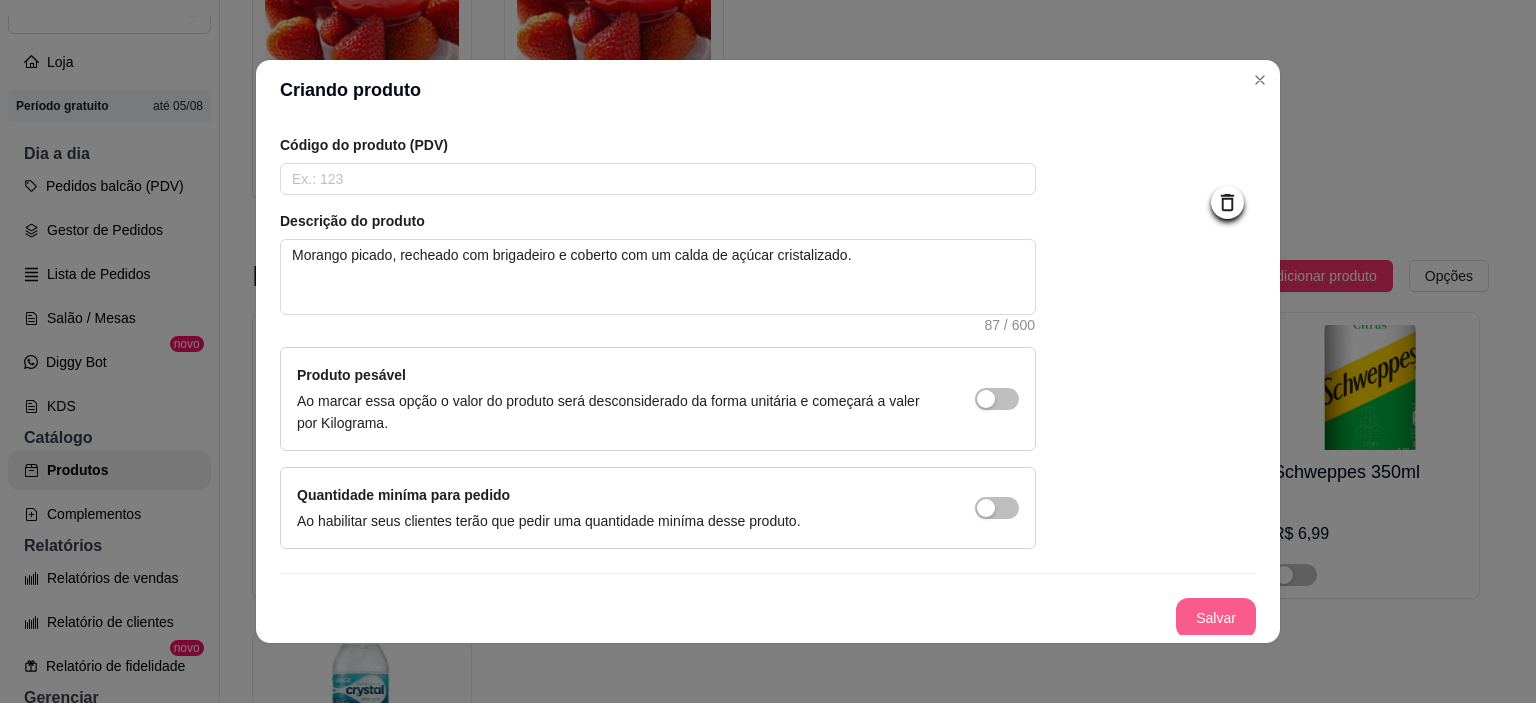 click on "Salvar" at bounding box center (1216, 618) 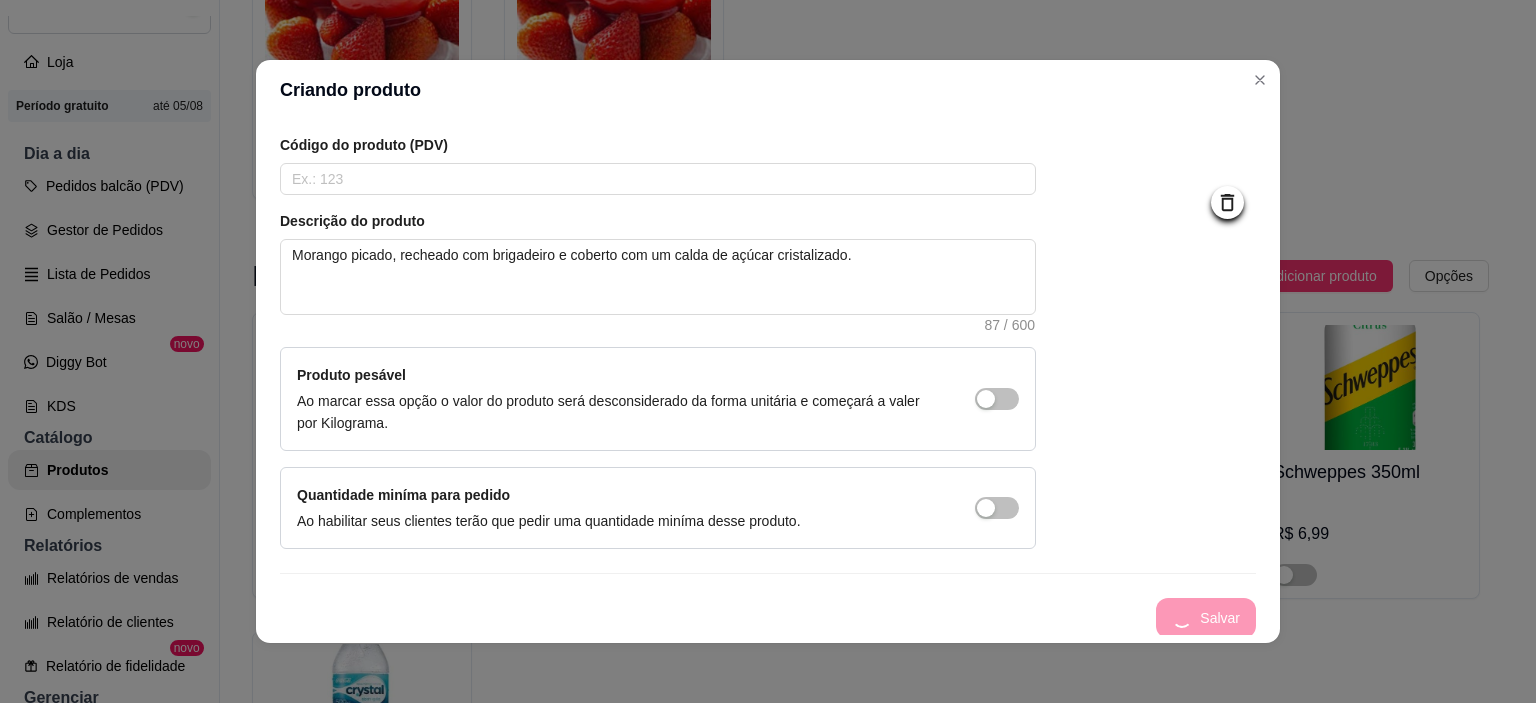 type 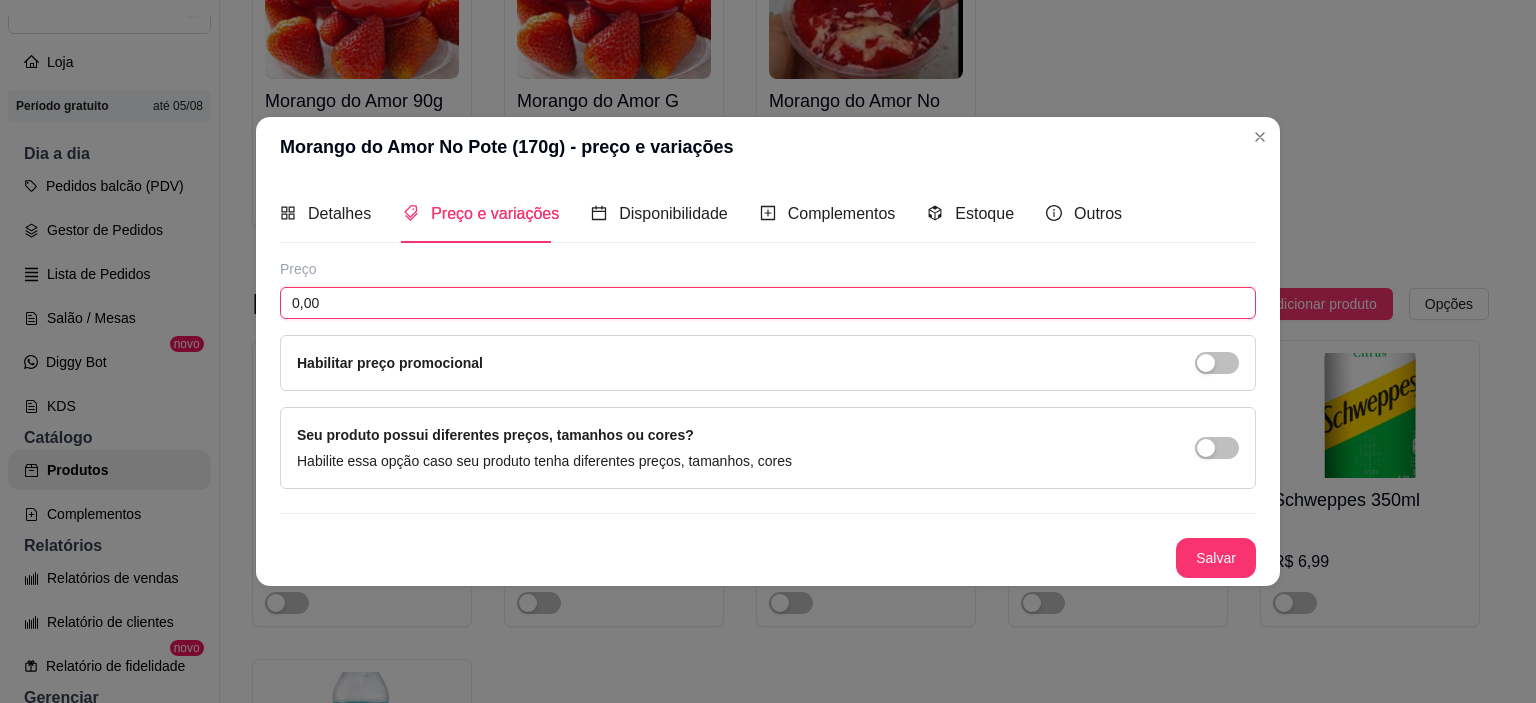 click on "0,00" at bounding box center [768, 303] 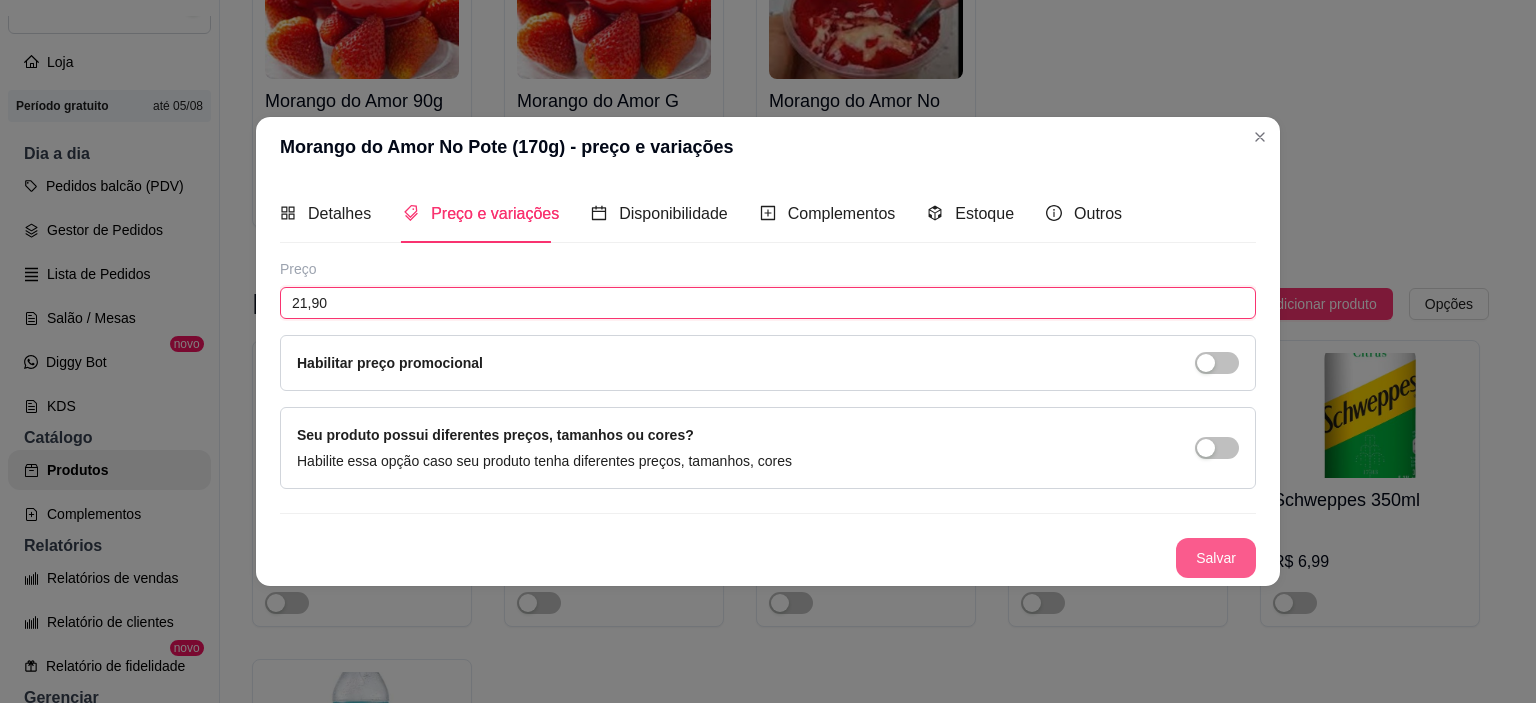 type on "21,90" 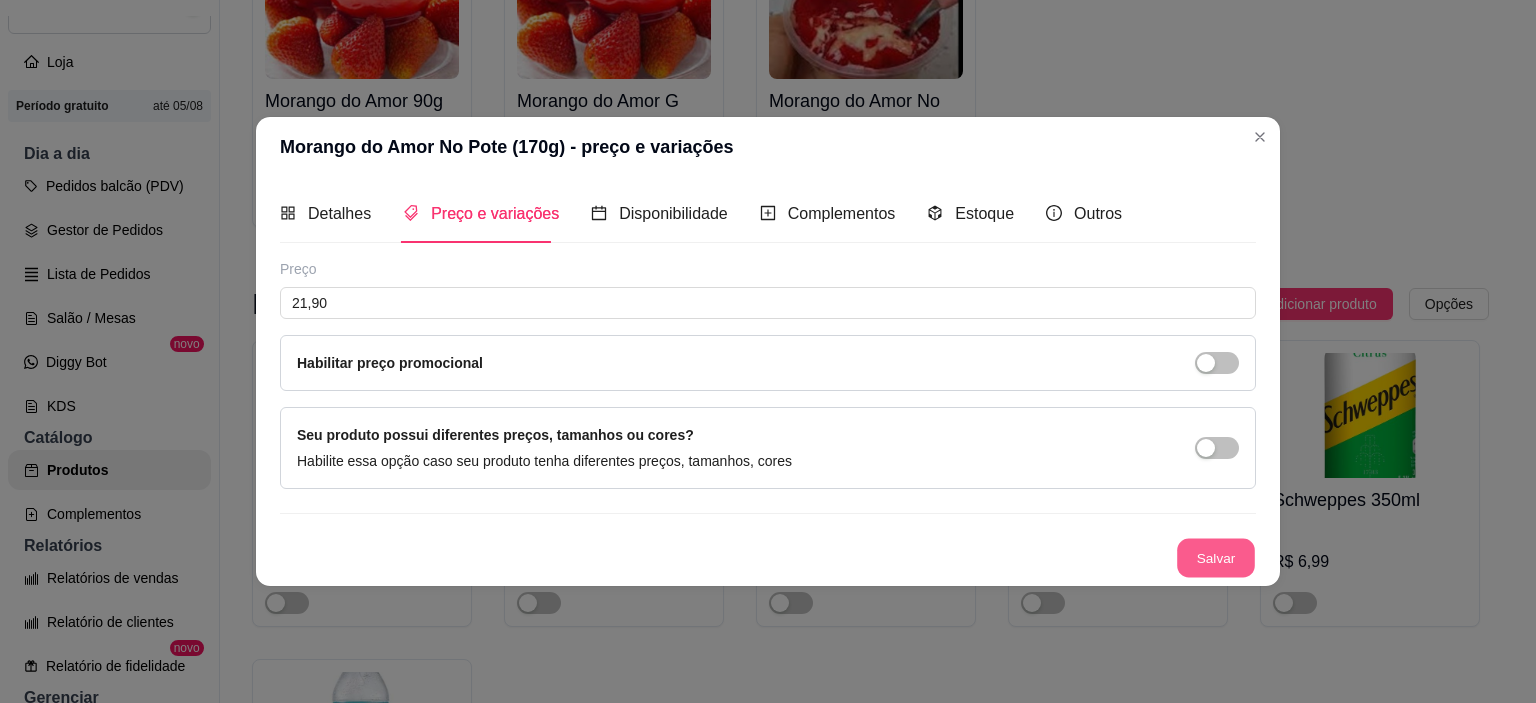 click on "Salvar" at bounding box center [1216, 557] 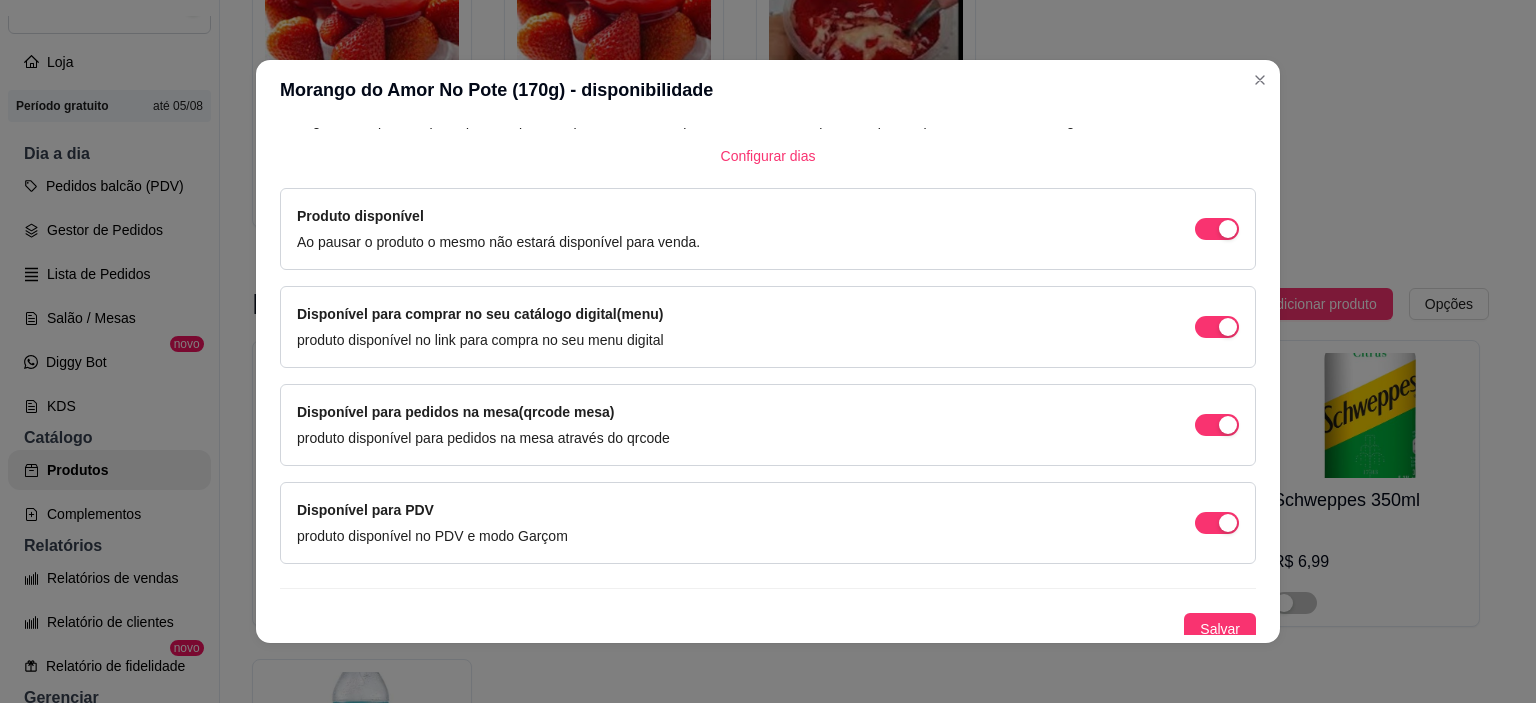 scroll, scrollTop: 140, scrollLeft: 0, axis: vertical 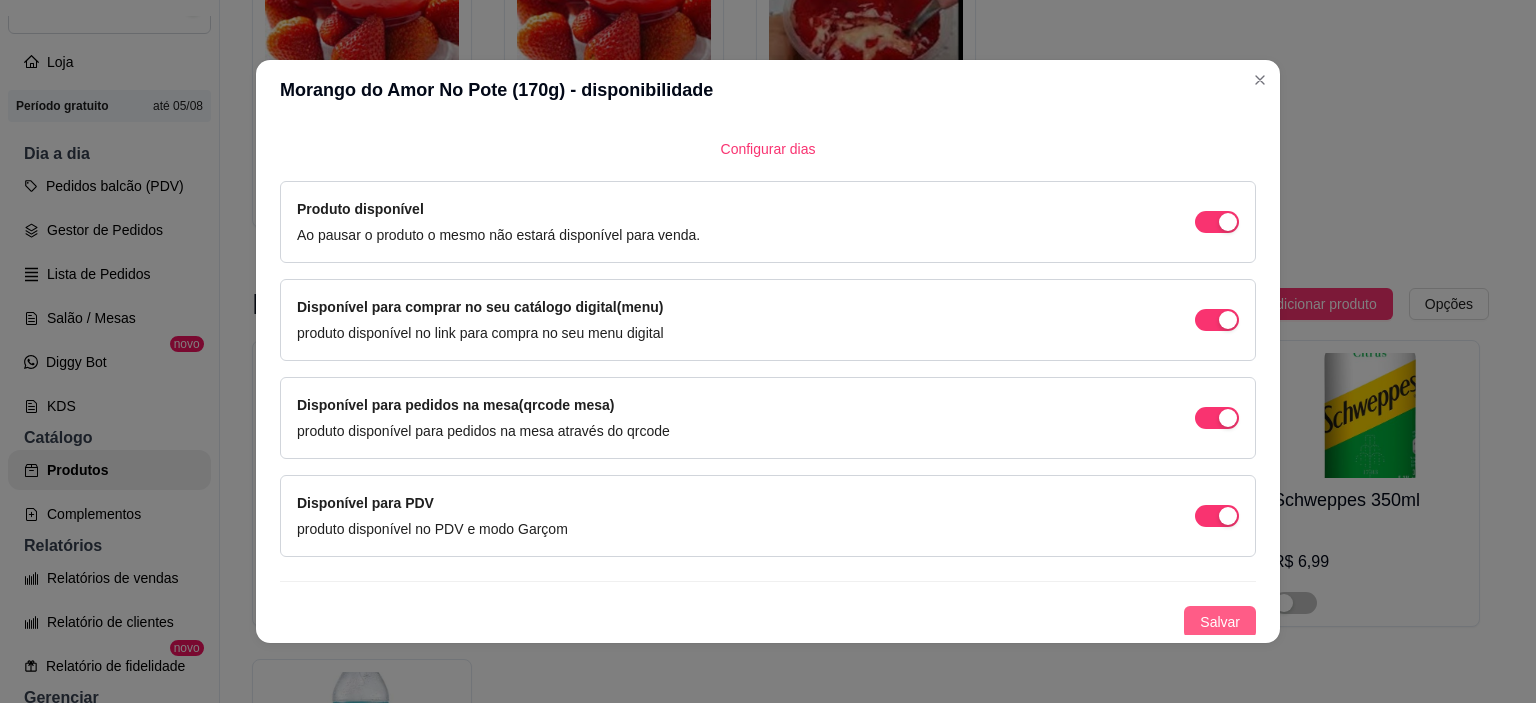 click on "Salvar" at bounding box center (1220, 622) 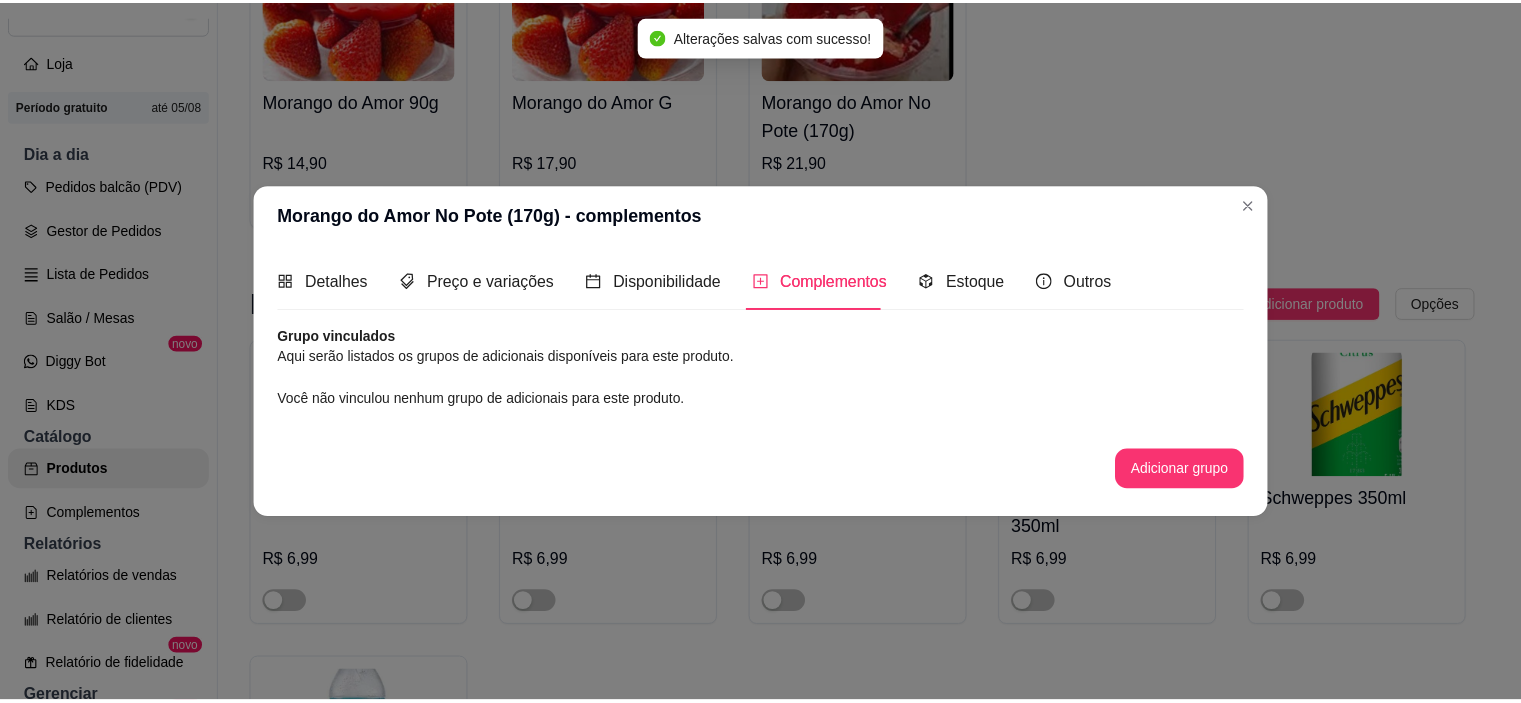 scroll, scrollTop: 0, scrollLeft: 0, axis: both 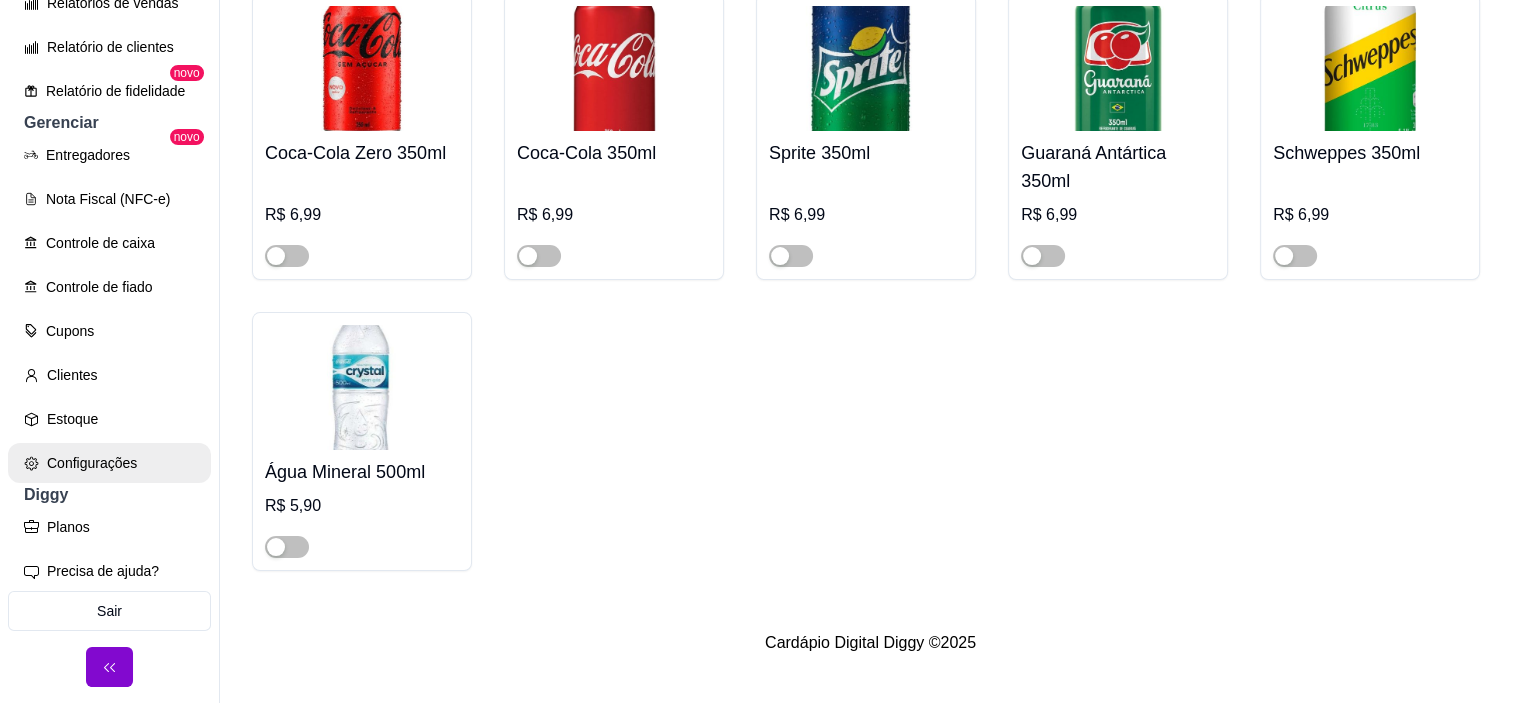 click on "Configurações" at bounding box center (109, 463) 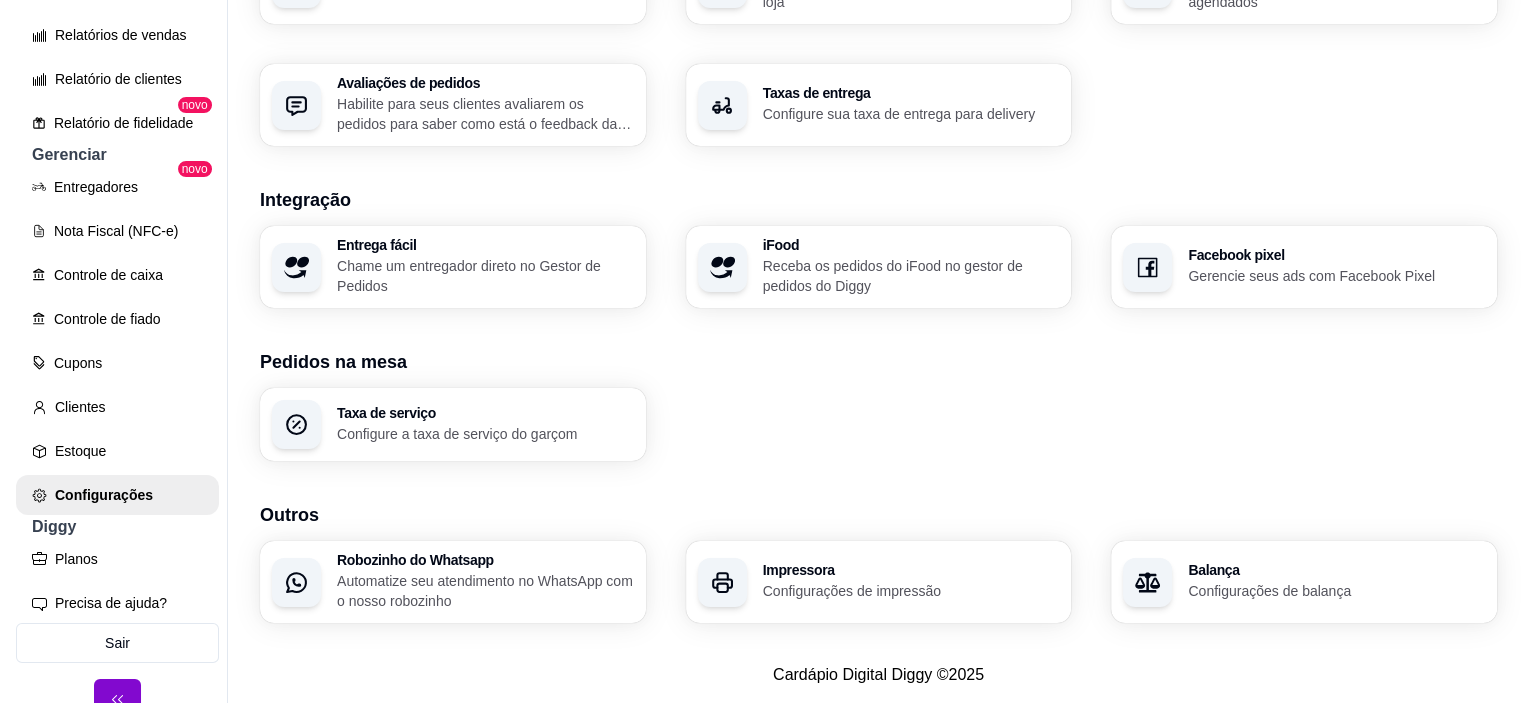 scroll, scrollTop: 720, scrollLeft: 0, axis: vertical 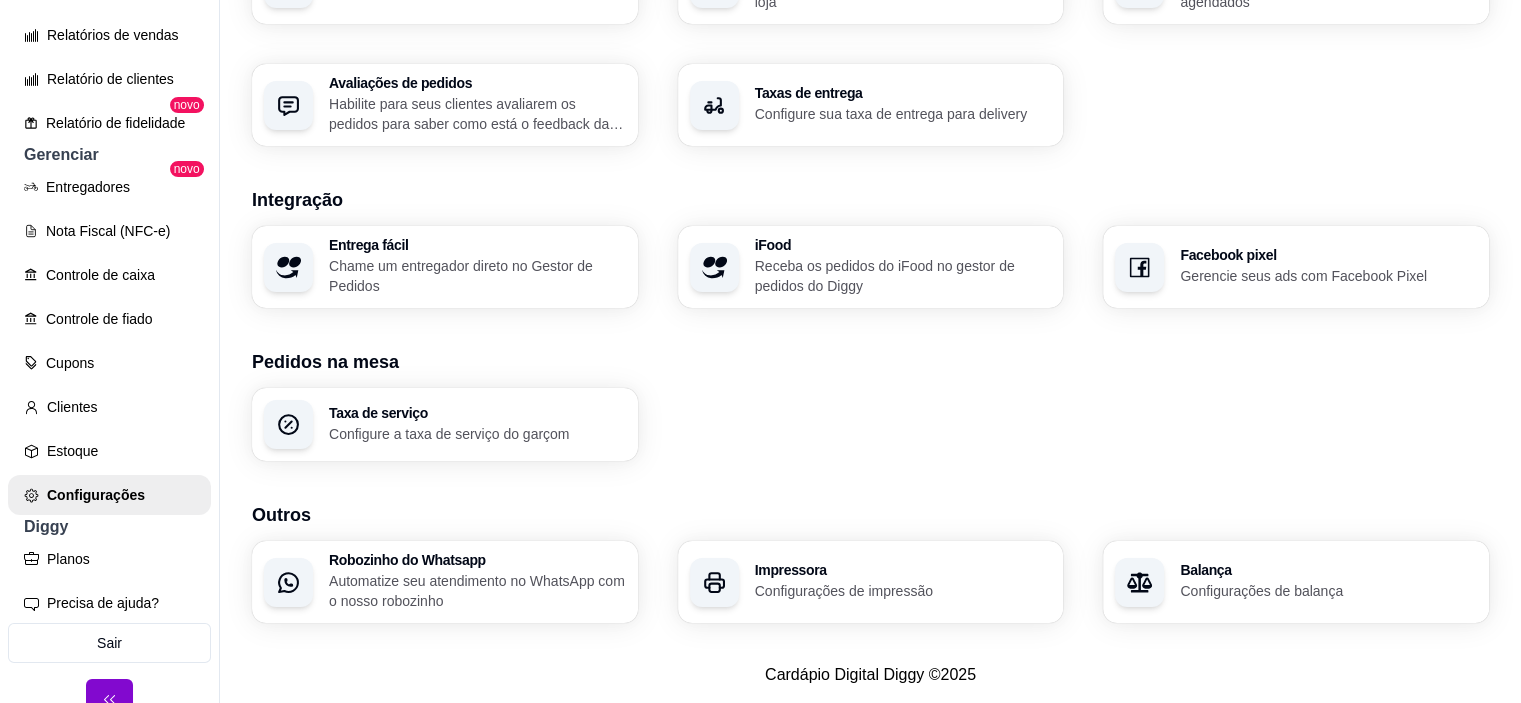 click on "Impressora" at bounding box center (903, 570) 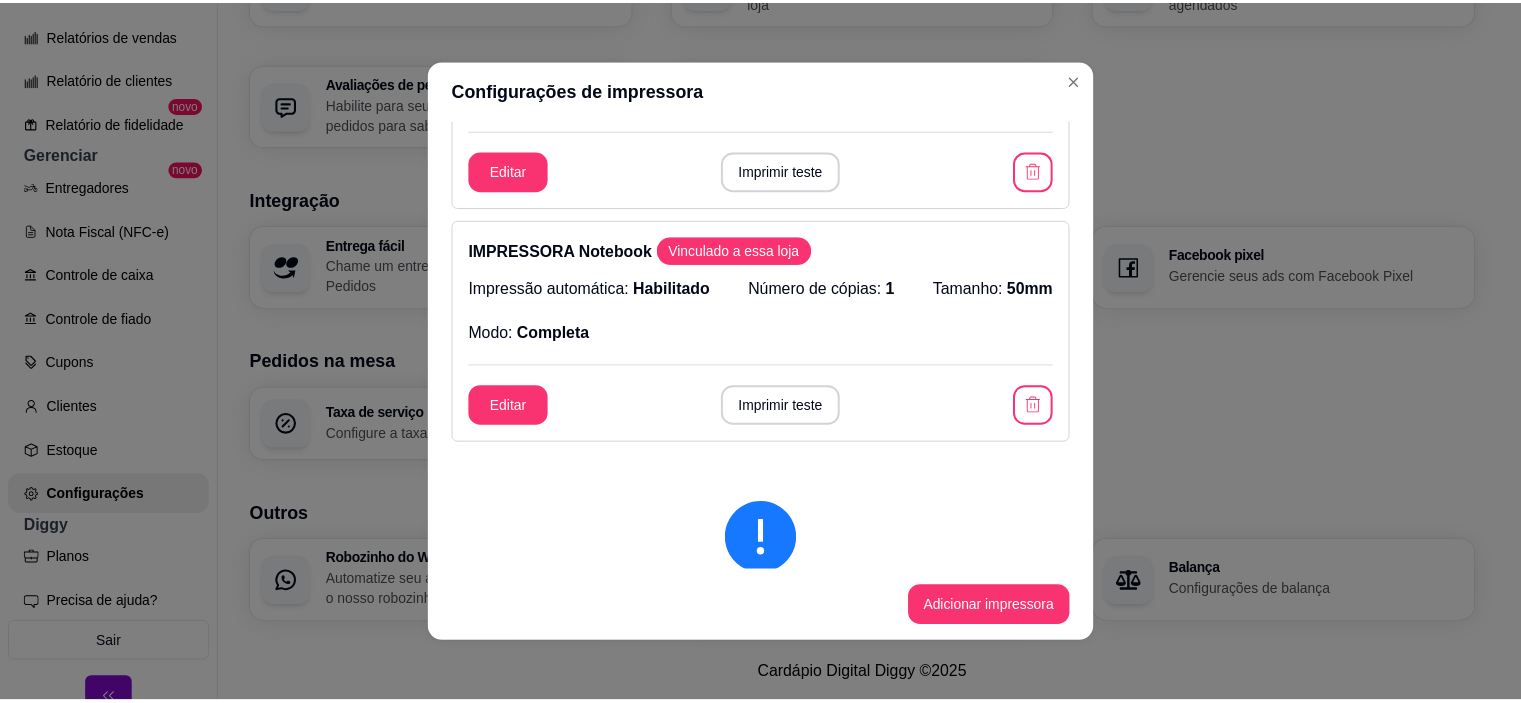 scroll, scrollTop: 500, scrollLeft: 0, axis: vertical 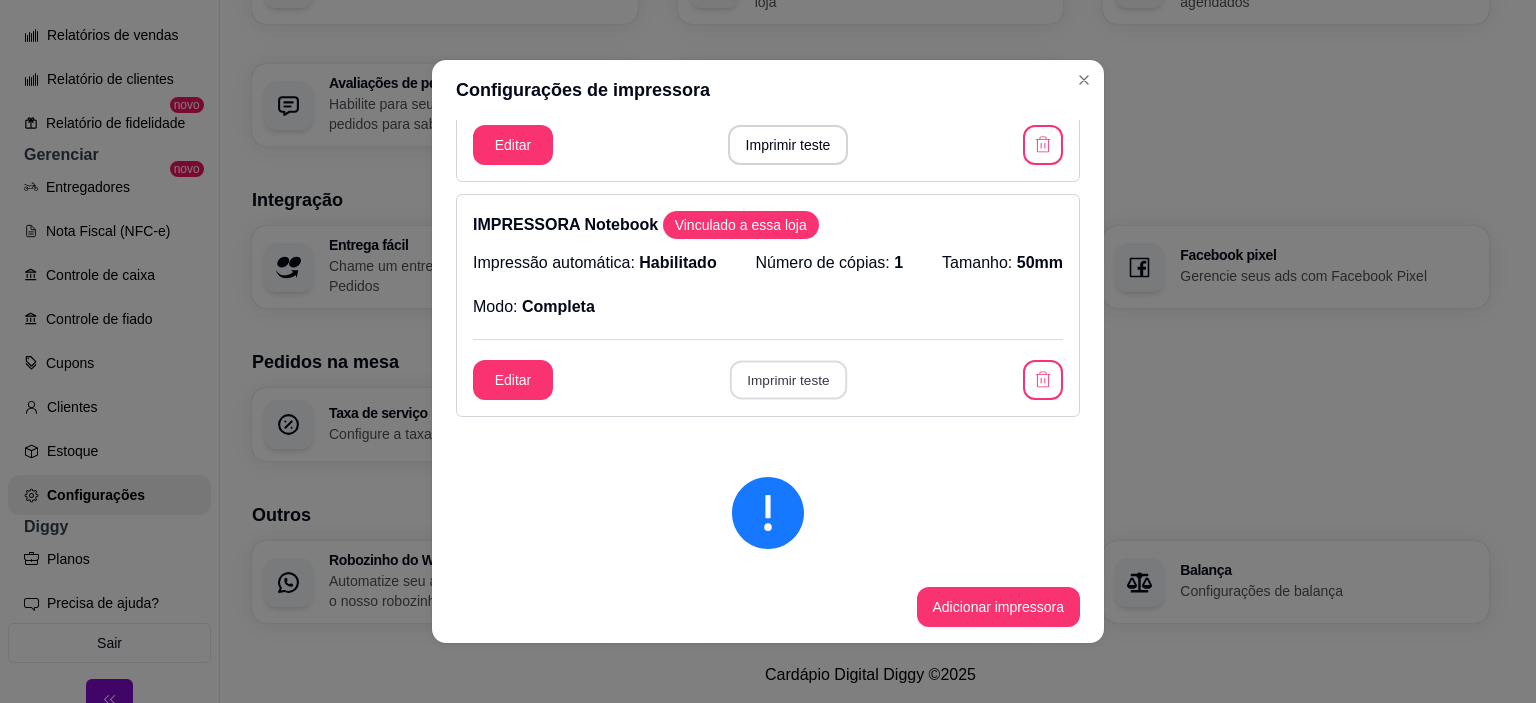 click on "Imprimir teste" at bounding box center (787, 380) 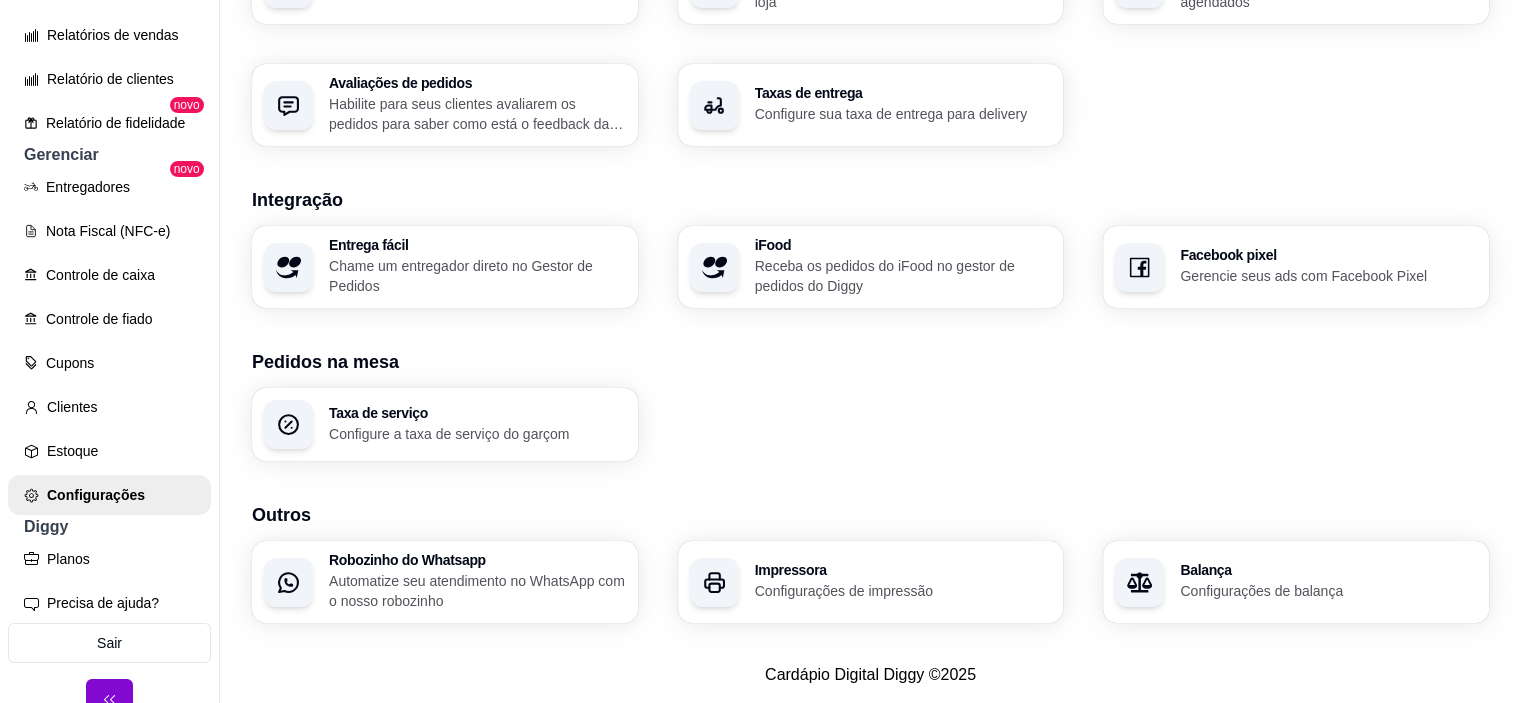 scroll, scrollTop: 220, scrollLeft: 0, axis: vertical 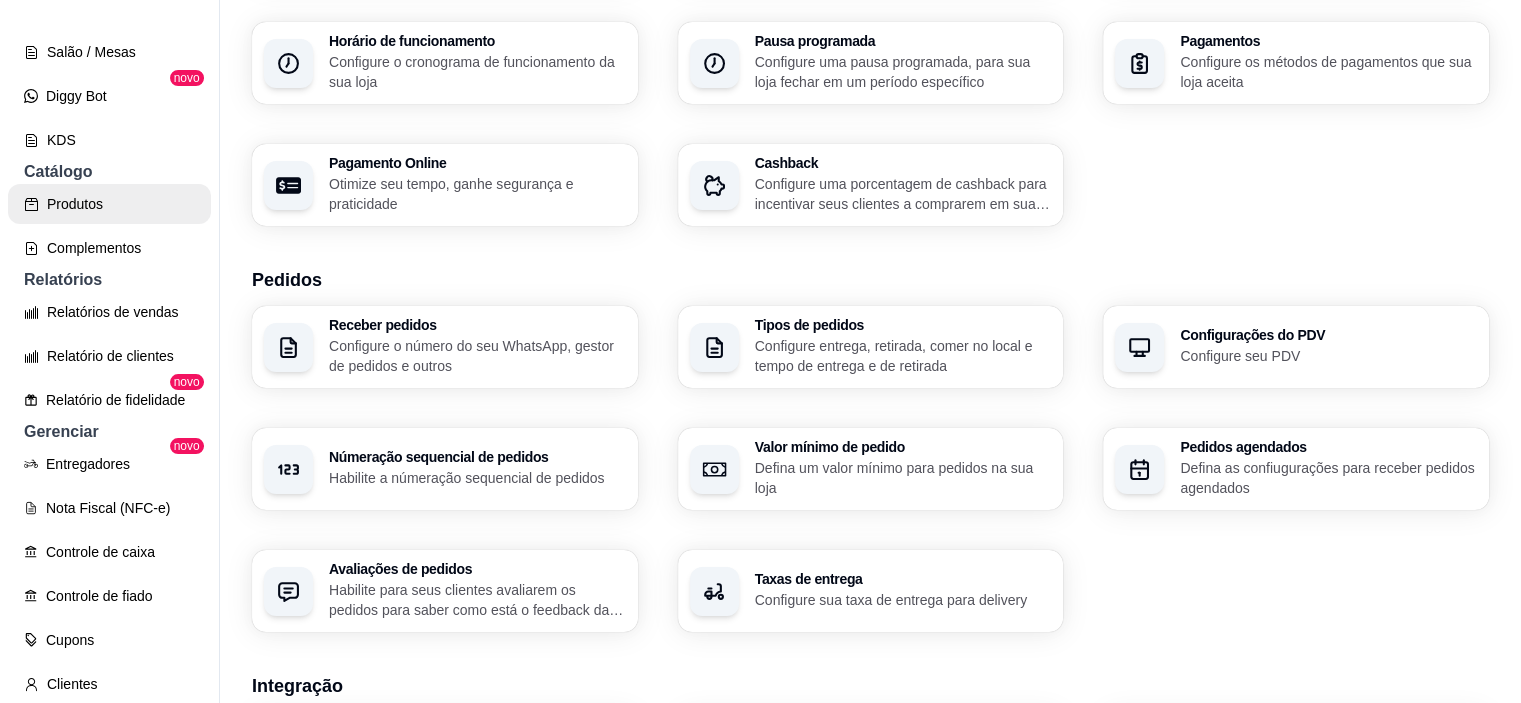 click on "Produtos" at bounding box center [109, 204] 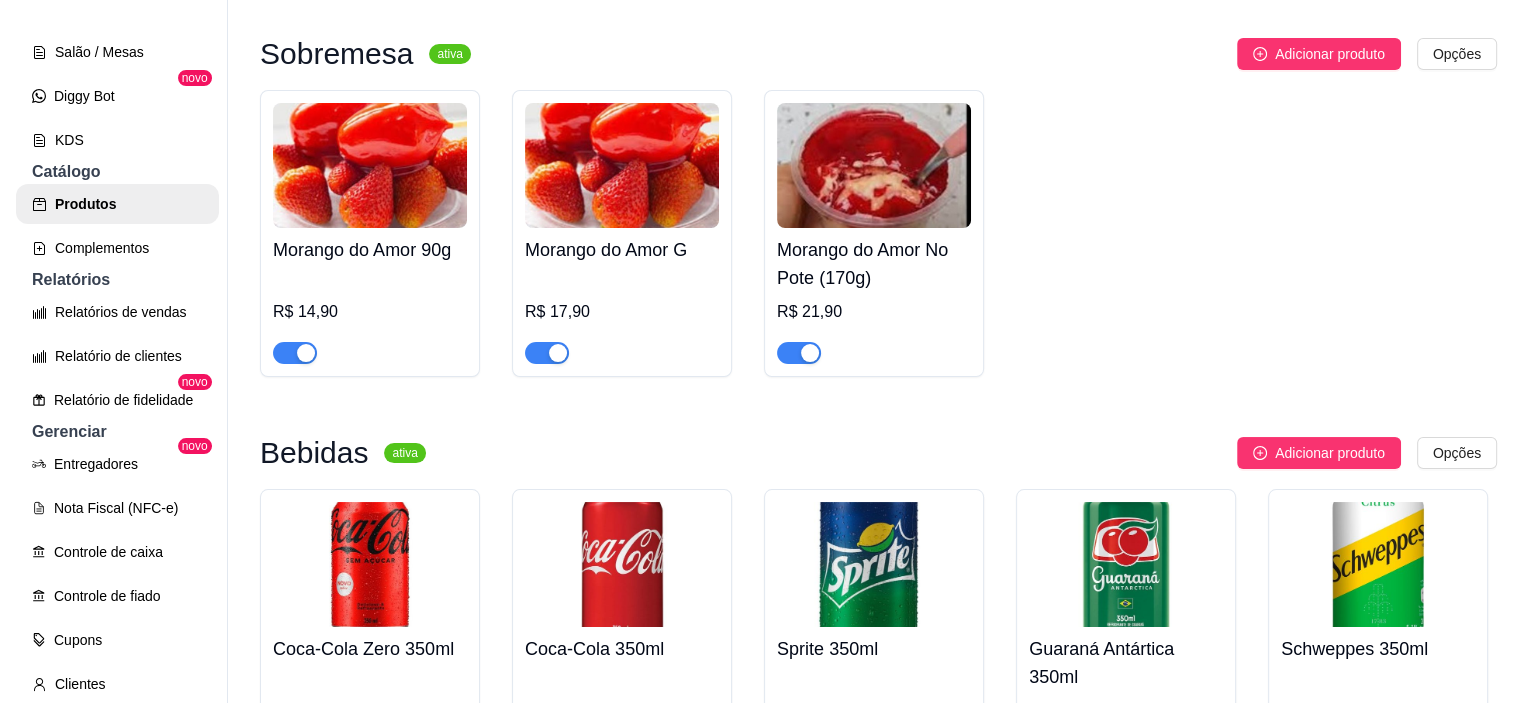 scroll, scrollTop: 1400, scrollLeft: 0, axis: vertical 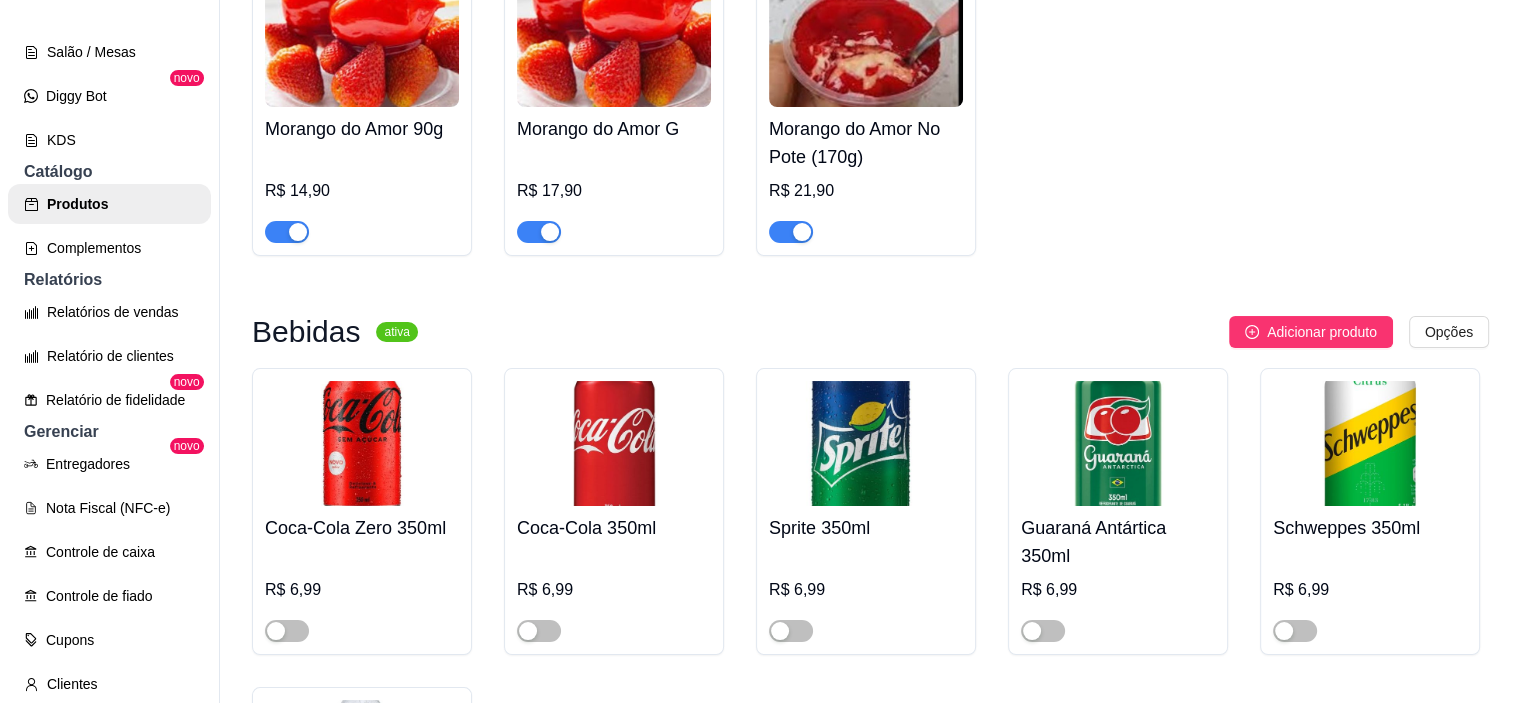 click on "Morango do Amor No Pote (170g)" at bounding box center (866, 143) 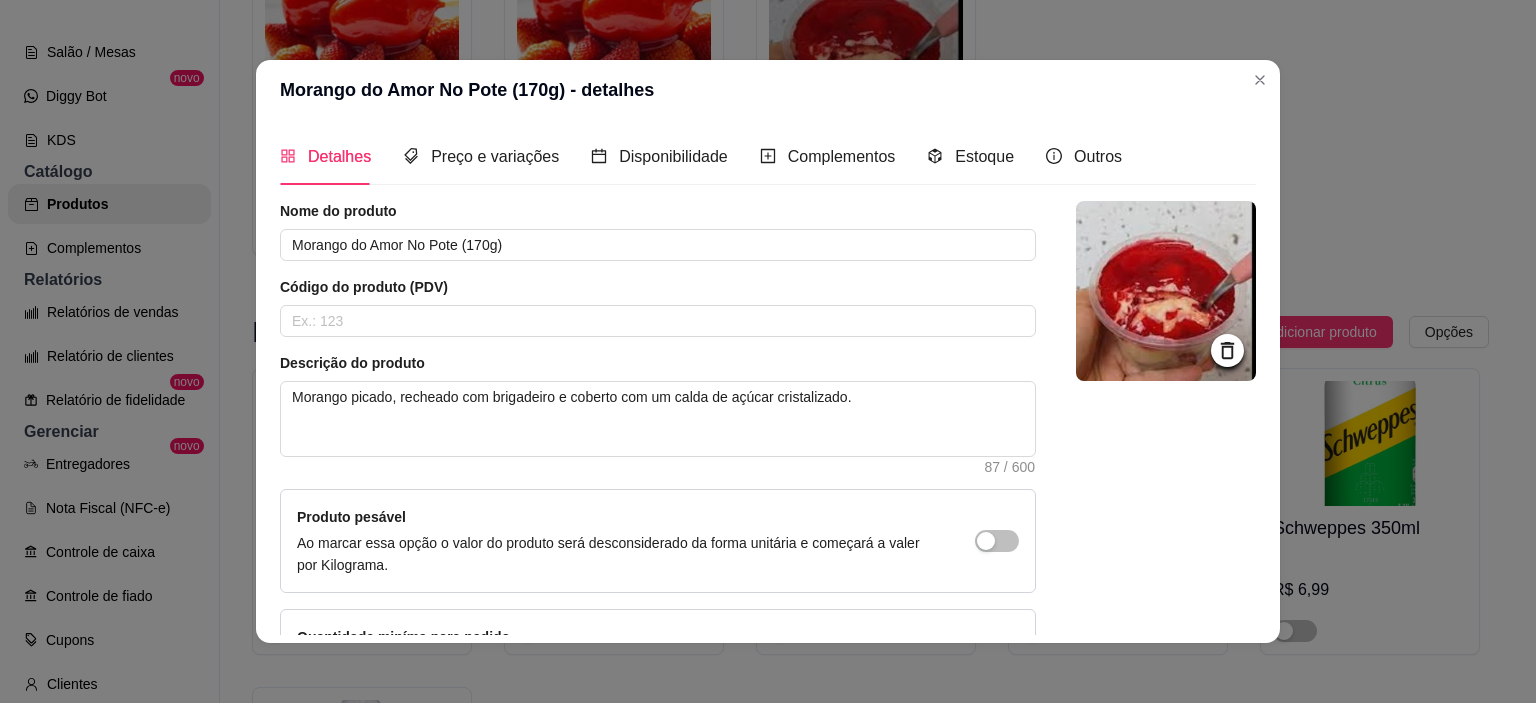 click 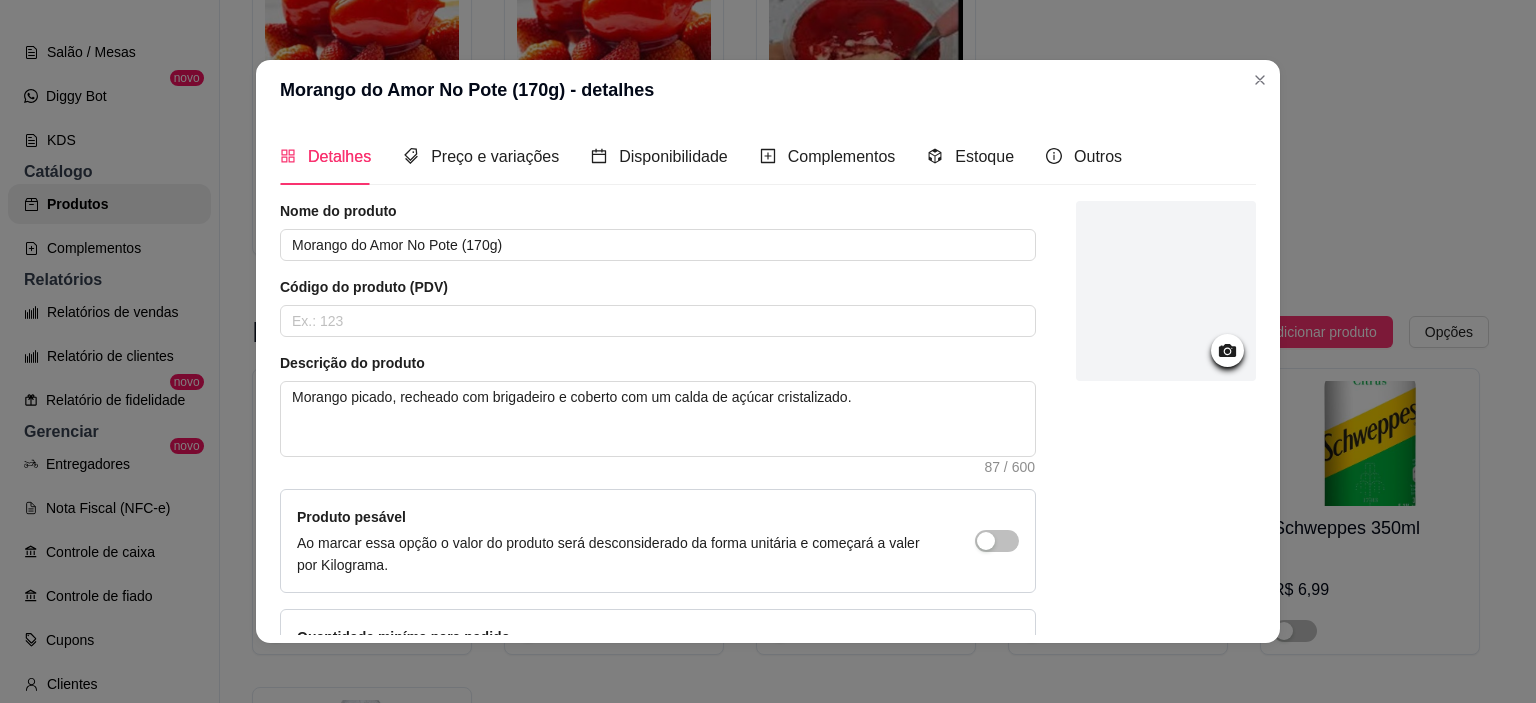 click 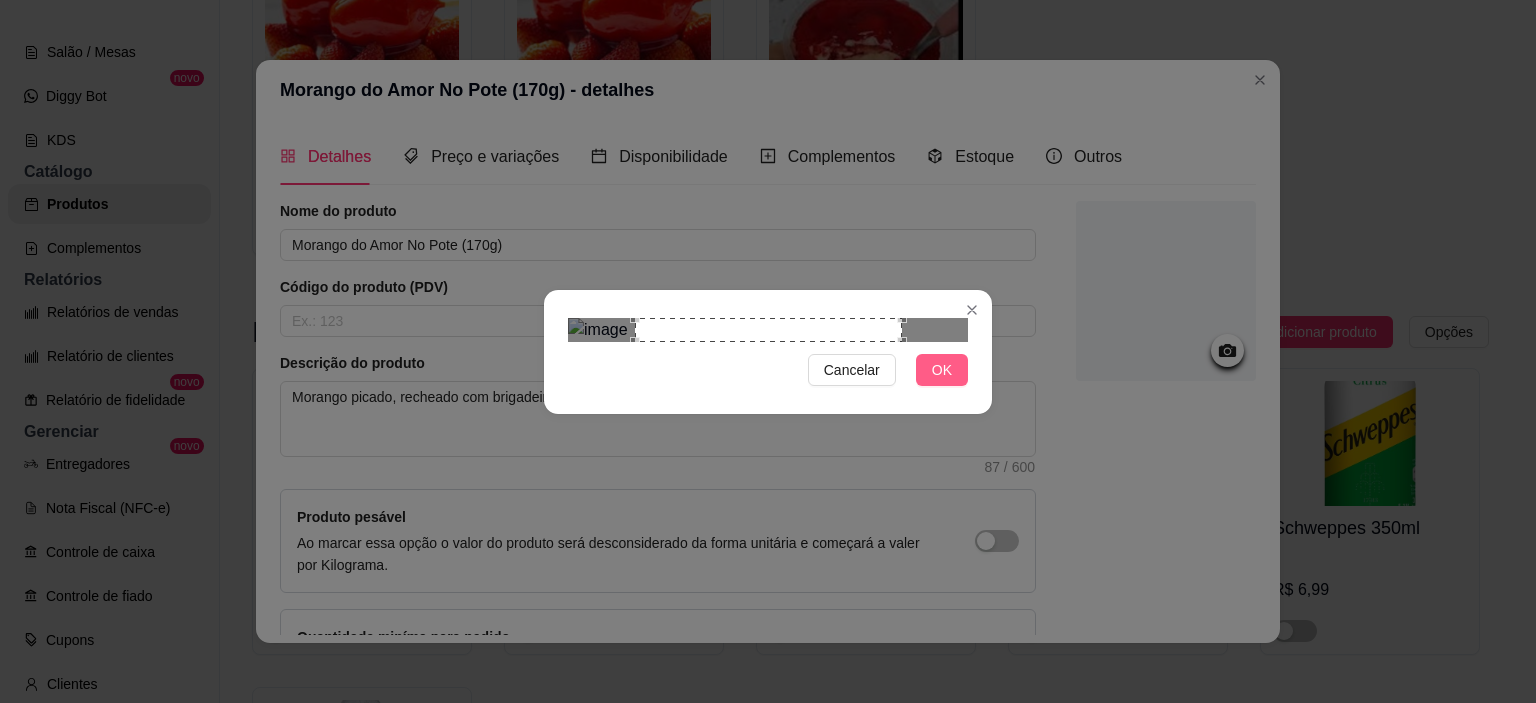click on "OK" at bounding box center (942, 370) 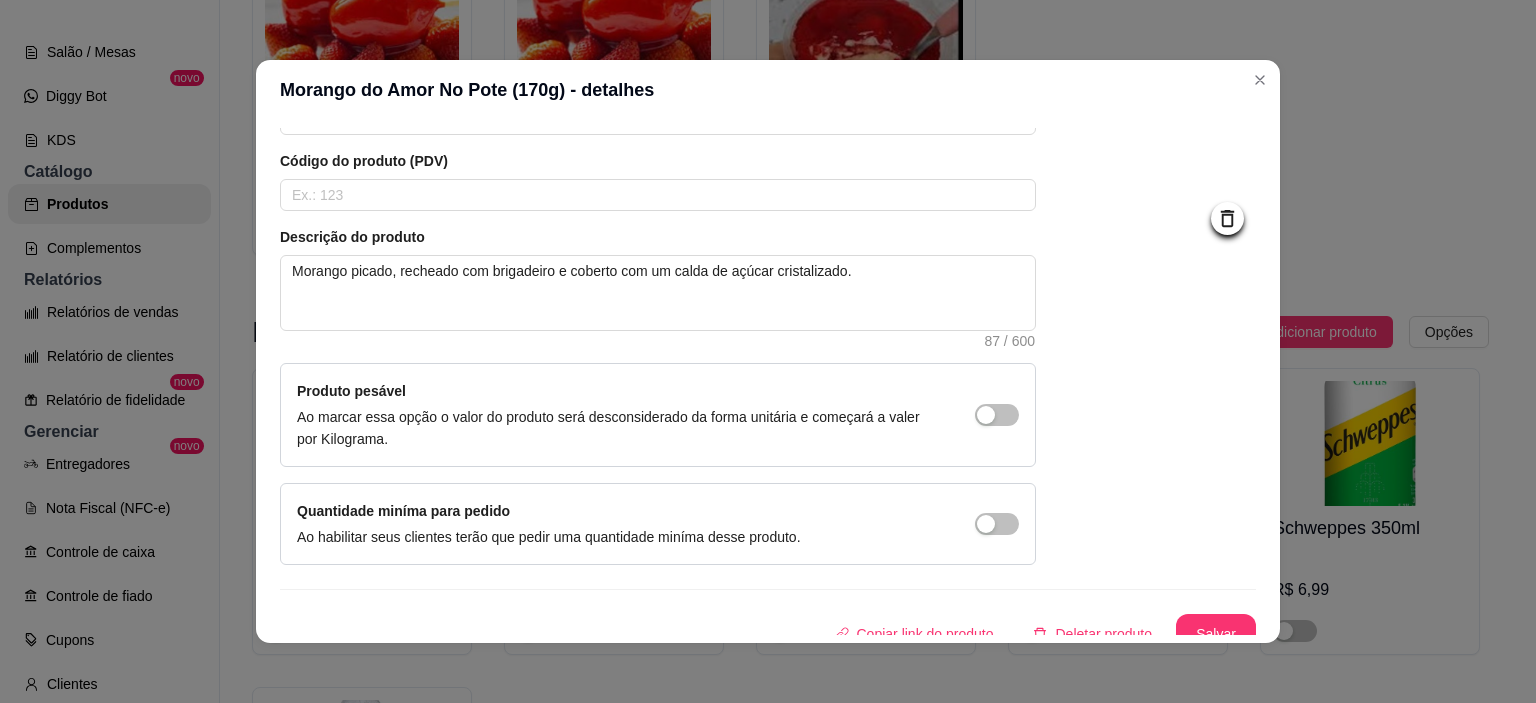 scroll, scrollTop: 142, scrollLeft: 0, axis: vertical 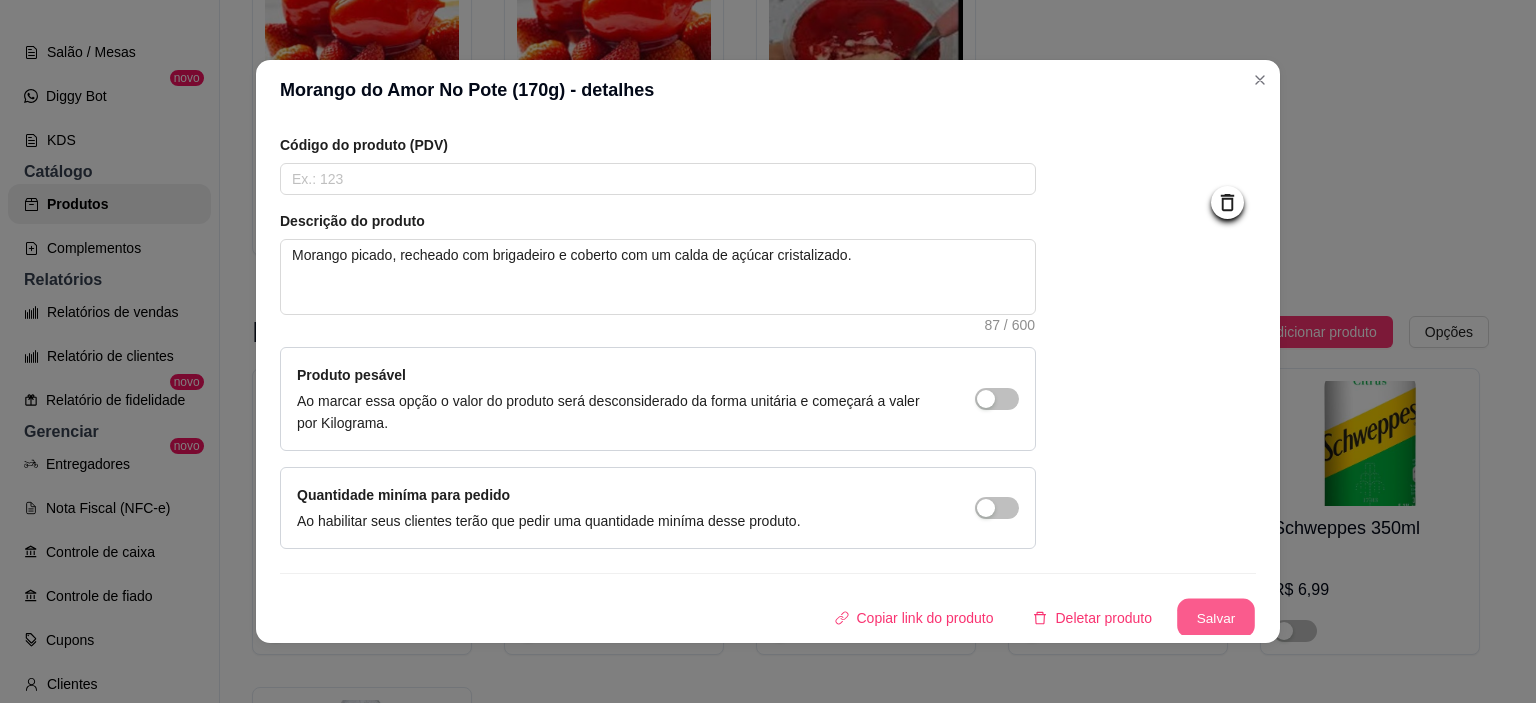 click on "Salvar" at bounding box center [1216, 618] 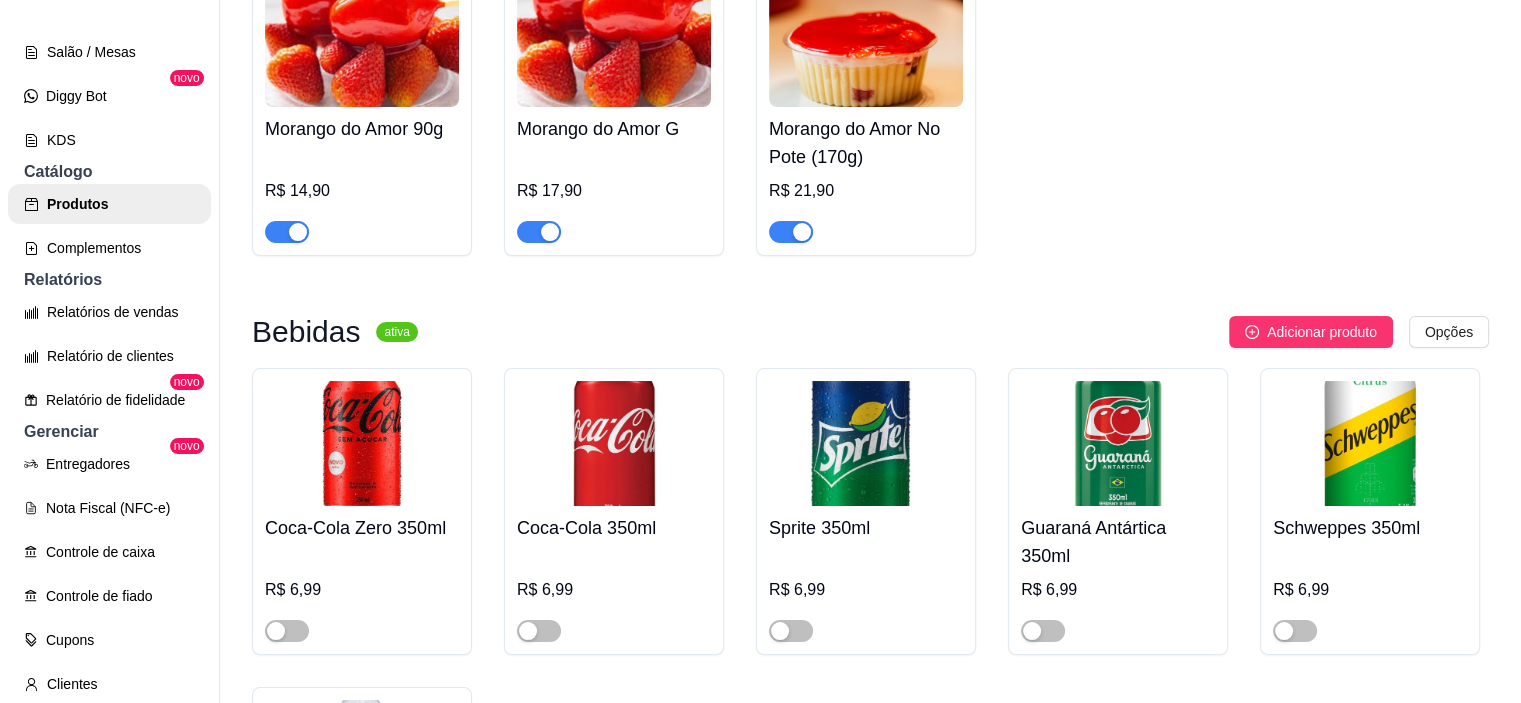 click on "Morango do Amor No Pote (170g)" at bounding box center (866, 143) 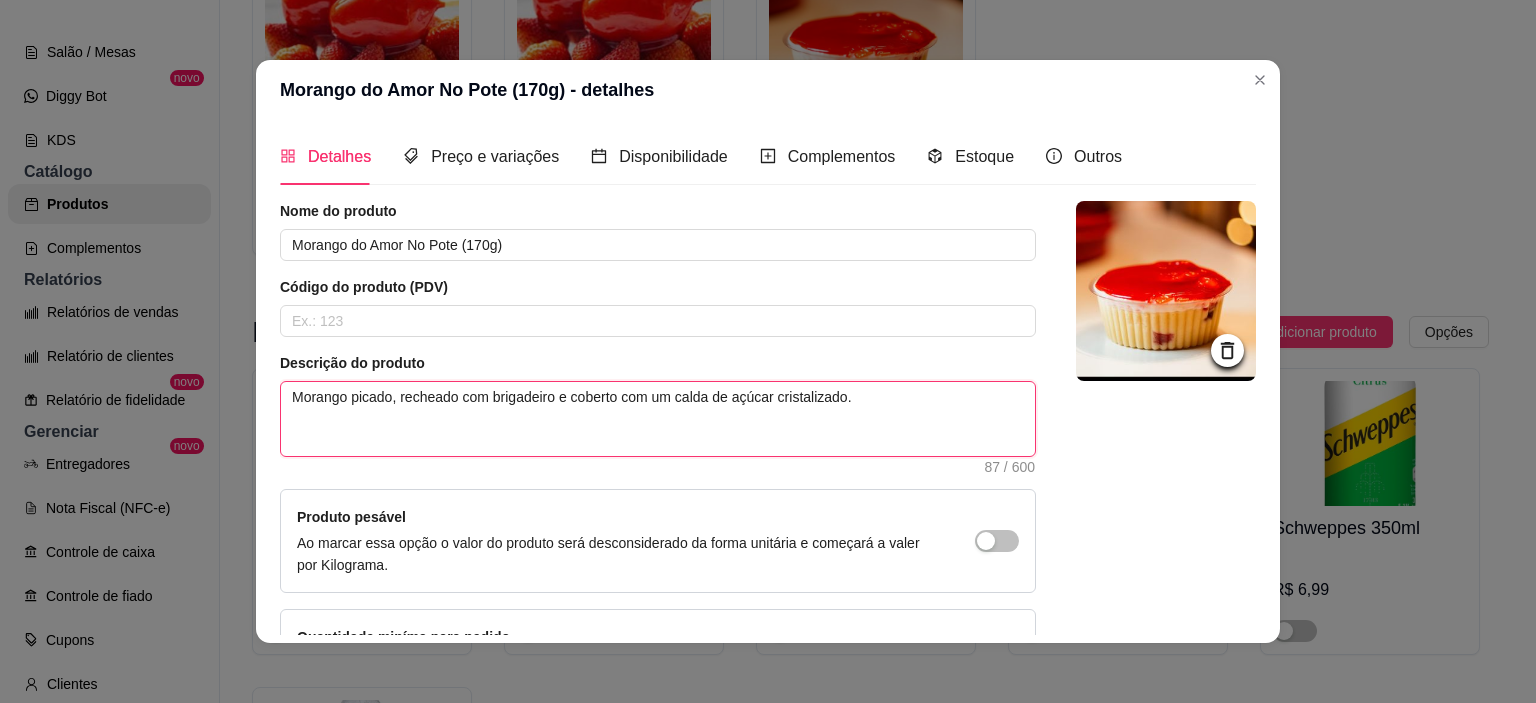 drag, startPoint x: 860, startPoint y: 399, endPoint x: 271, endPoint y: 485, distance: 595.2453 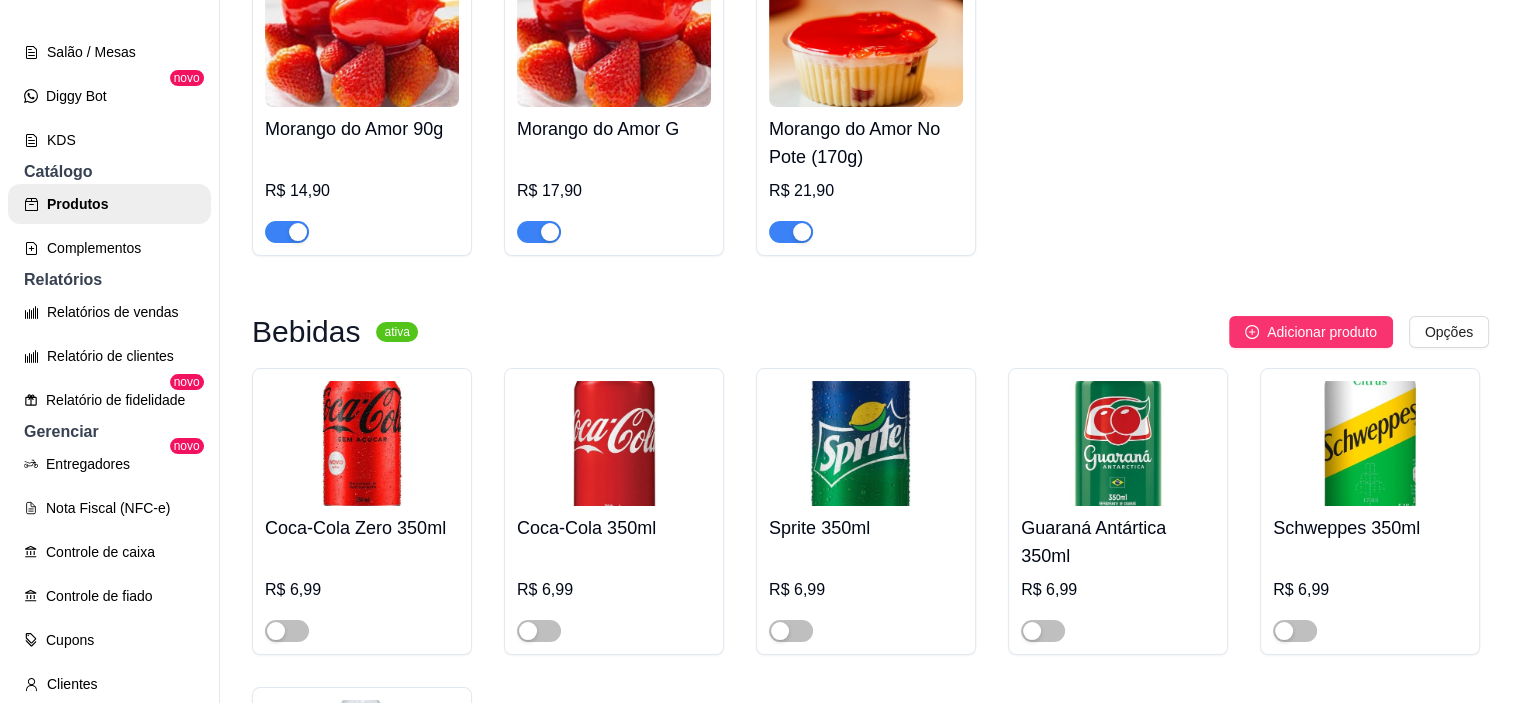 click on "R$ 14,90" at bounding box center (362, 197) 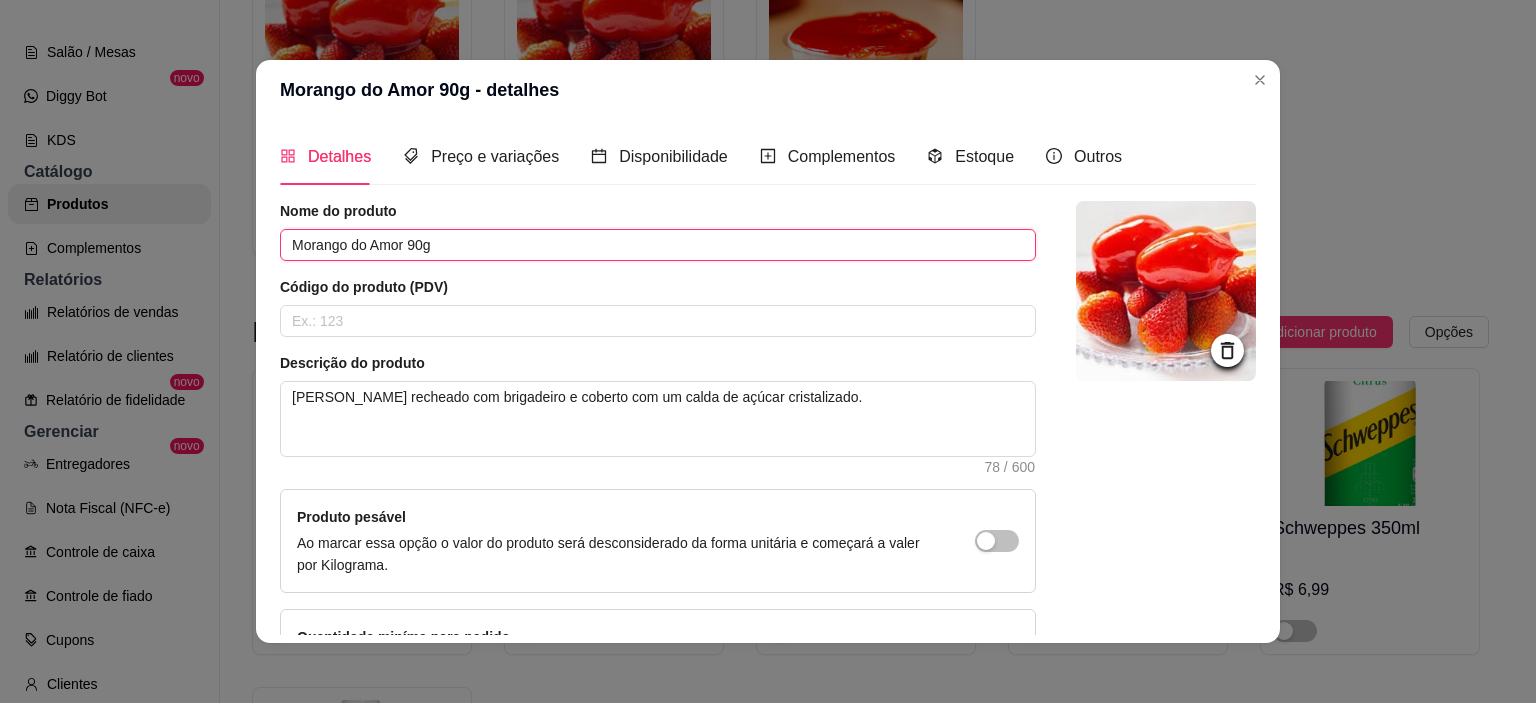 click on "Morango do Amor 90g" at bounding box center [658, 245] 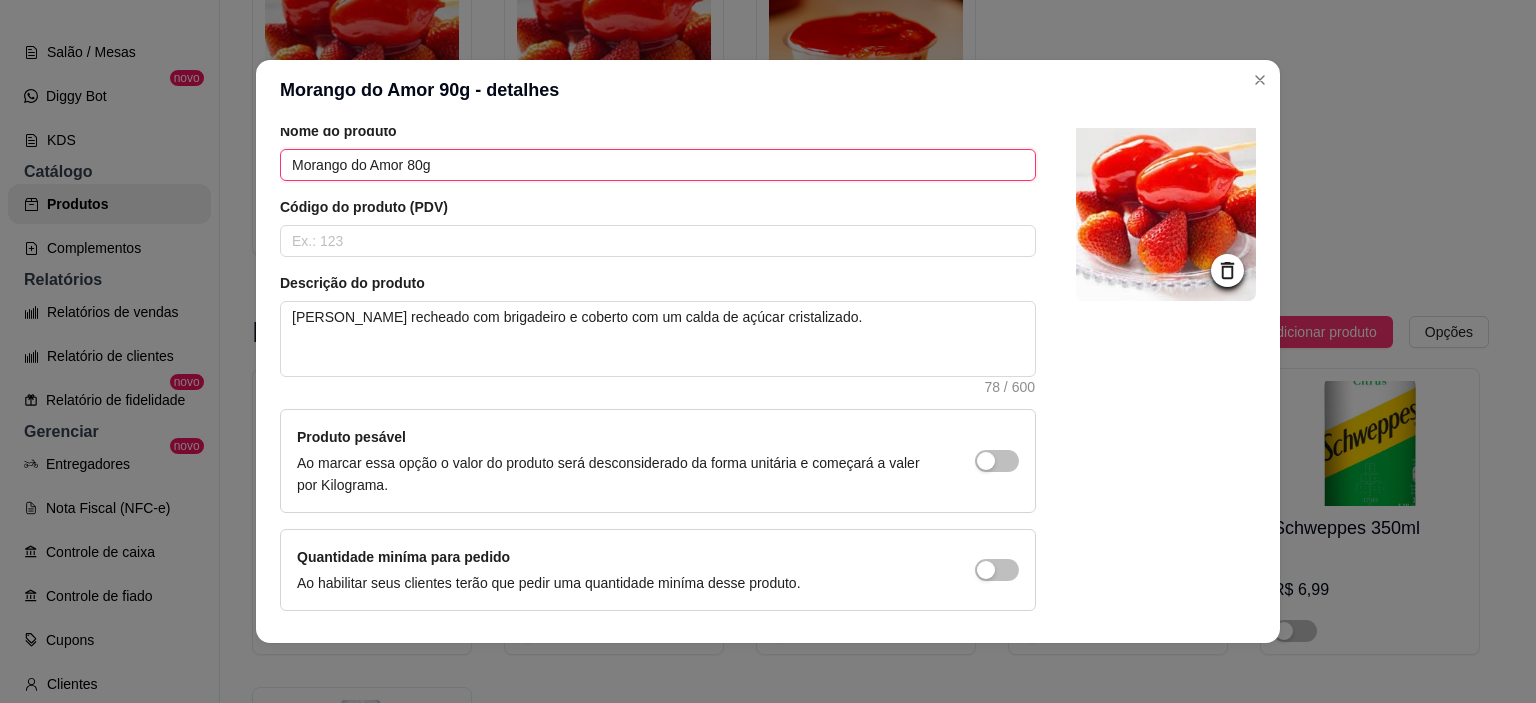 scroll, scrollTop: 142, scrollLeft: 0, axis: vertical 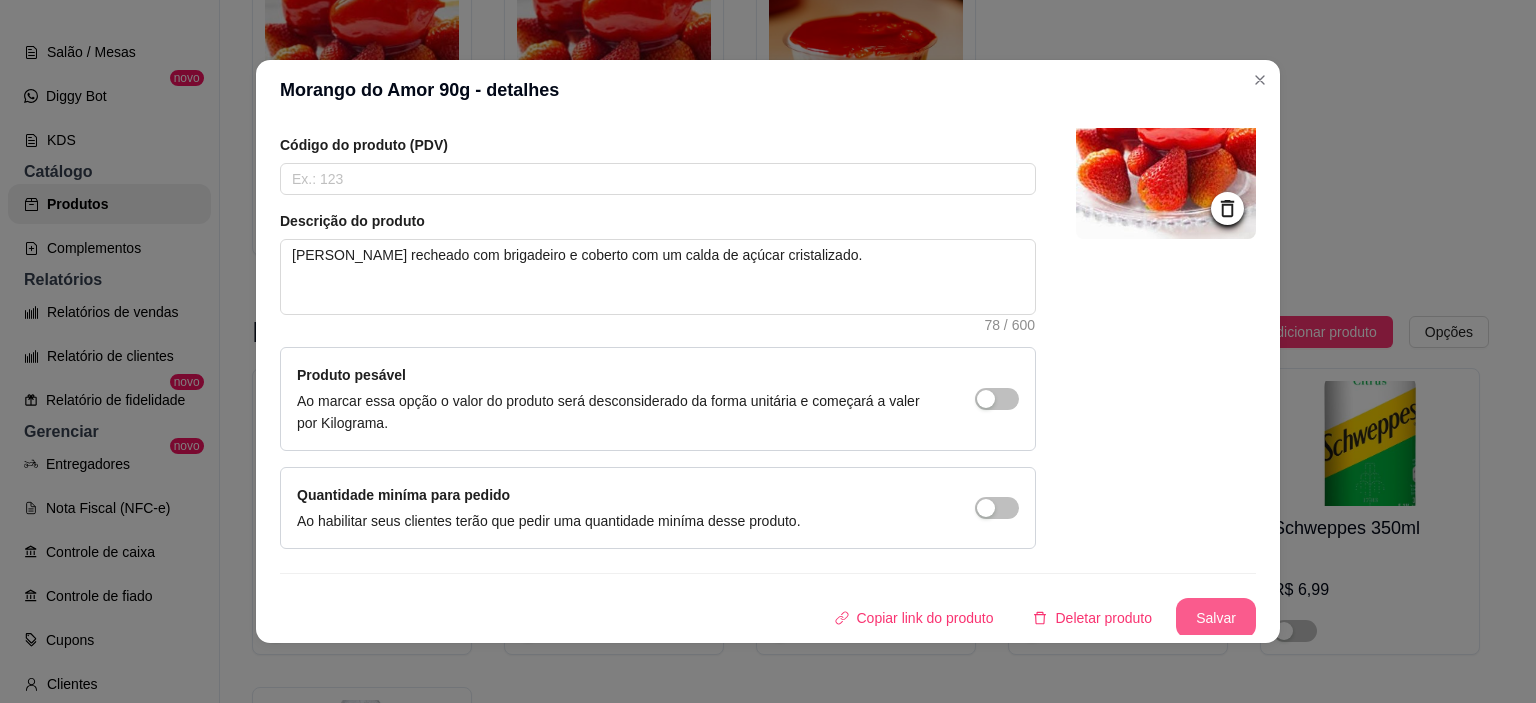 type on "Morango do Amor 80g" 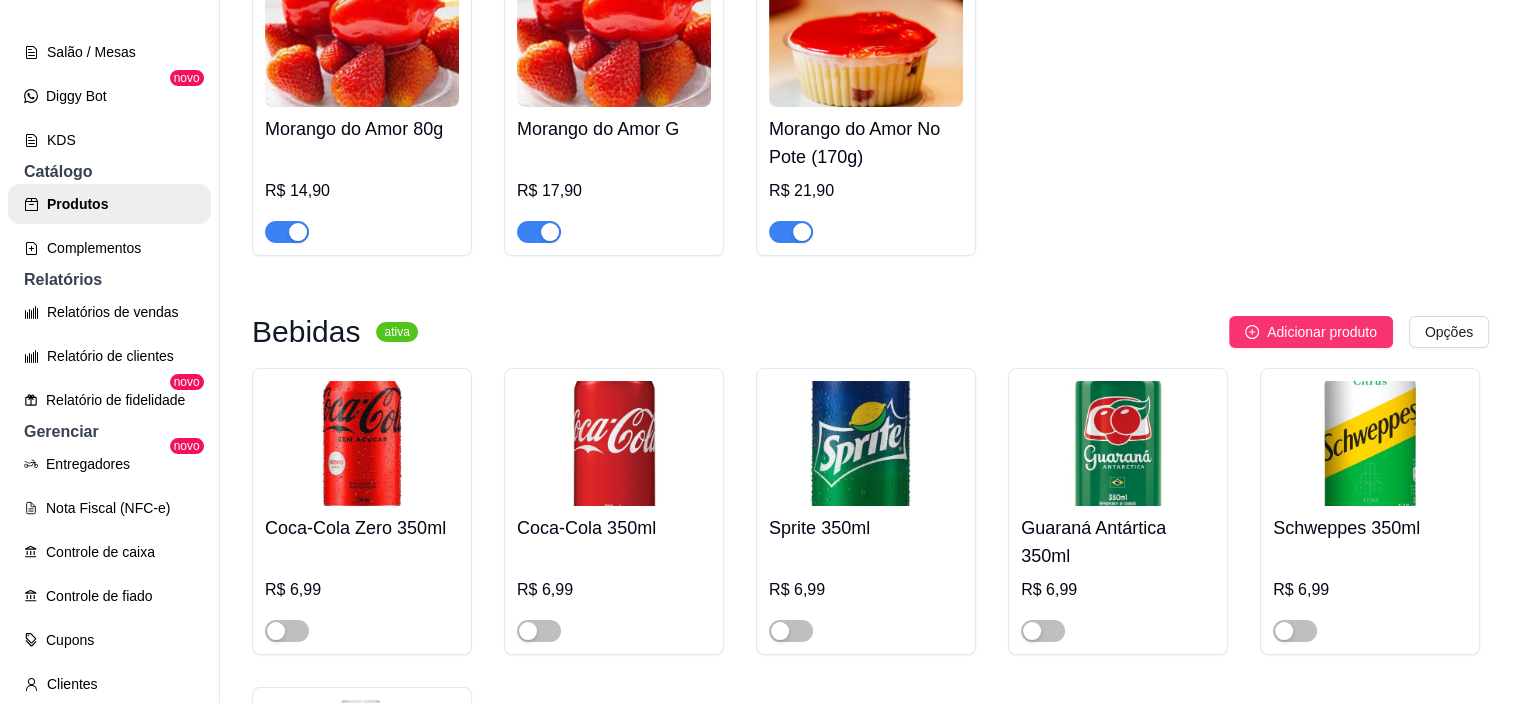 click at bounding box center [614, 44] 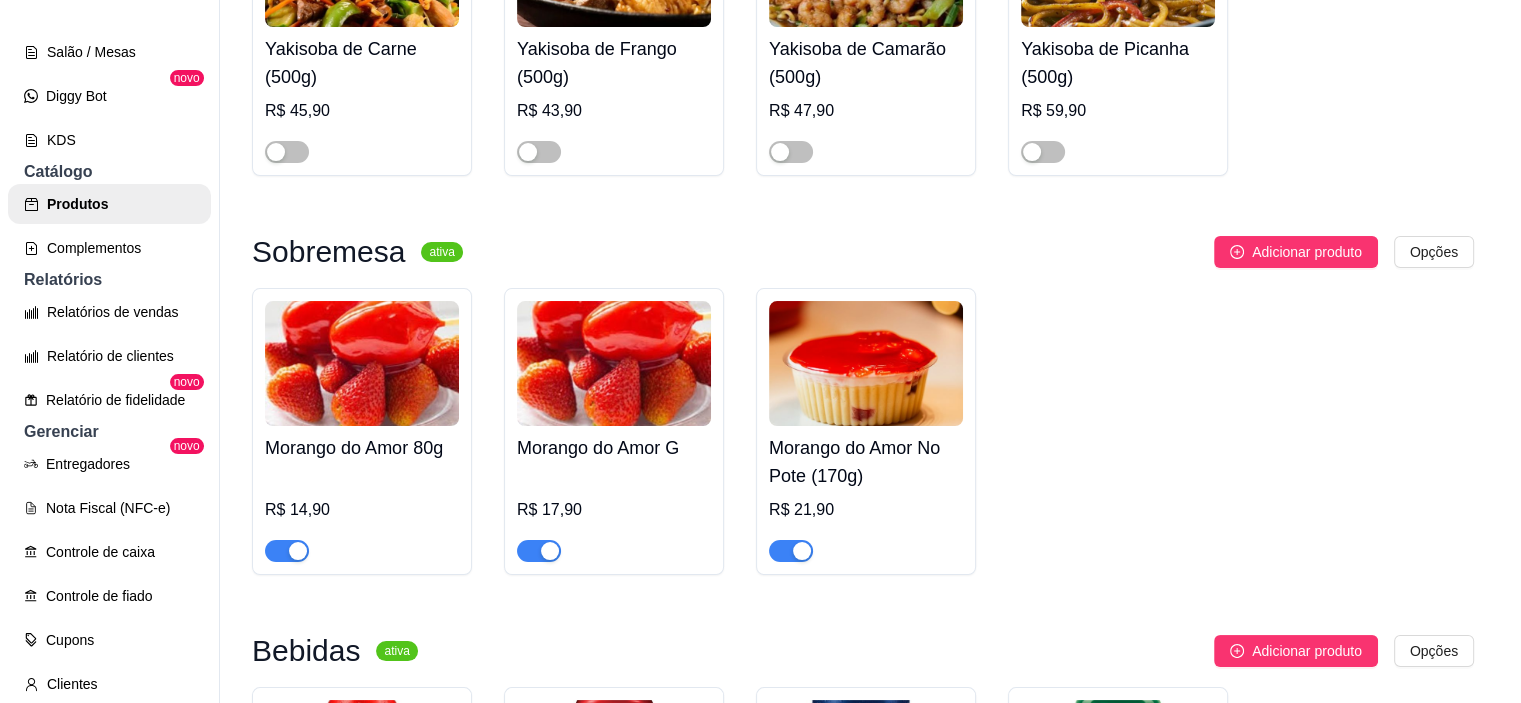type 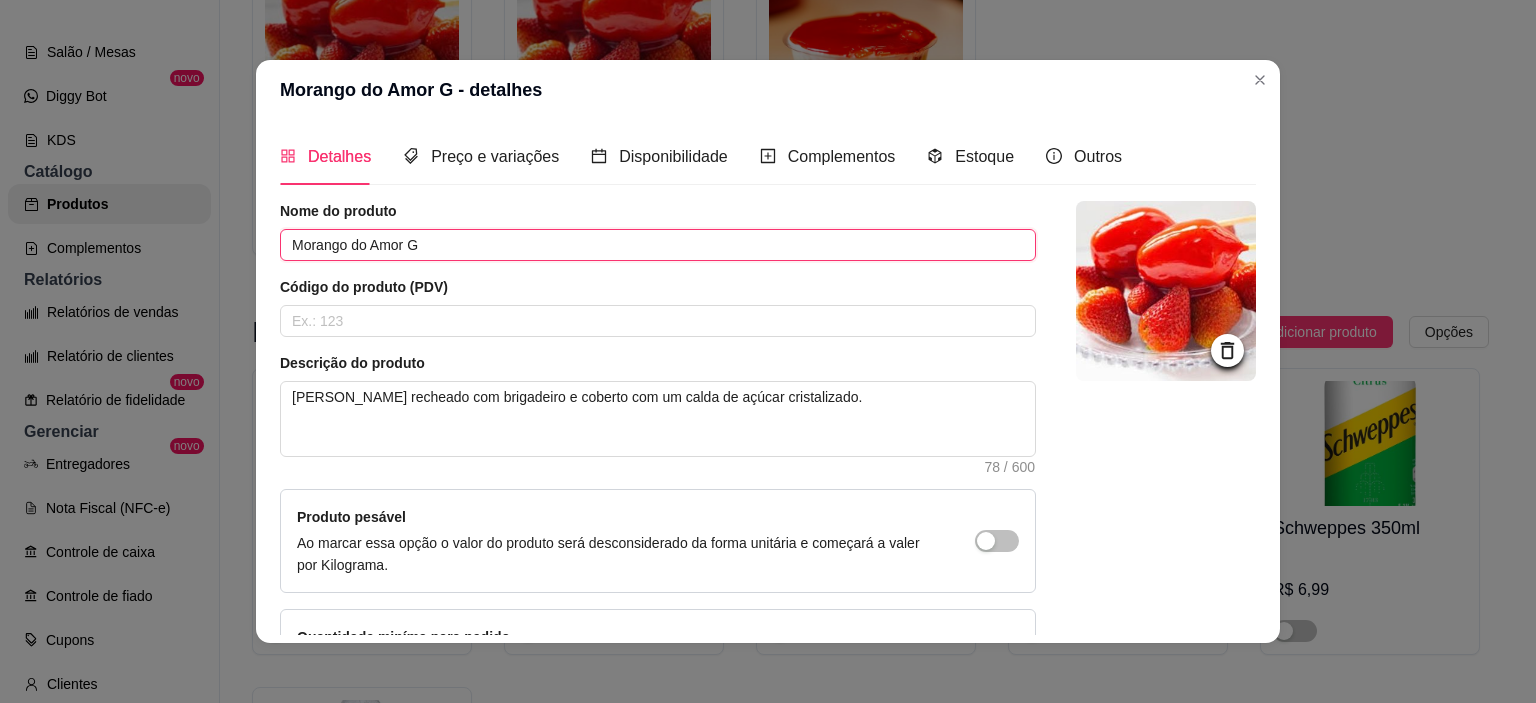 click on "Morango do Amor G" at bounding box center [658, 245] 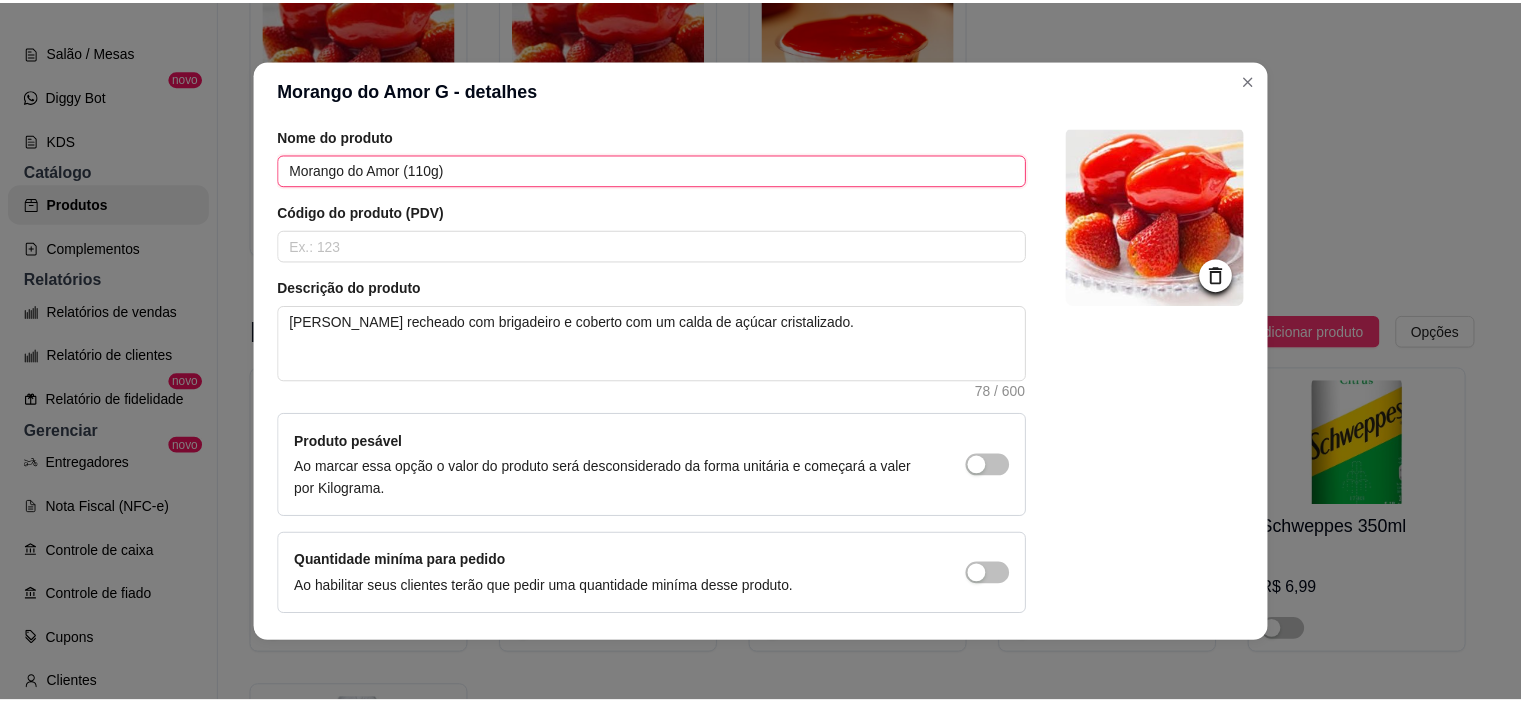 scroll, scrollTop: 142, scrollLeft: 0, axis: vertical 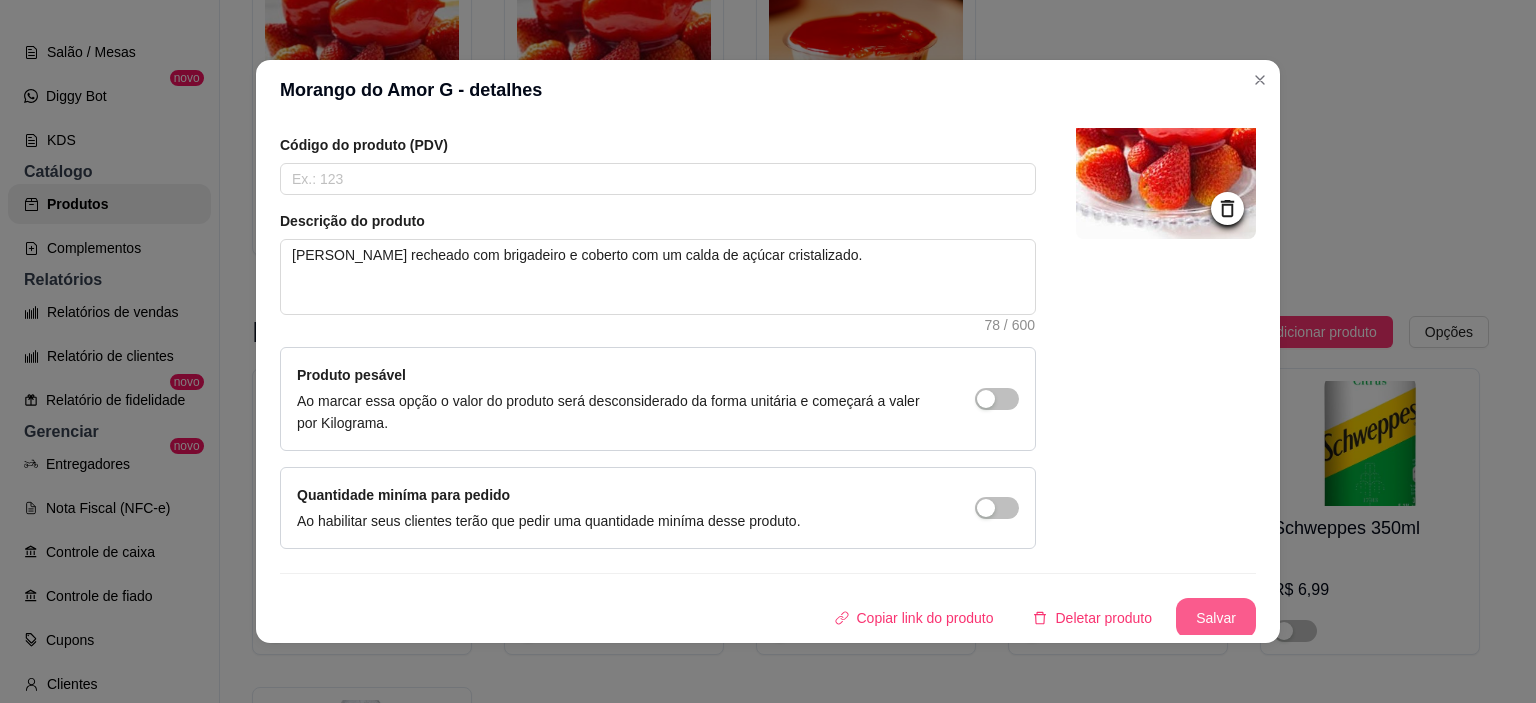 type on "Morango do Amor (110g)" 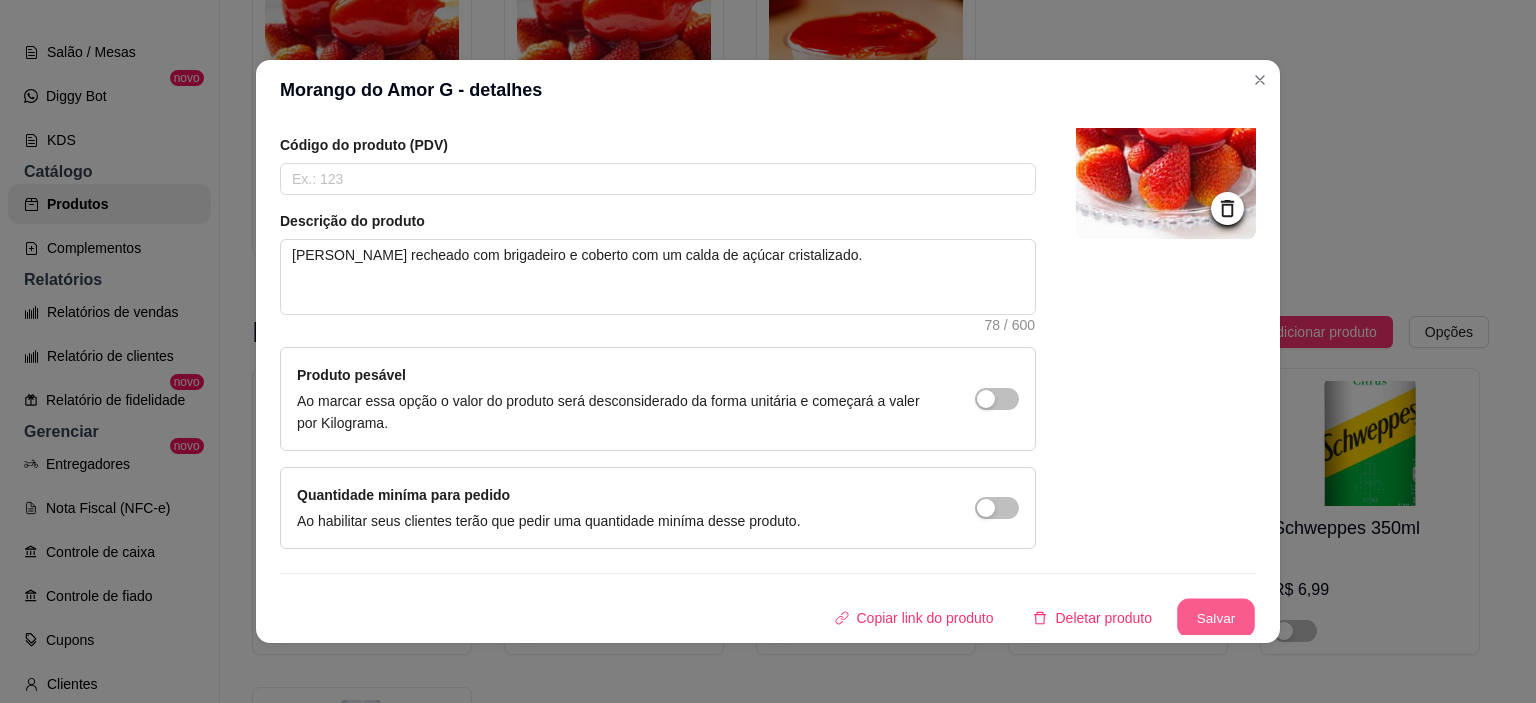 click on "Salvar" at bounding box center (1216, 618) 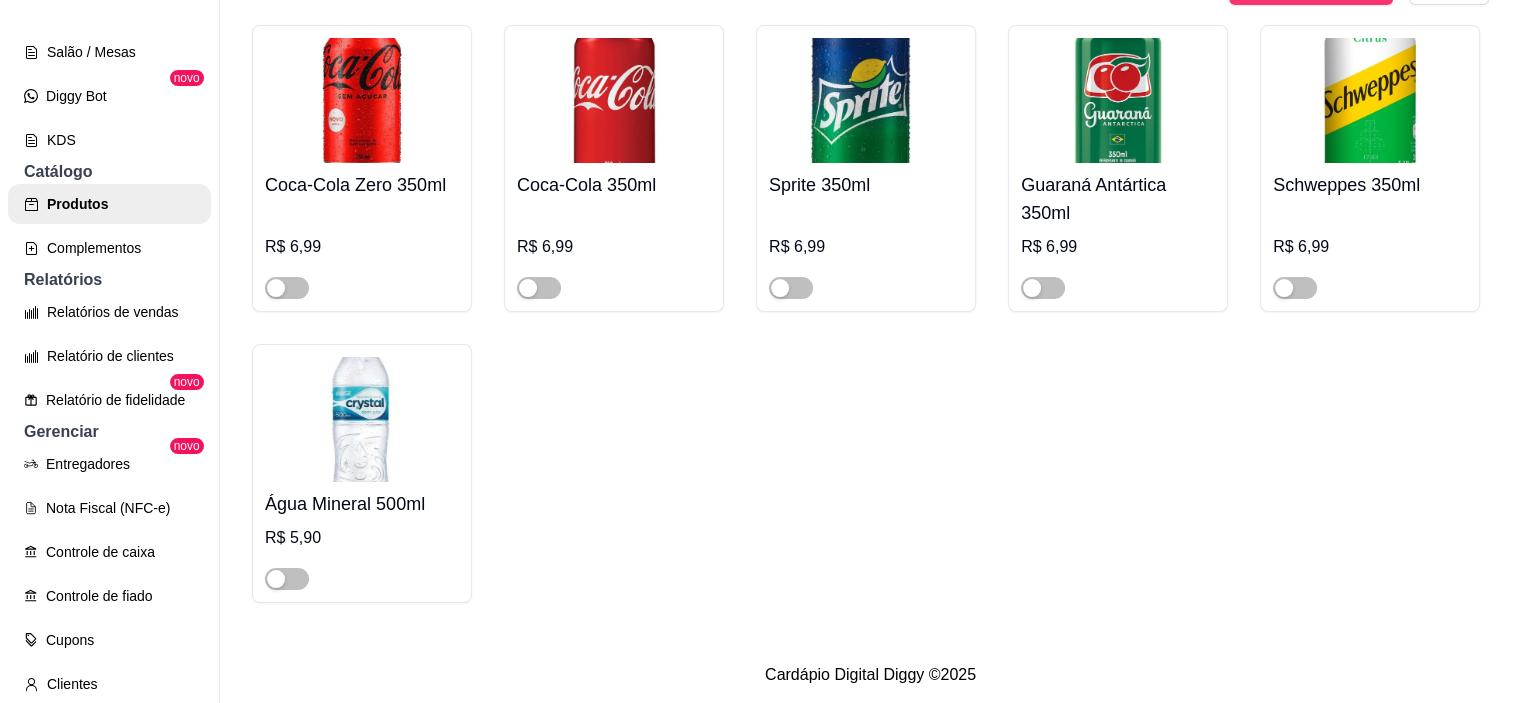 scroll, scrollTop: 2056, scrollLeft: 0, axis: vertical 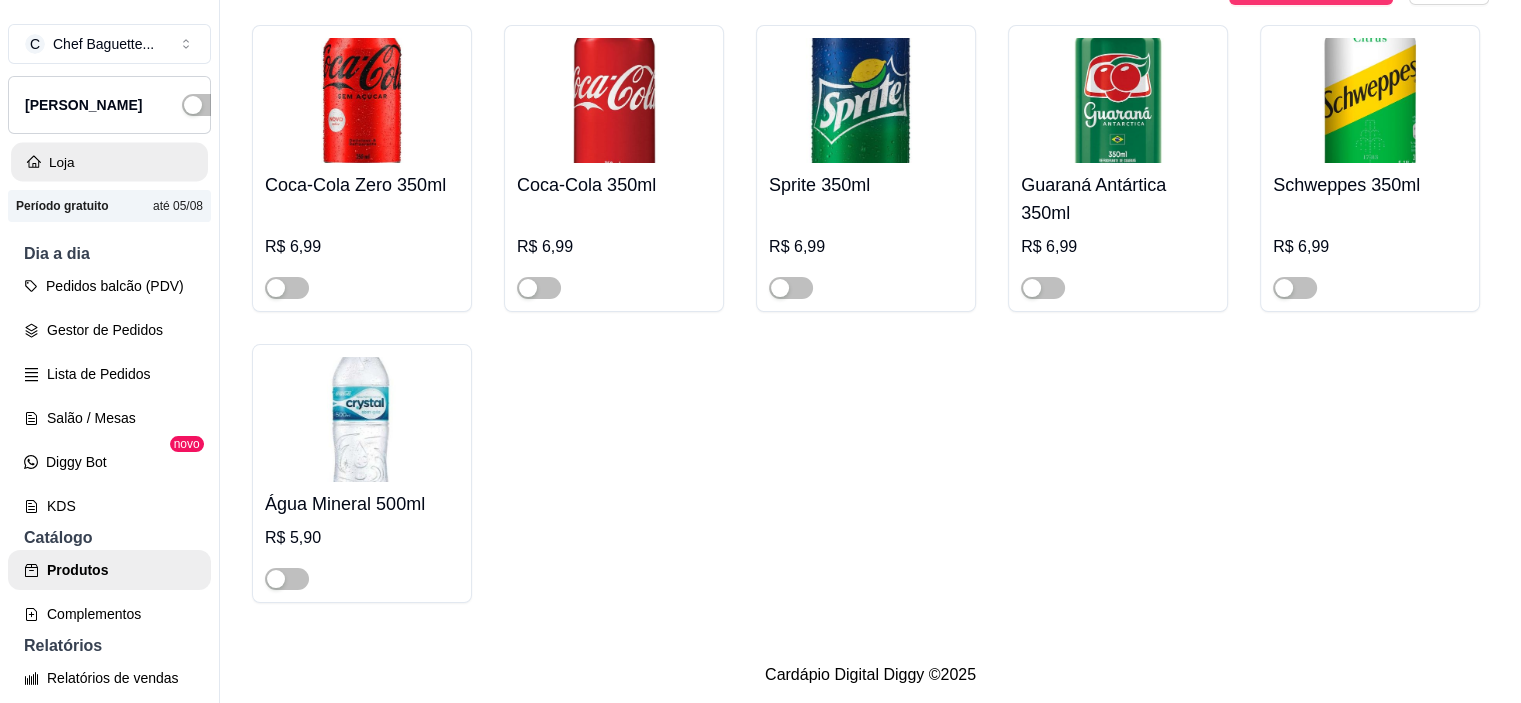 click on "Loja" at bounding box center [109, 162] 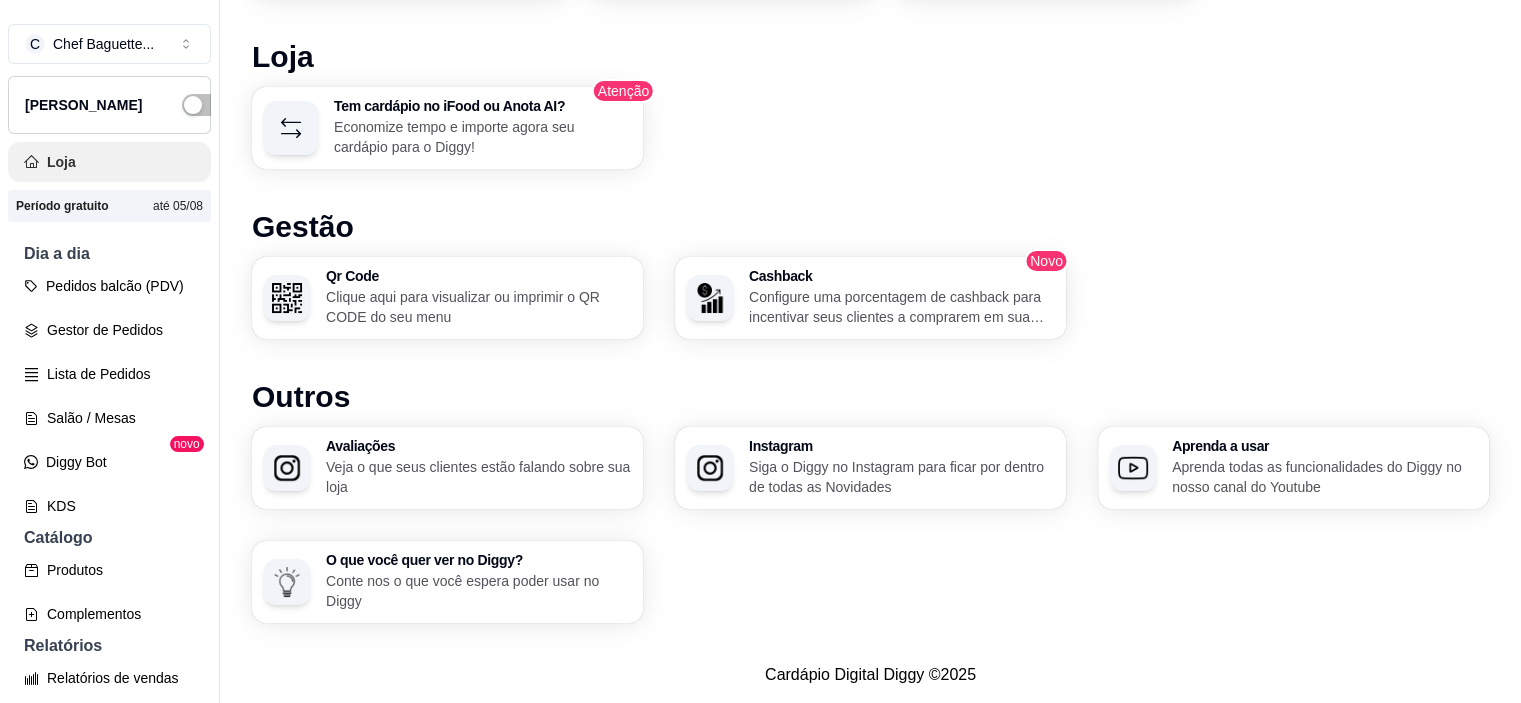 scroll, scrollTop: 0, scrollLeft: 0, axis: both 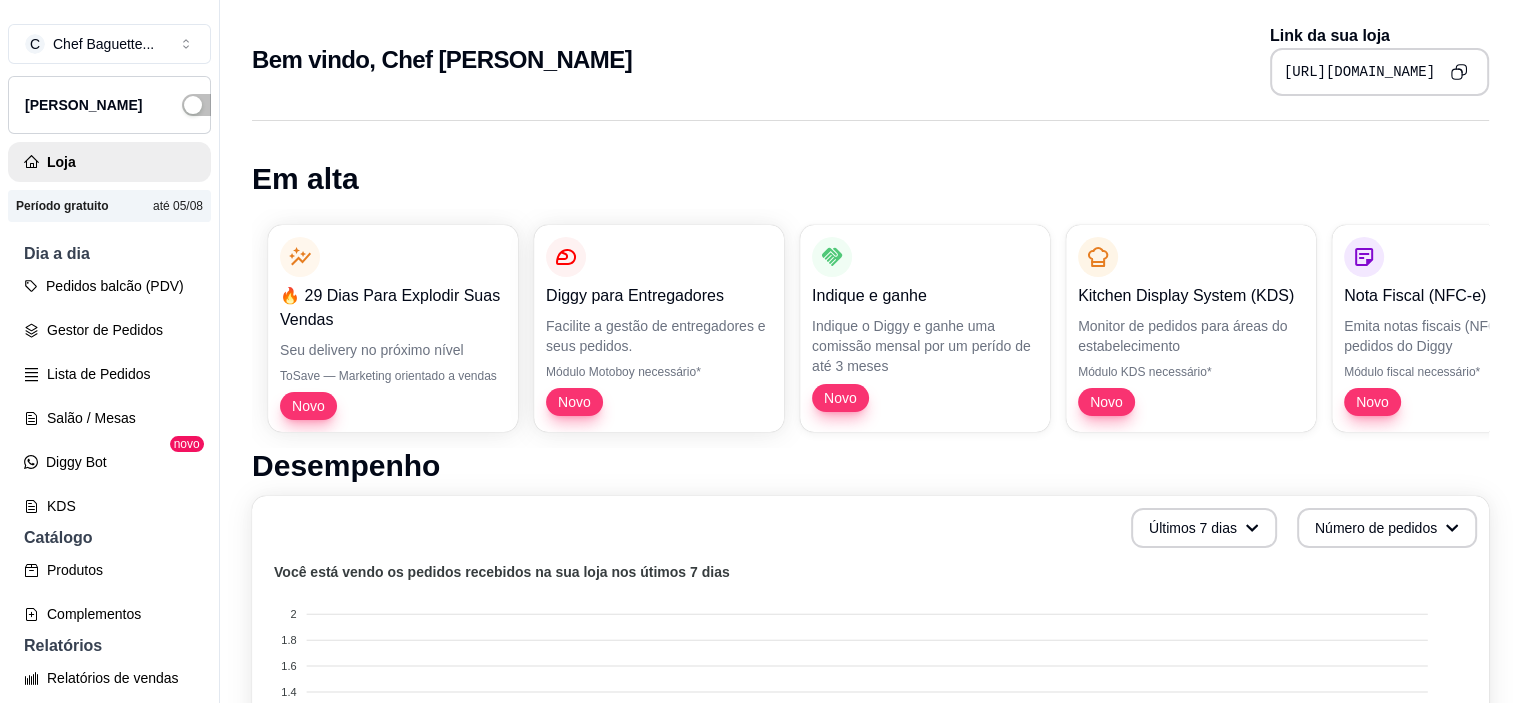 click 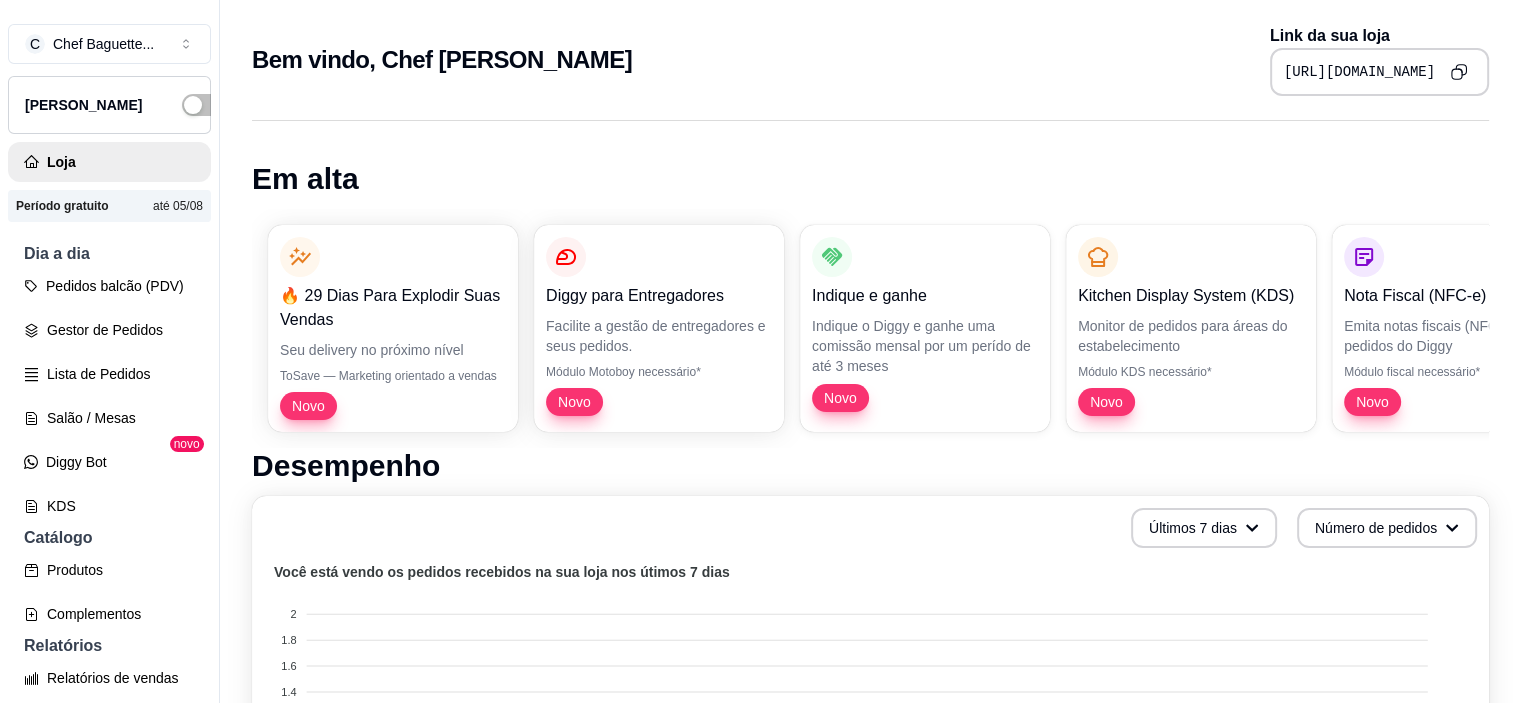 click 